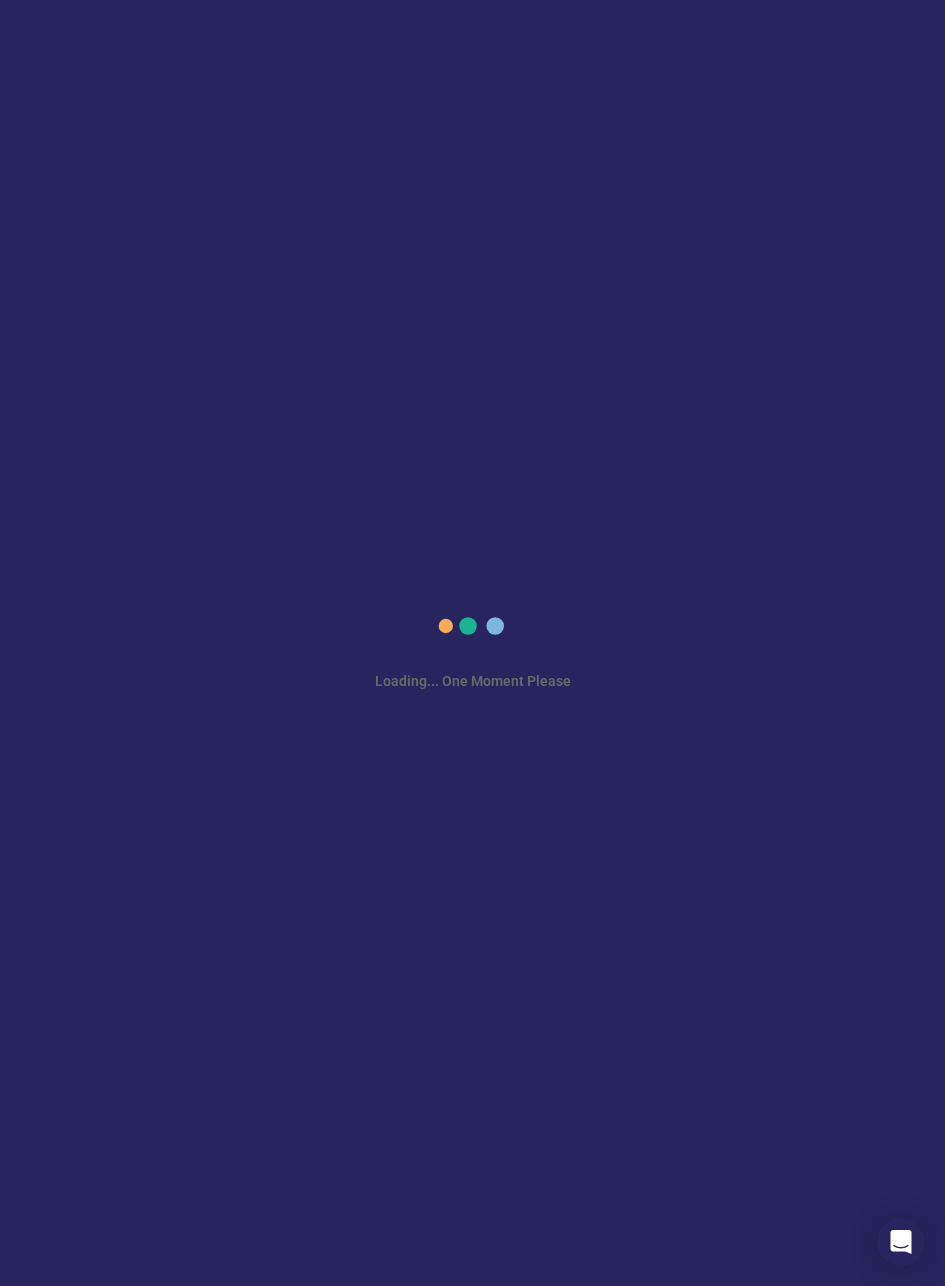 scroll, scrollTop: 0, scrollLeft: 0, axis: both 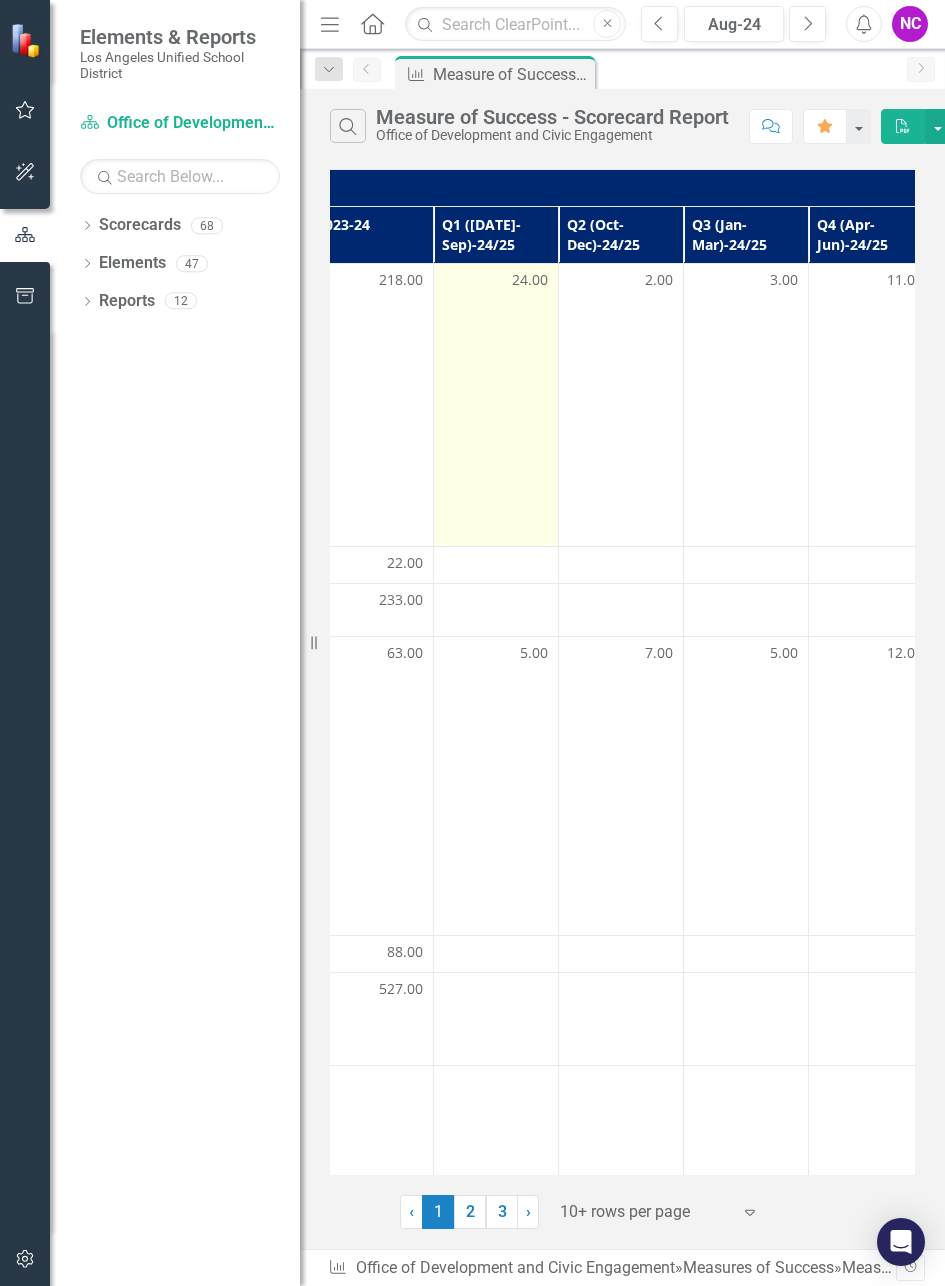 click on "24.00" at bounding box center [530, 280] 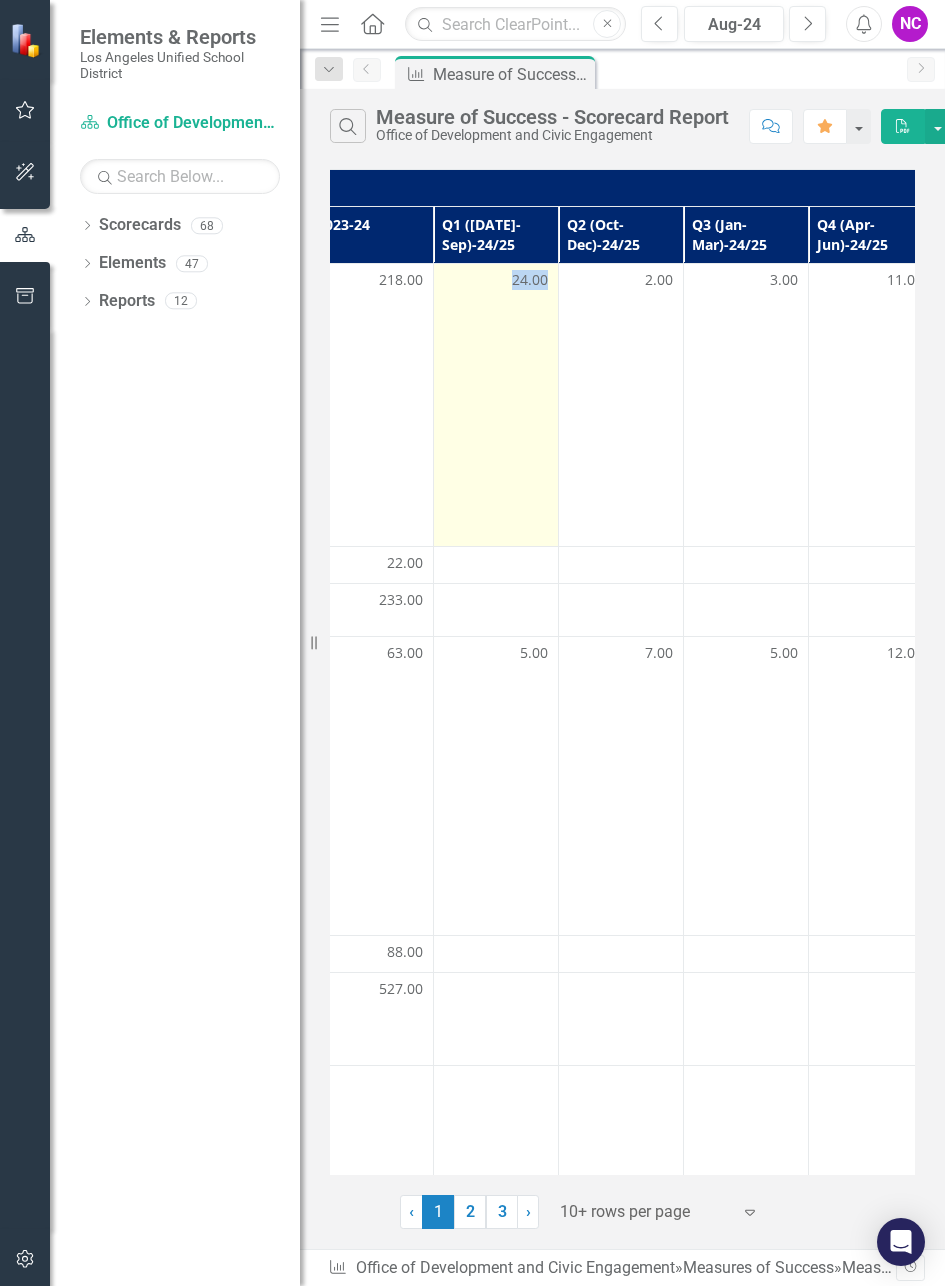 click on "24.00" at bounding box center [530, 280] 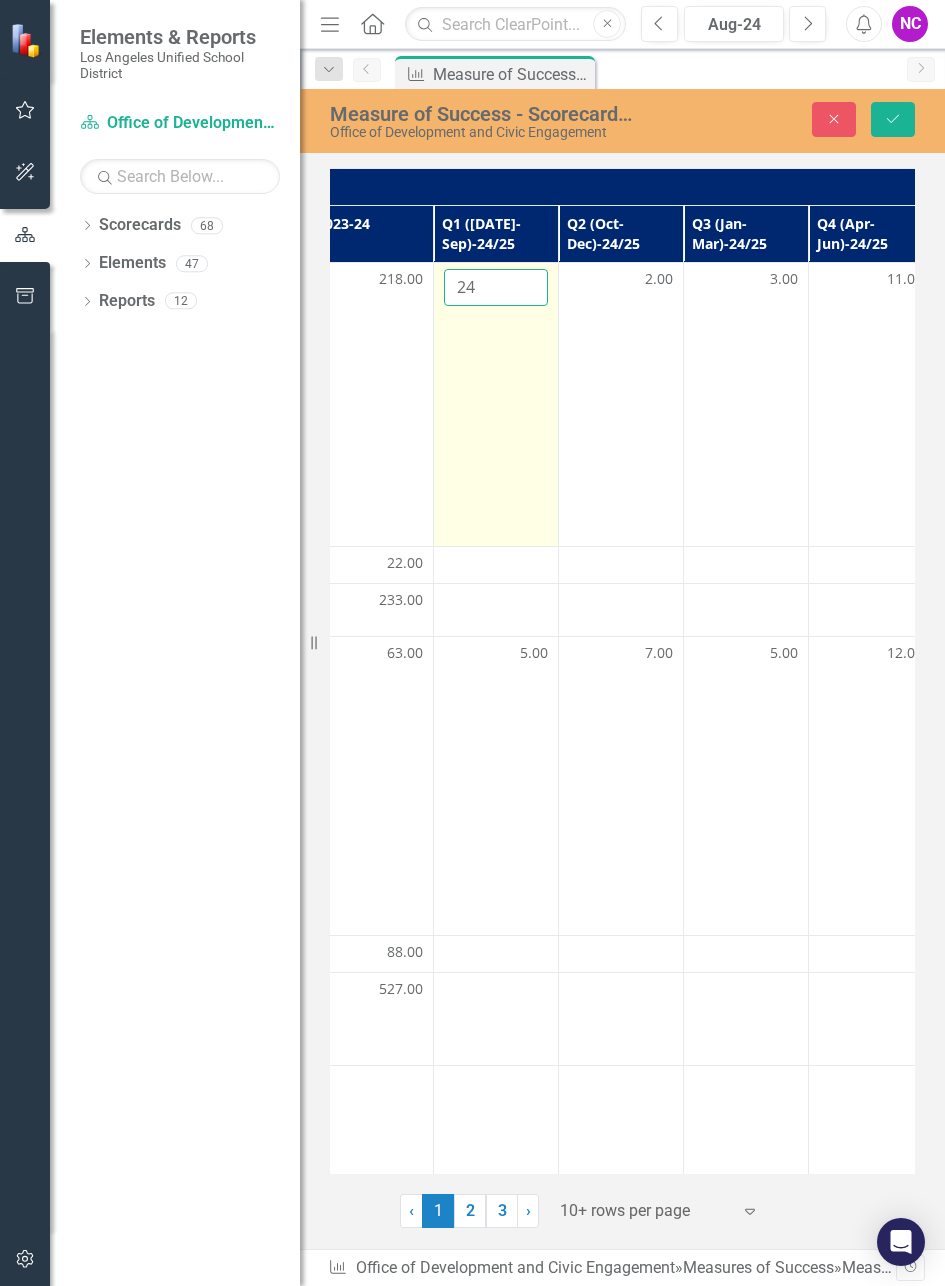 drag, startPoint x: 478, startPoint y: 284, endPoint x: 468, endPoint y: 285, distance: 10.049875 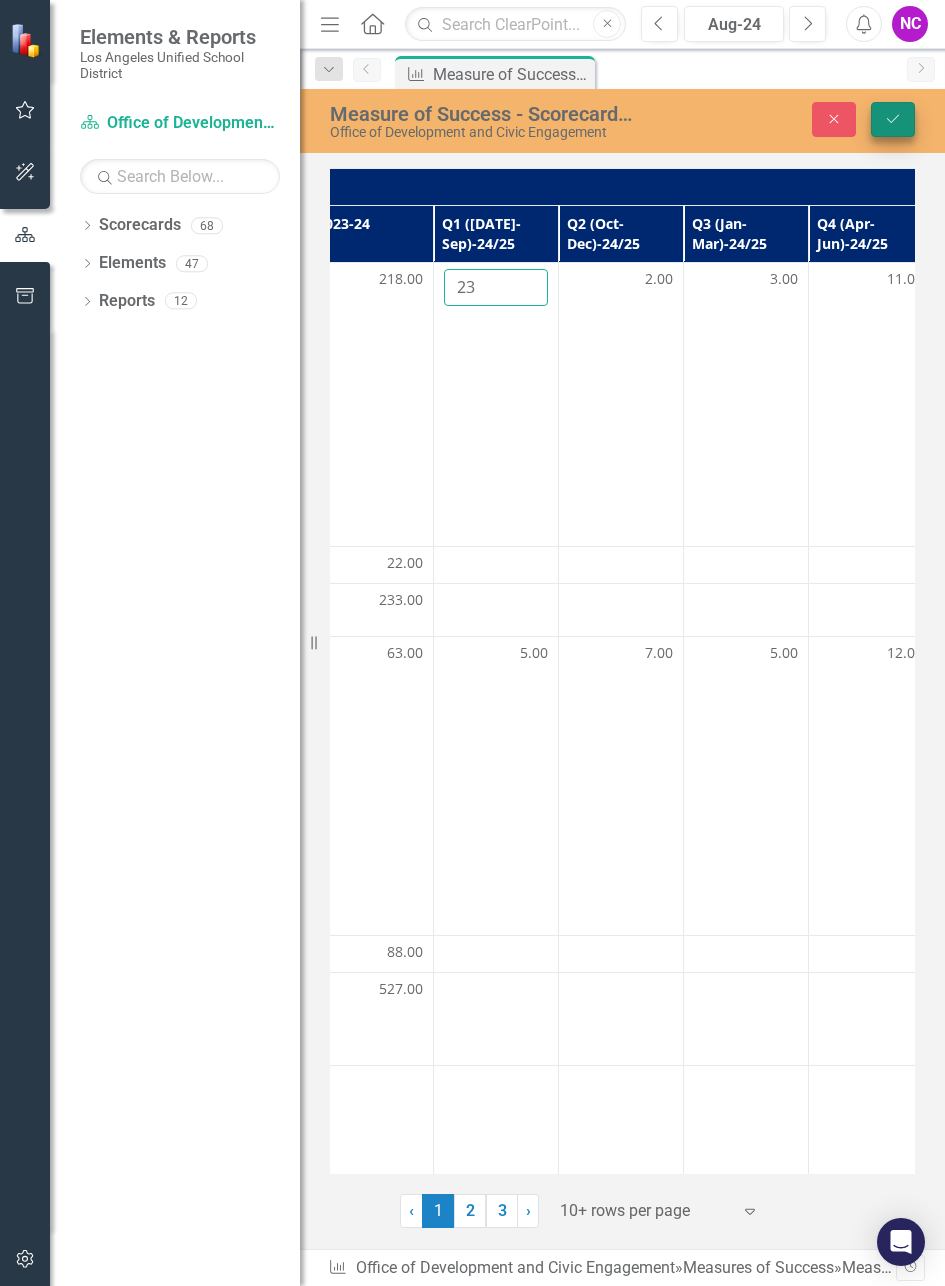 type on "23" 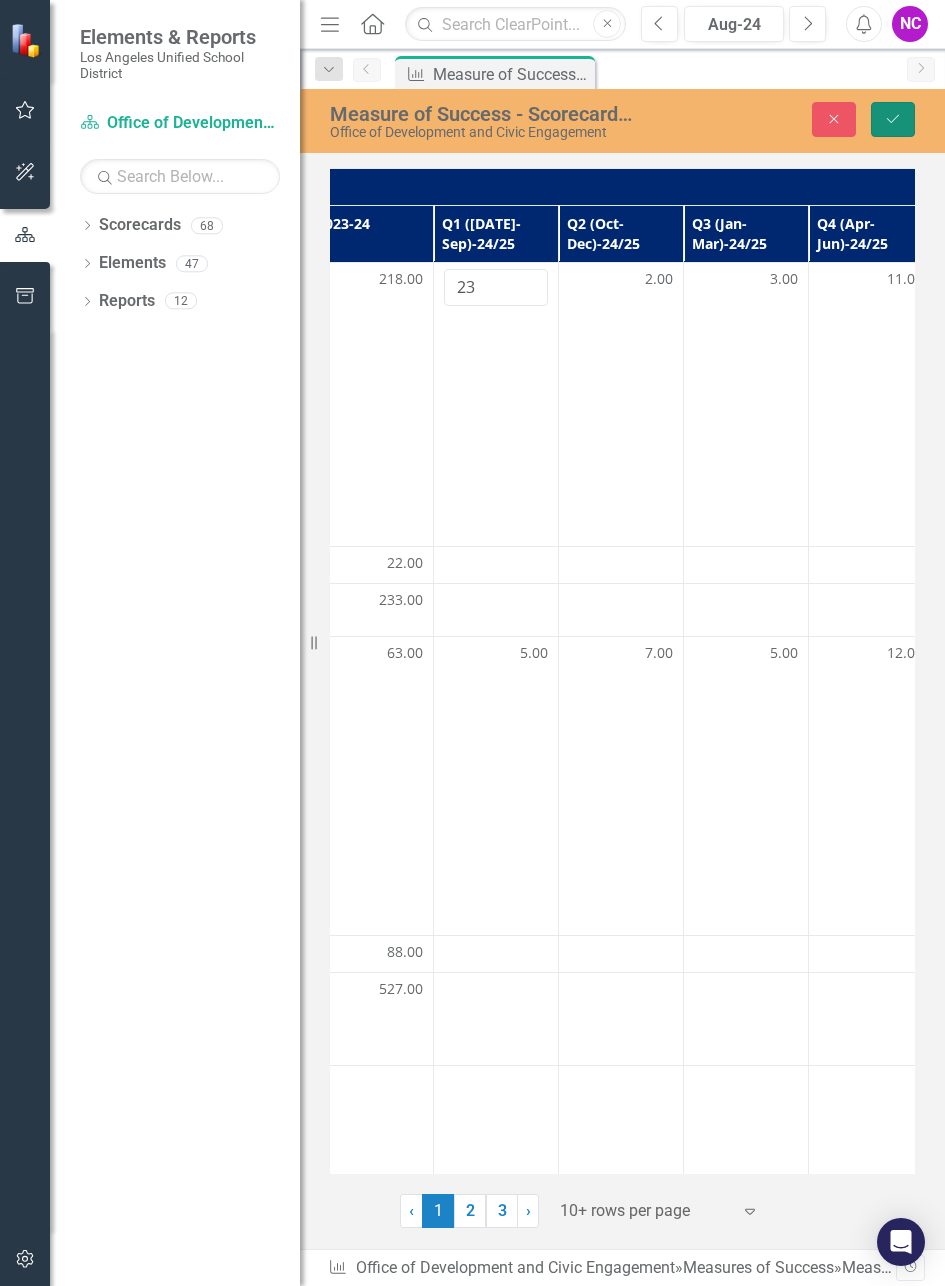 click on "Save" 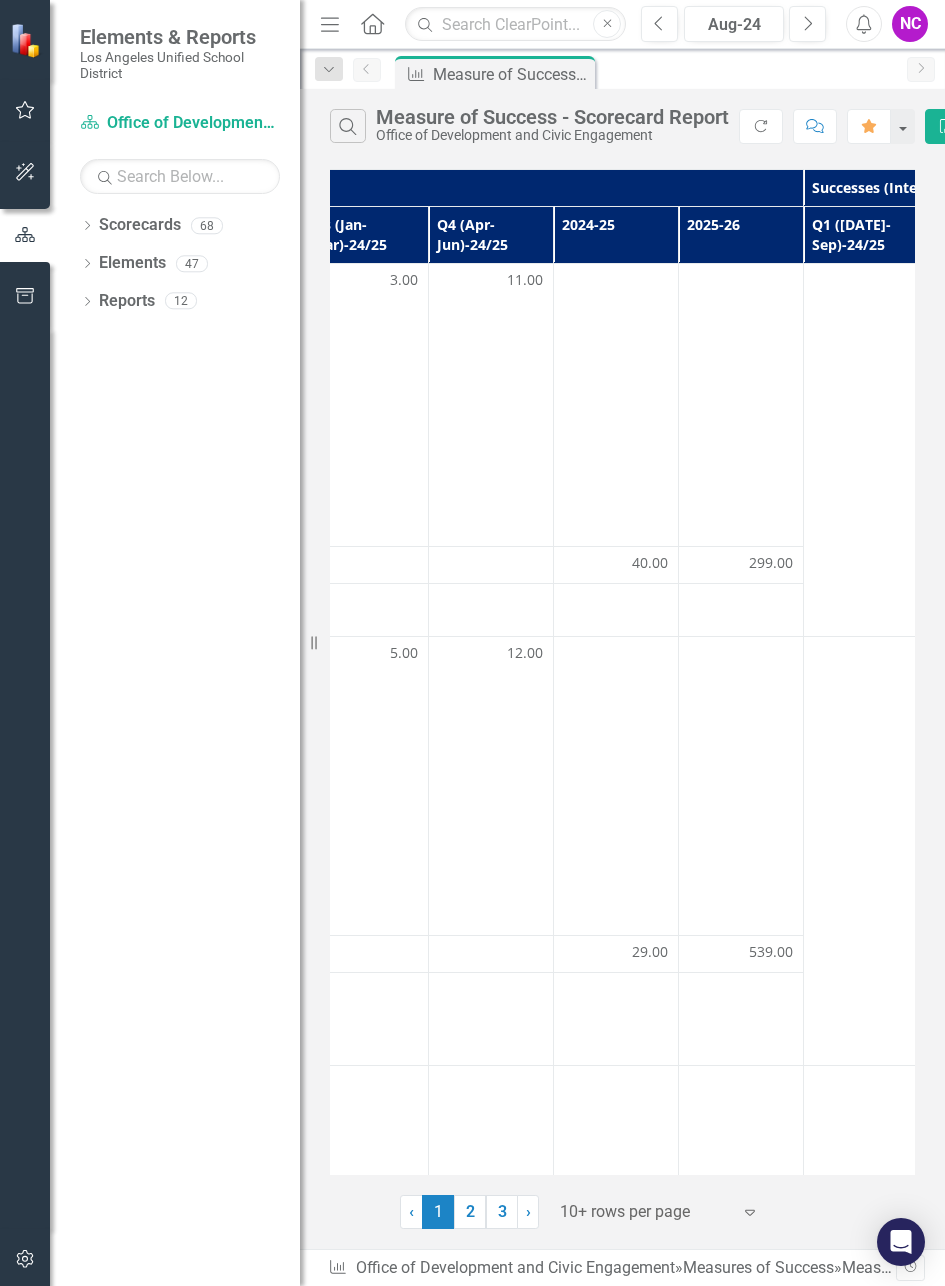 scroll, scrollTop: 0, scrollLeft: 1038, axis: horizontal 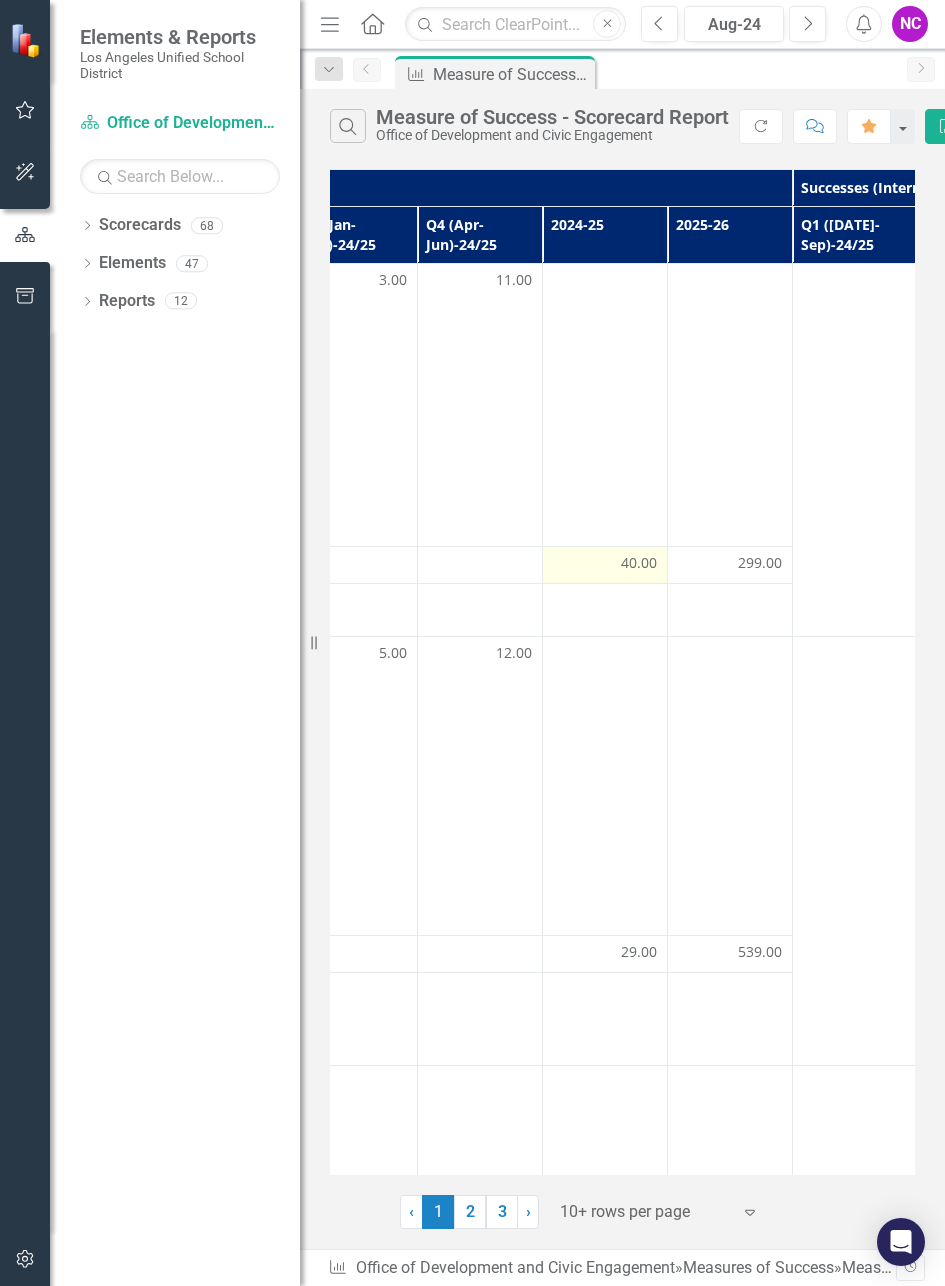 click on "40.00" at bounding box center (639, 563) 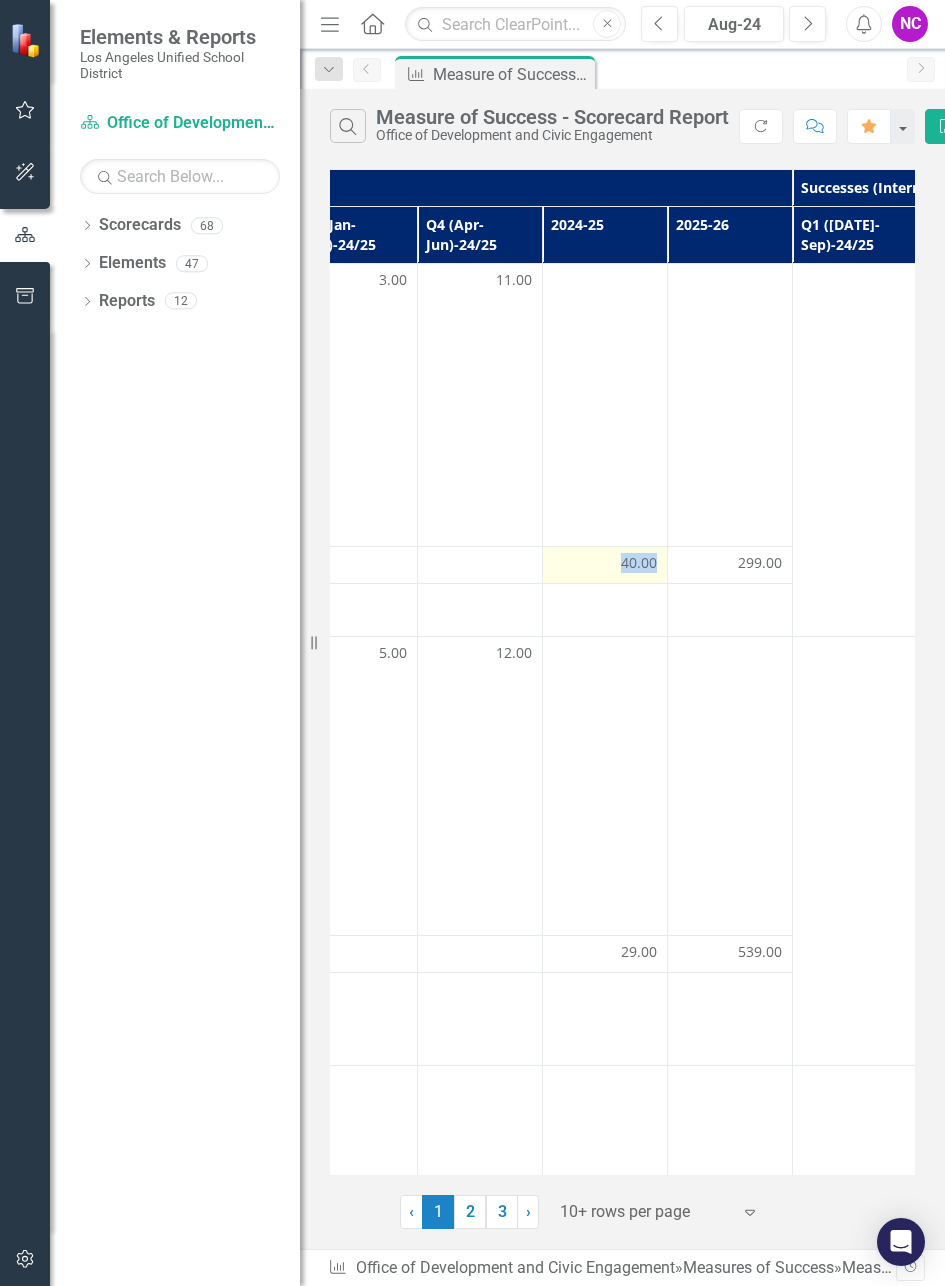 click on "40.00" at bounding box center [639, 563] 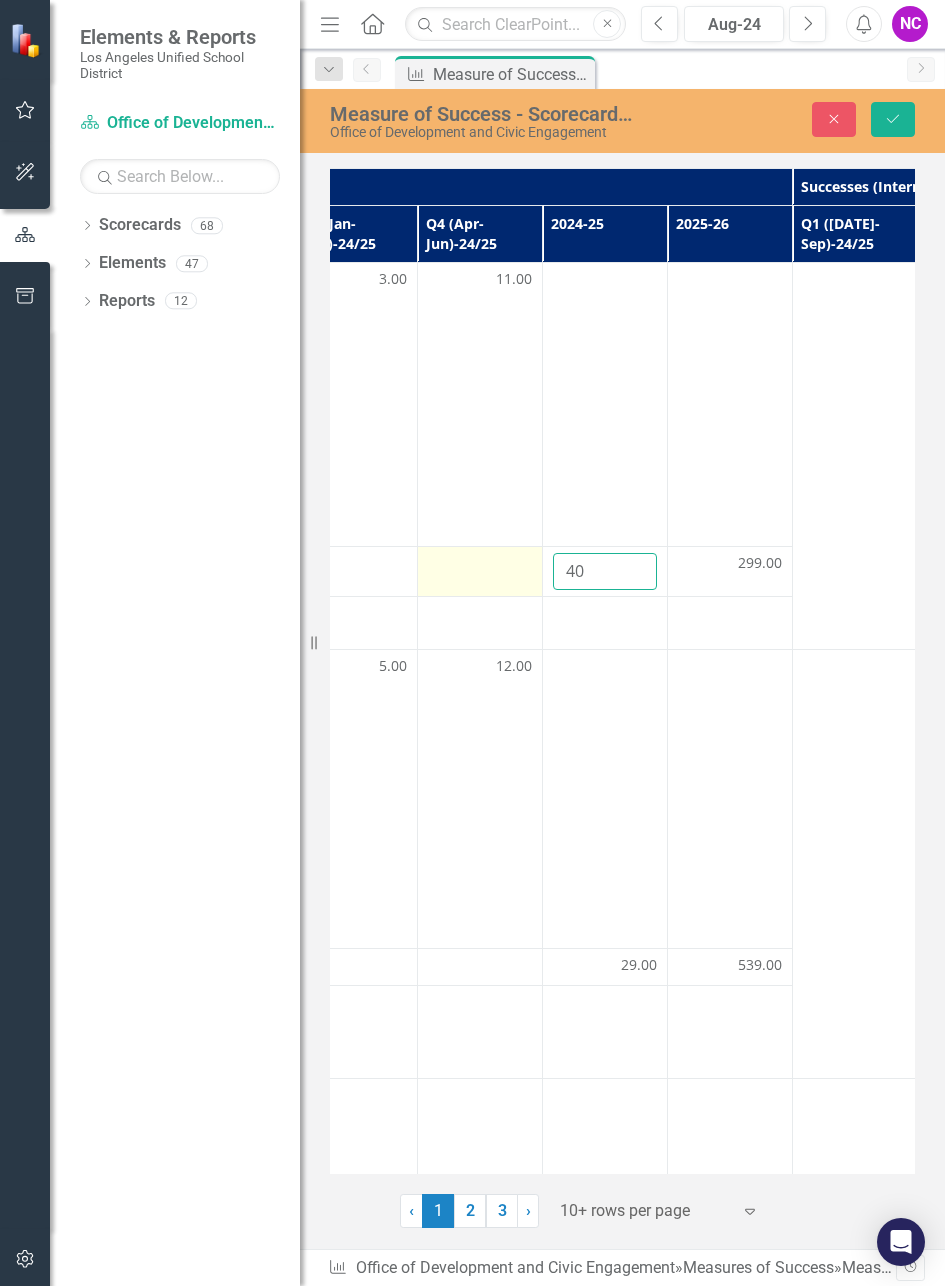 drag, startPoint x: 584, startPoint y: 569, endPoint x: 527, endPoint y: 574, distance: 57.21888 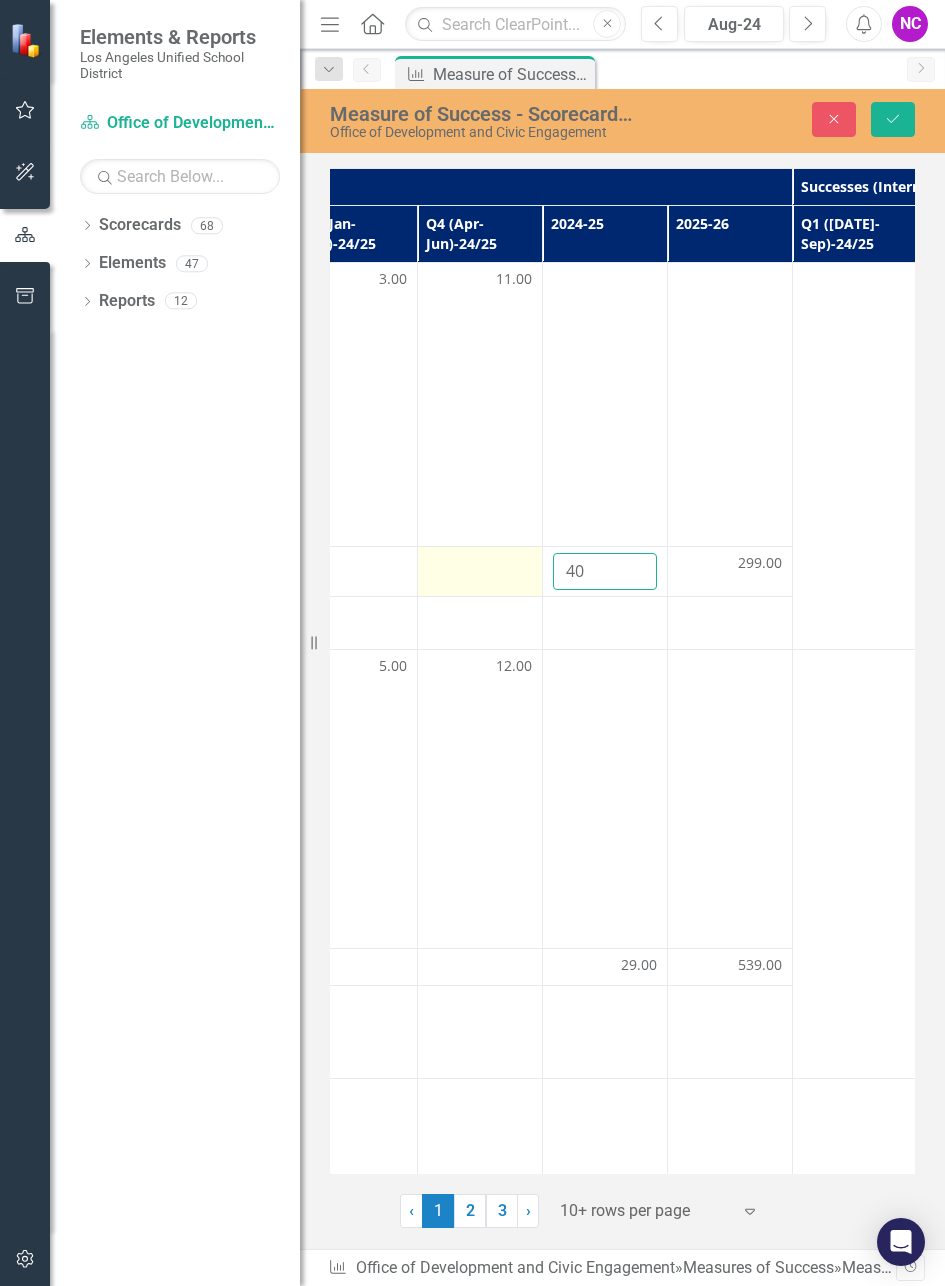 click on "Target 10.00 22.00 40 299.00" at bounding box center [668, 571] 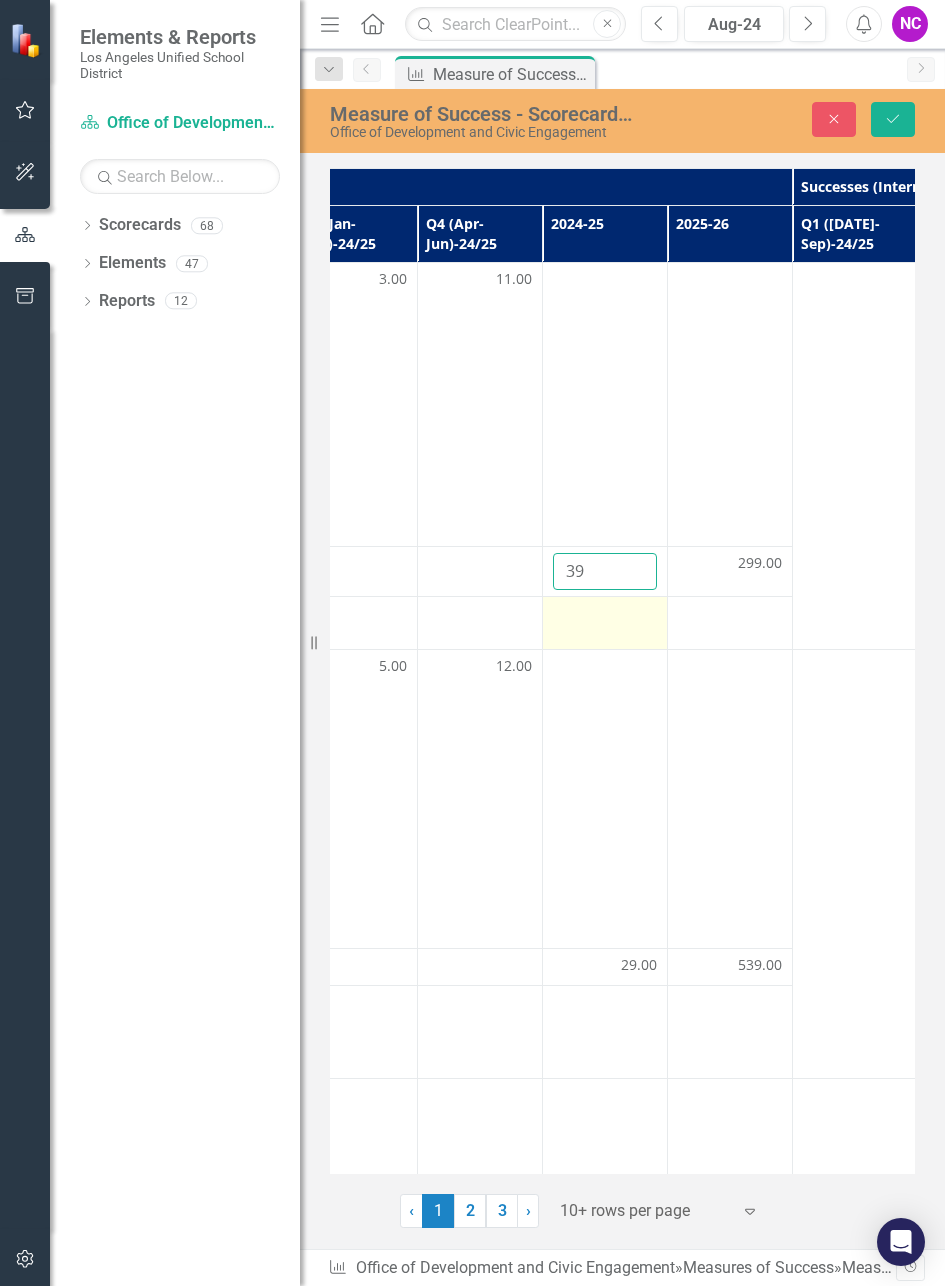 type on "39" 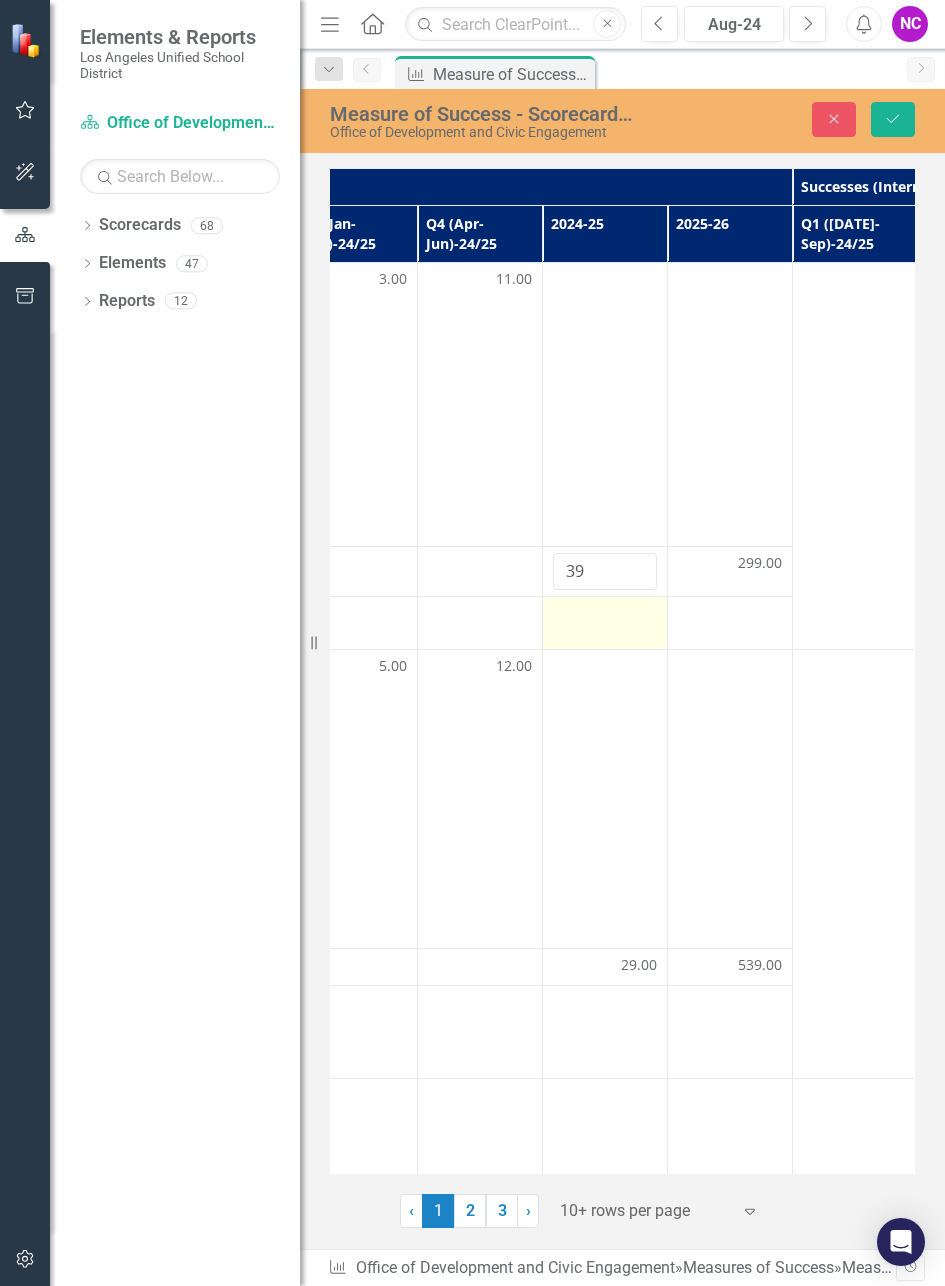 click at bounding box center [605, 615] 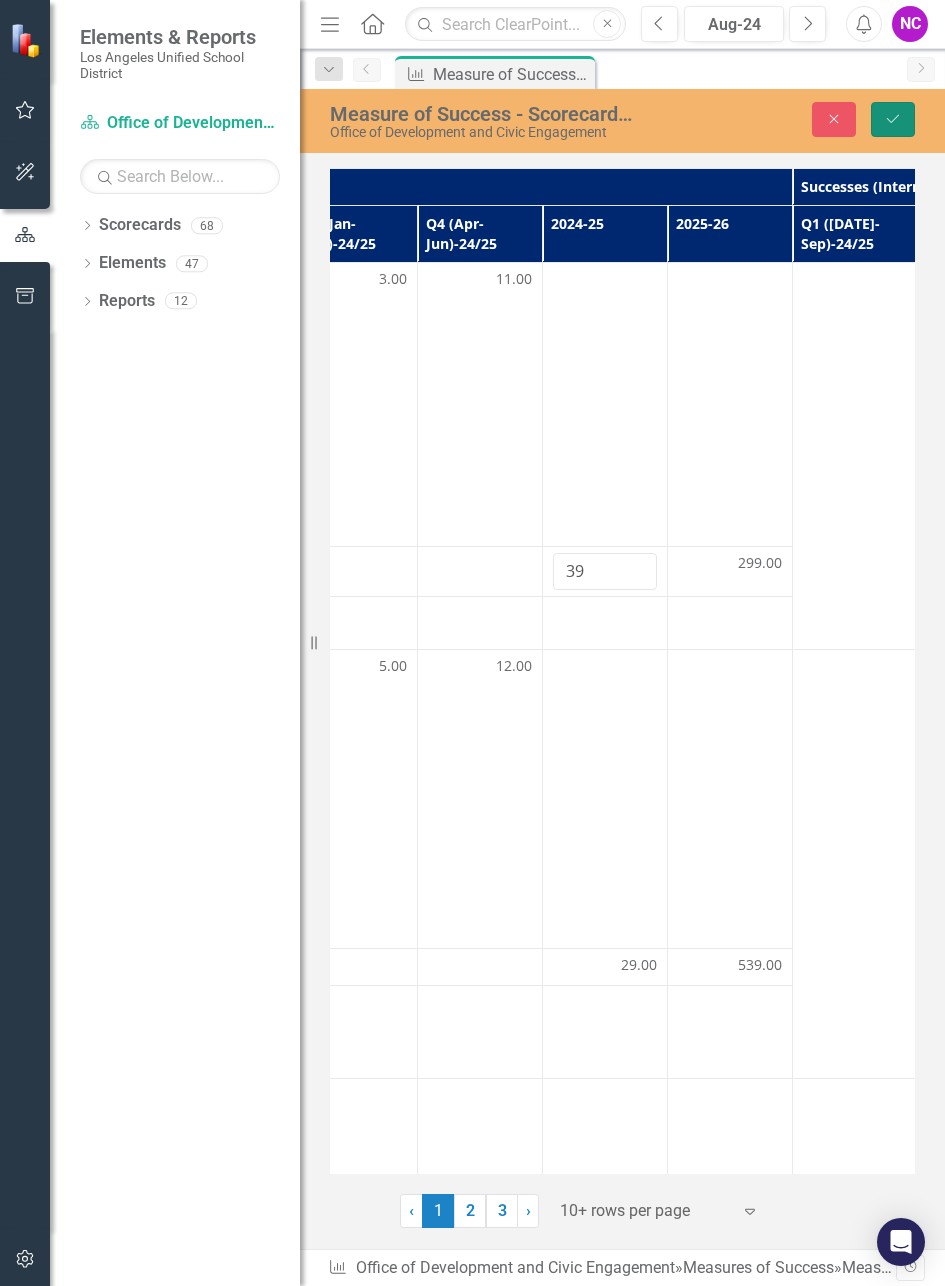 click on "Save" 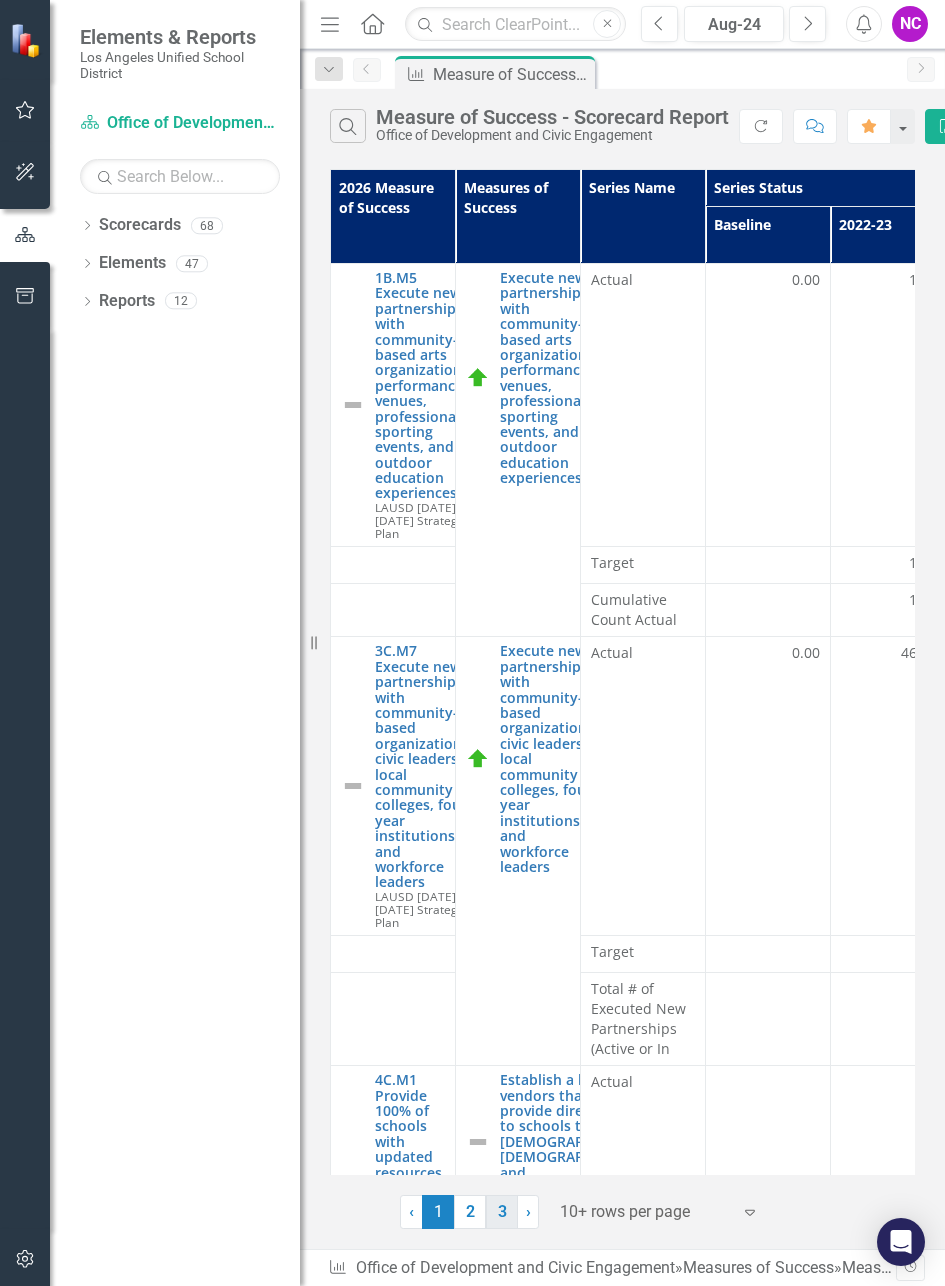 click on "3" at bounding box center [502, 1212] 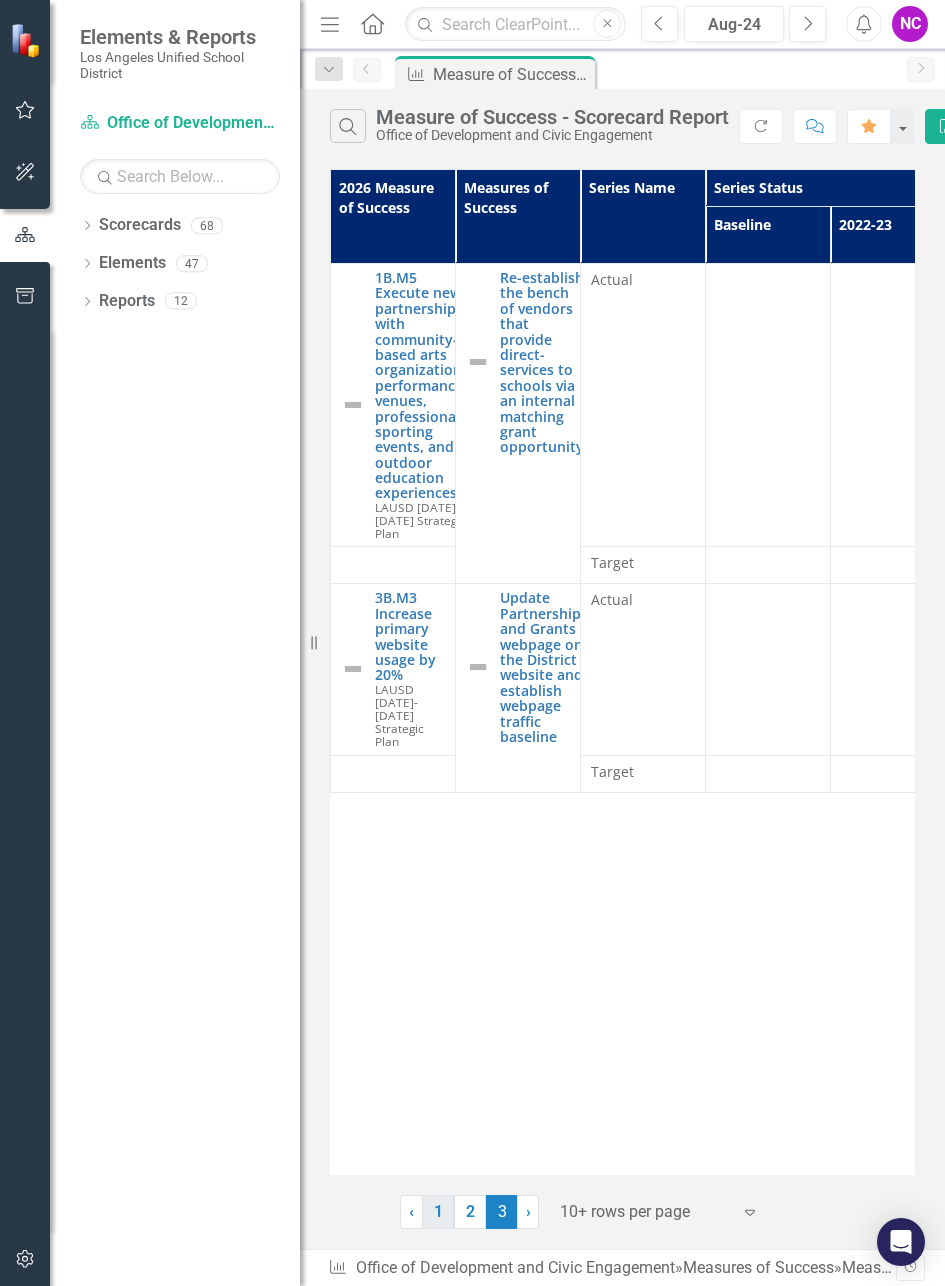 click on "1" at bounding box center [438, 1212] 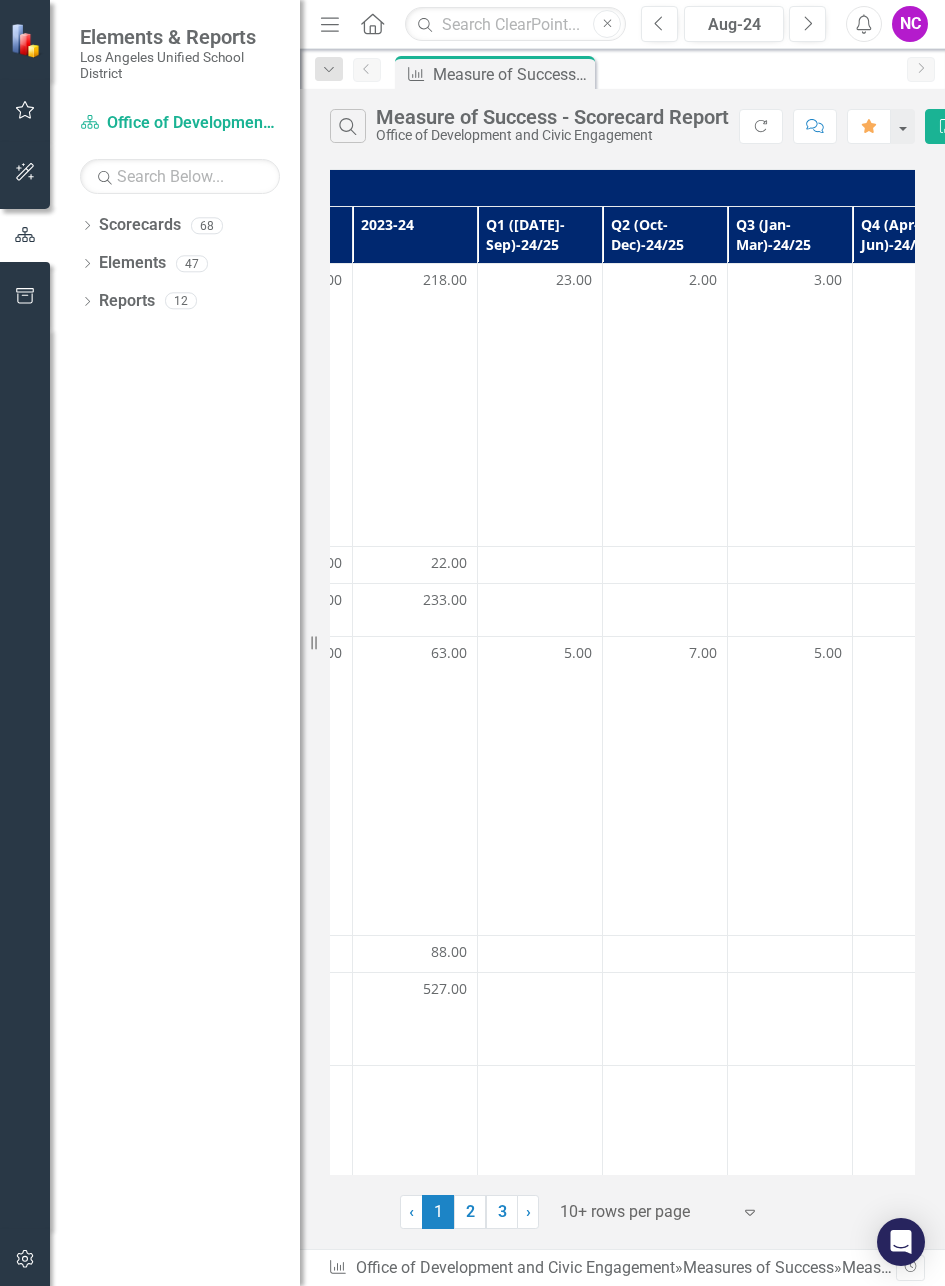 scroll, scrollTop: 0, scrollLeft: 328, axis: horizontal 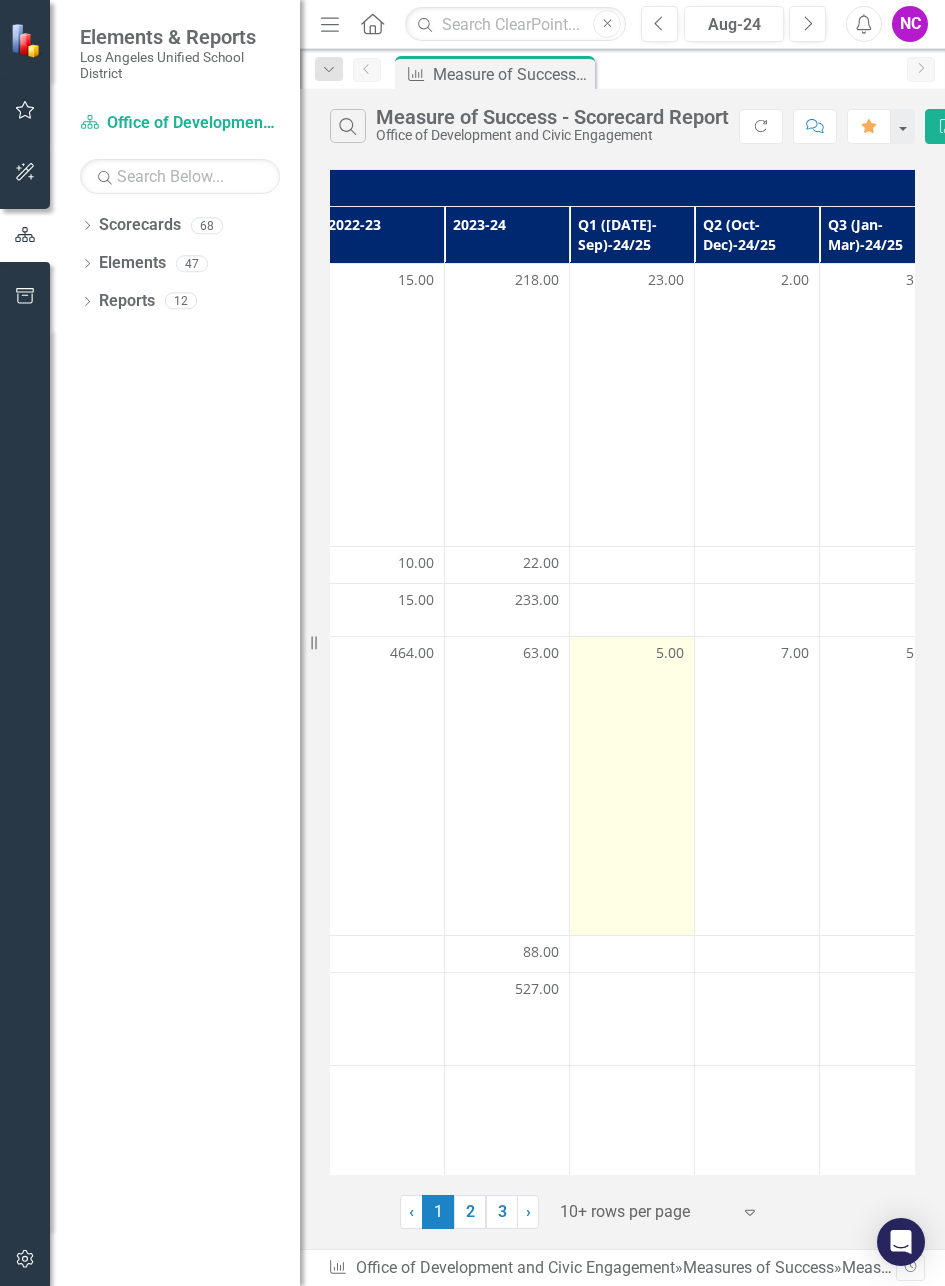 click on "5.00" at bounding box center [670, 653] 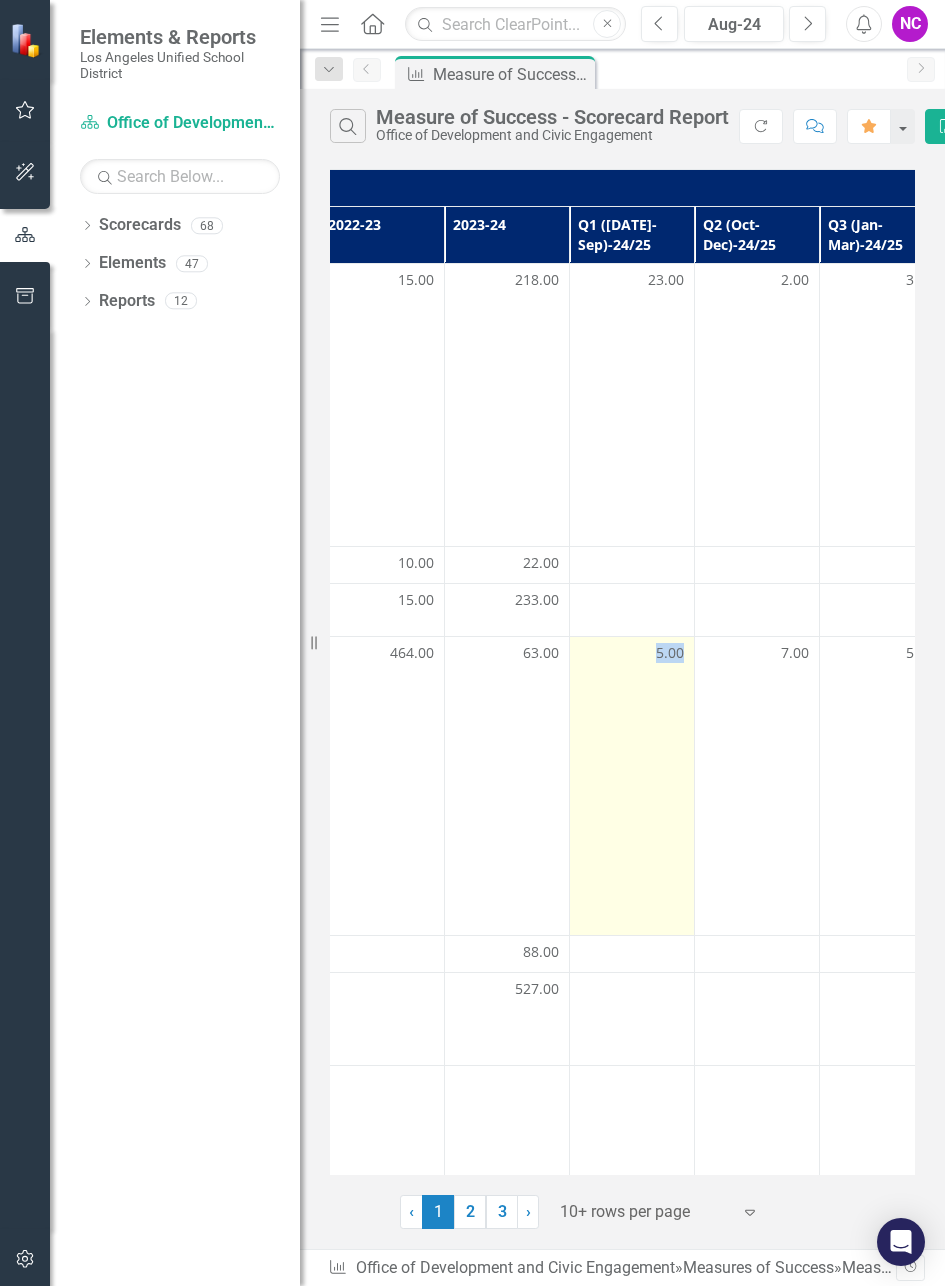 click on "5.00" at bounding box center [670, 653] 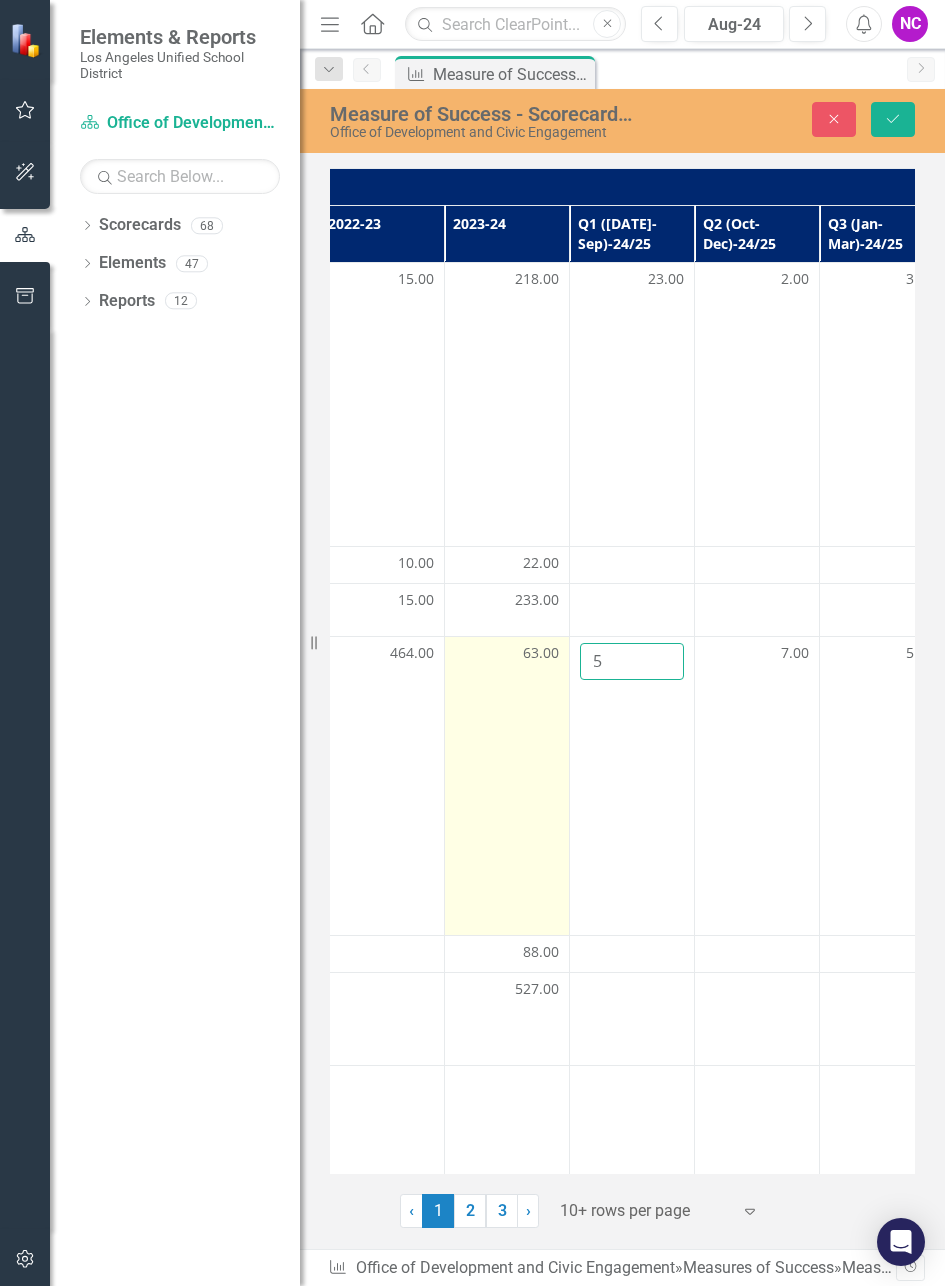 drag, startPoint x: 606, startPoint y: 662, endPoint x: 532, endPoint y: 664, distance: 74.02702 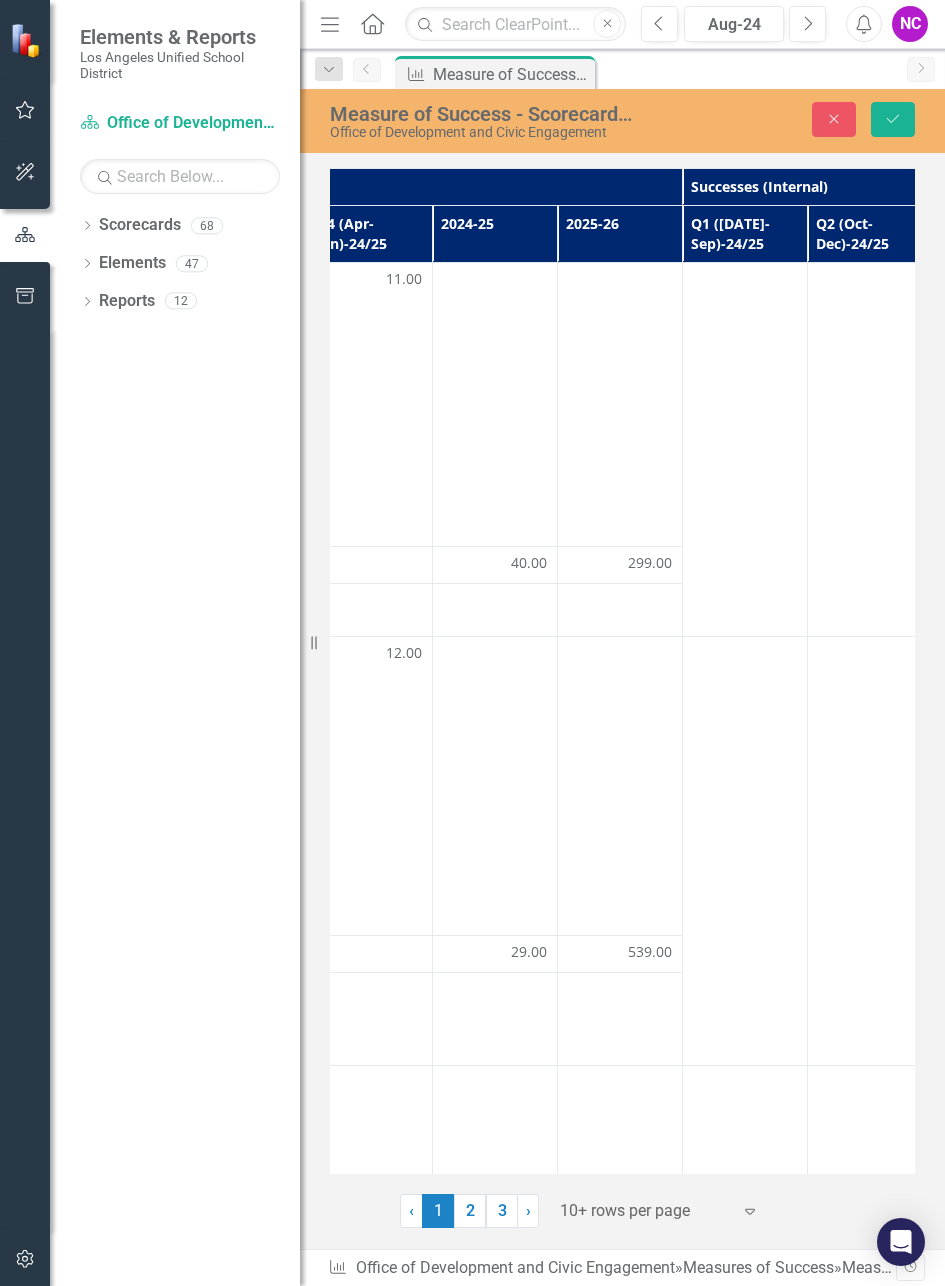 scroll, scrollTop: 0, scrollLeft: 1037, axis: horizontal 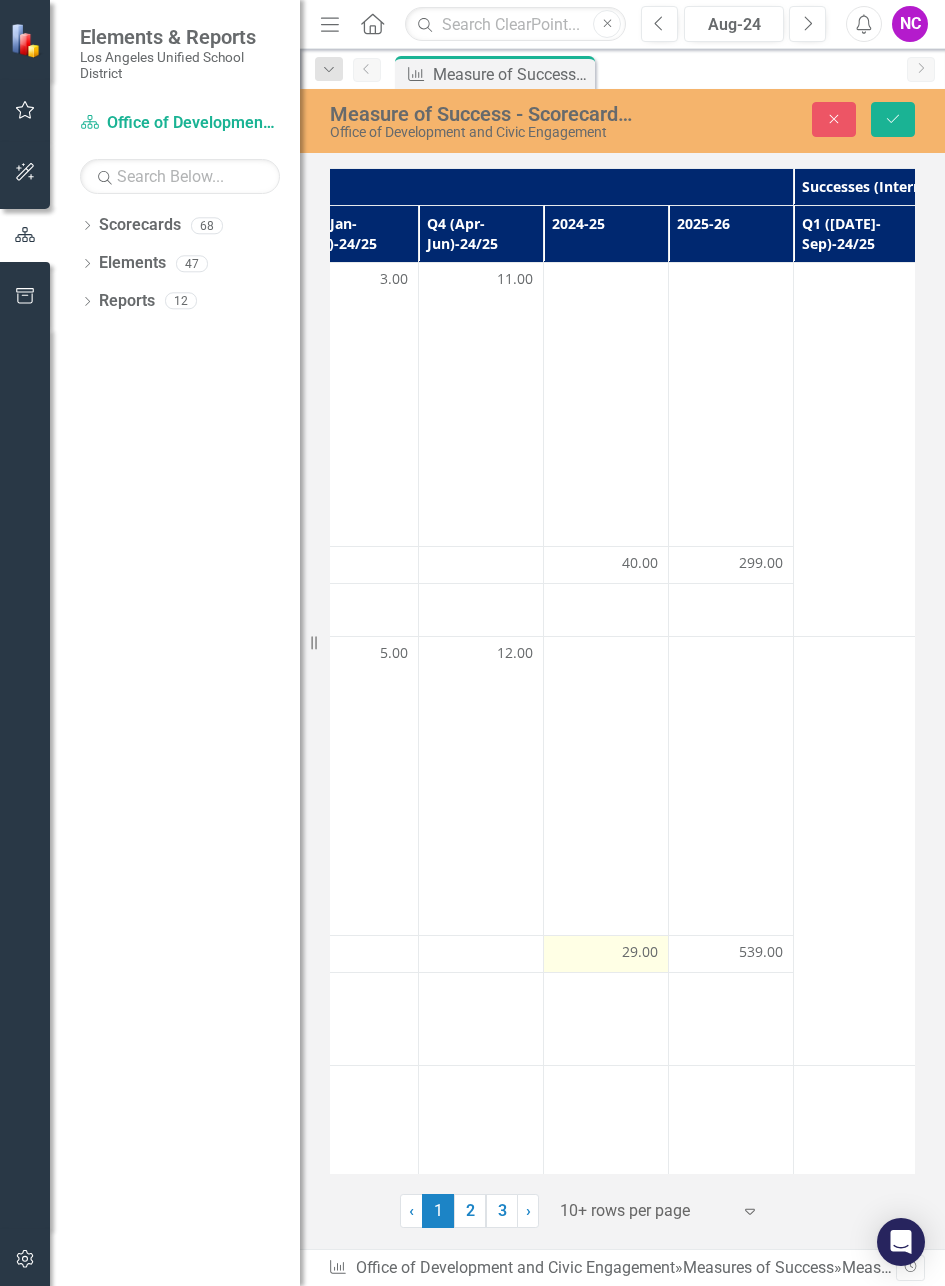 type on "6" 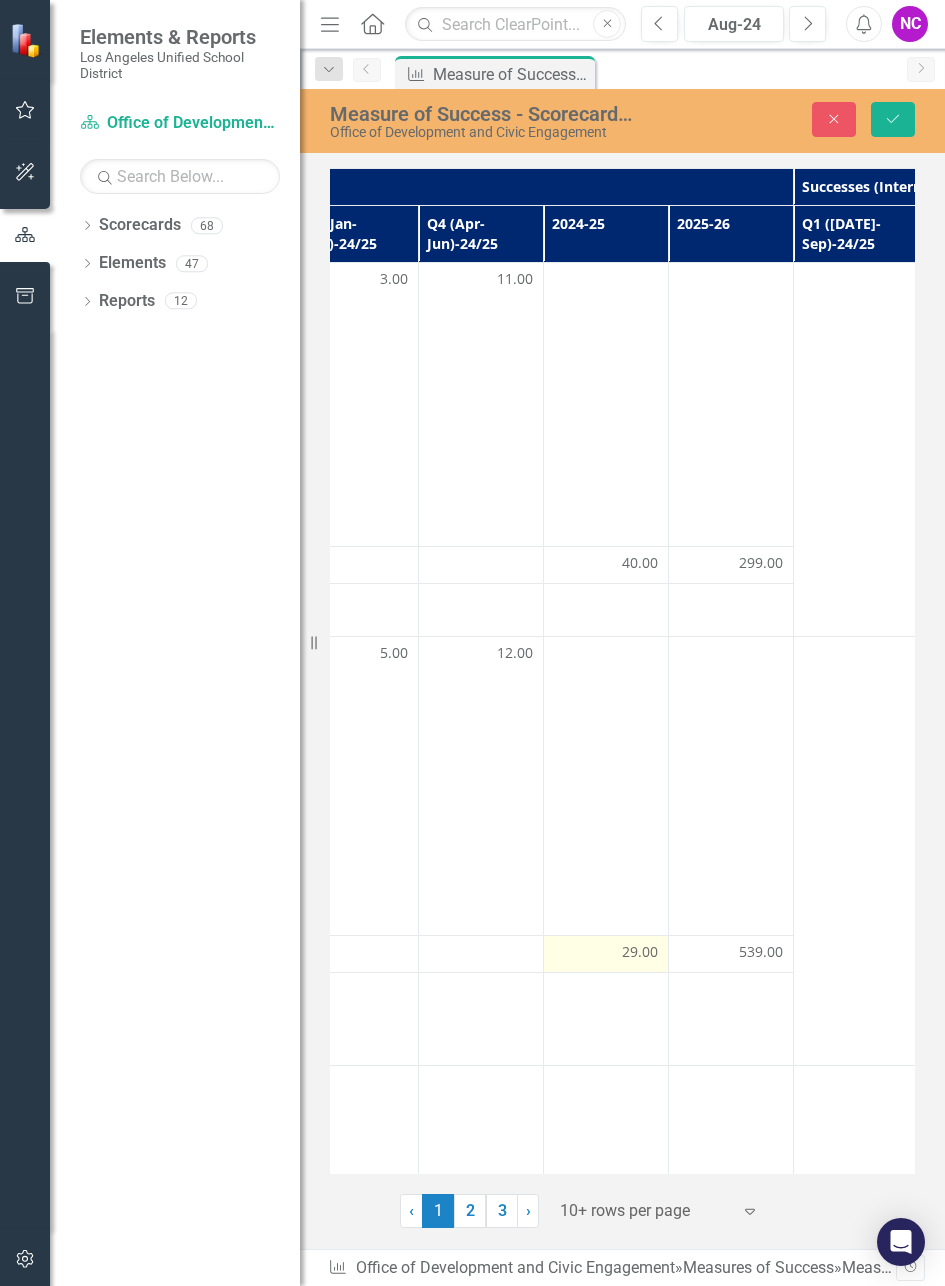 click on "29.00" at bounding box center (640, 952) 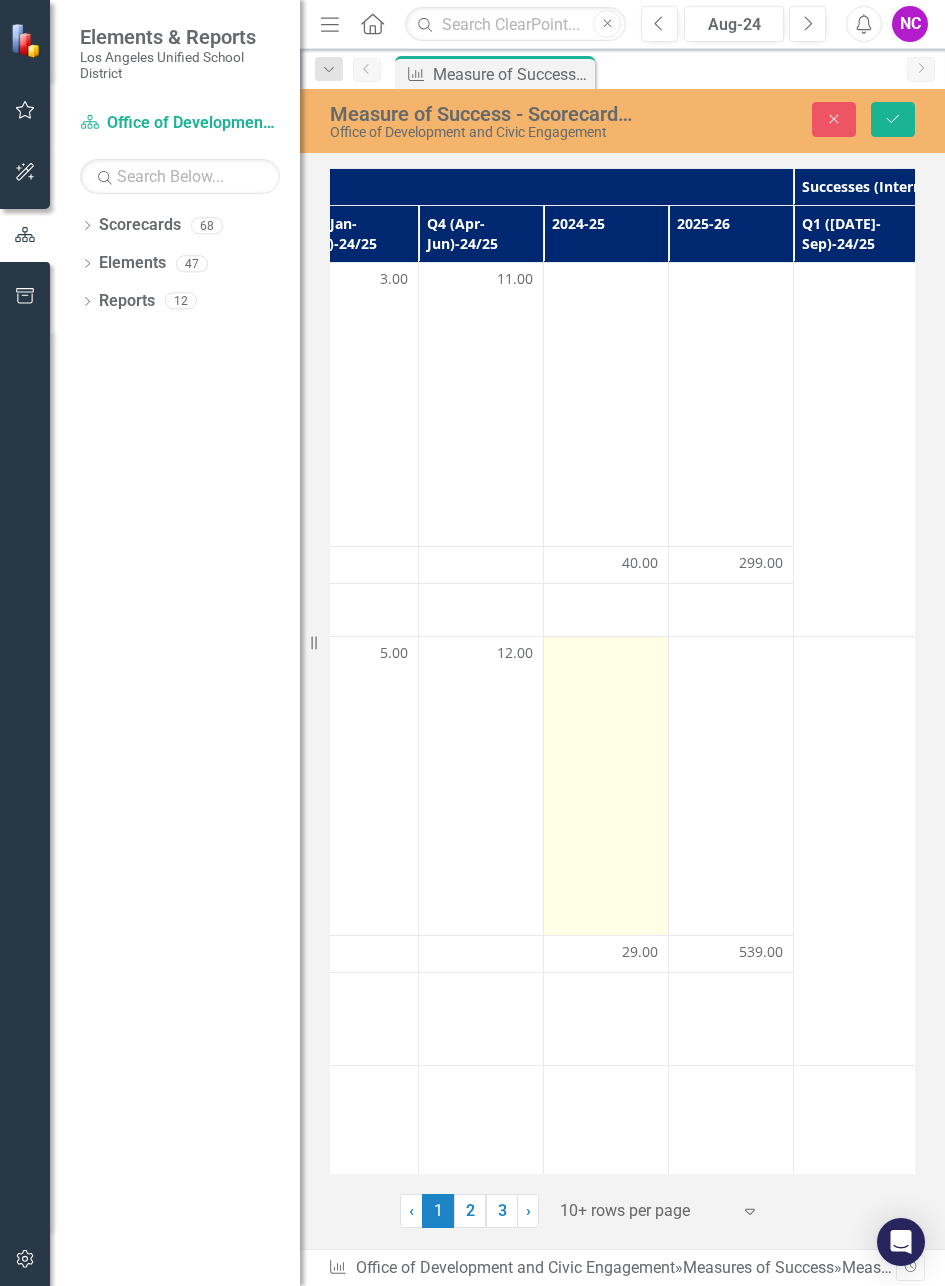 click at bounding box center (606, 785) 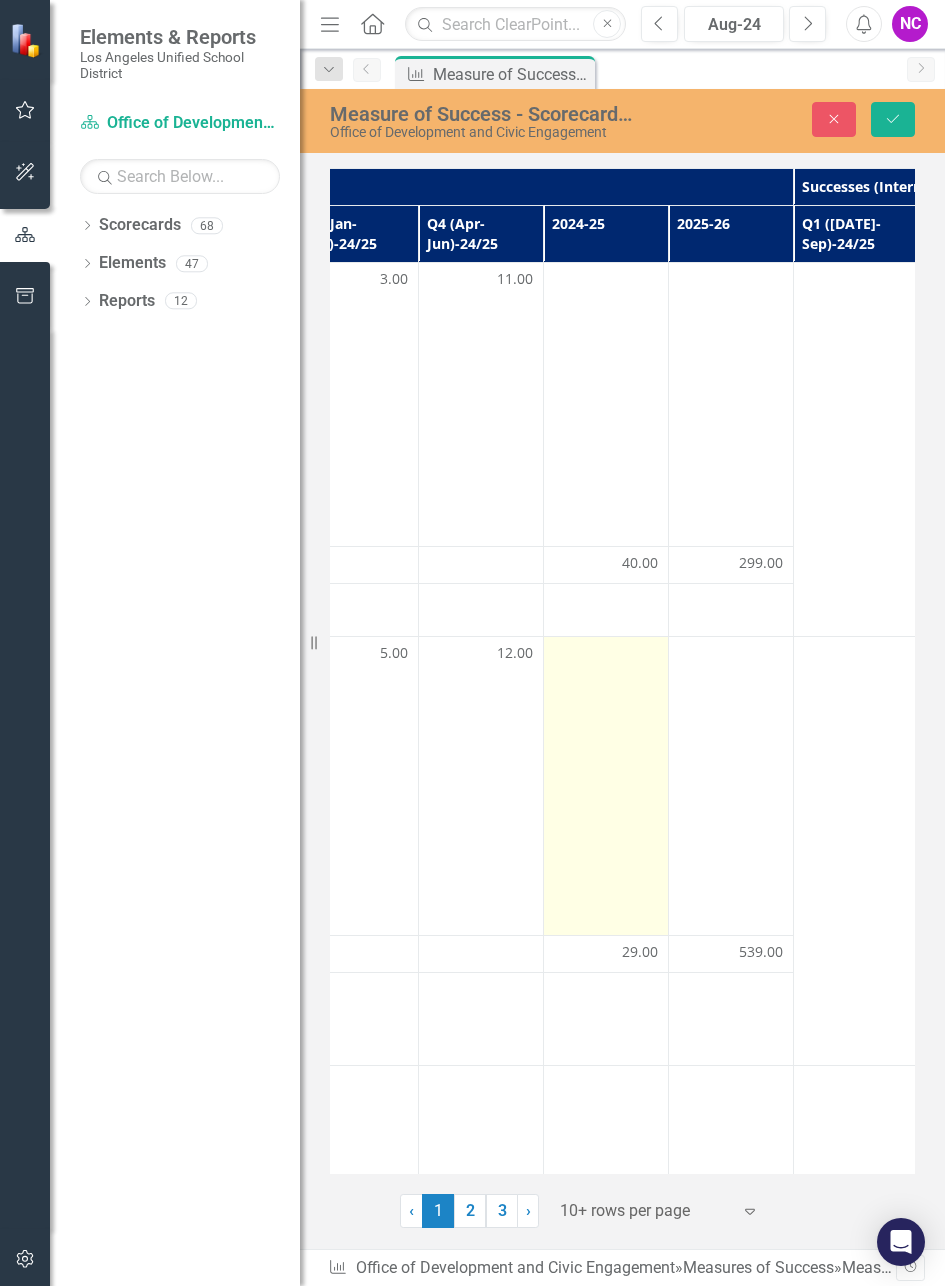 click at bounding box center (606, 785) 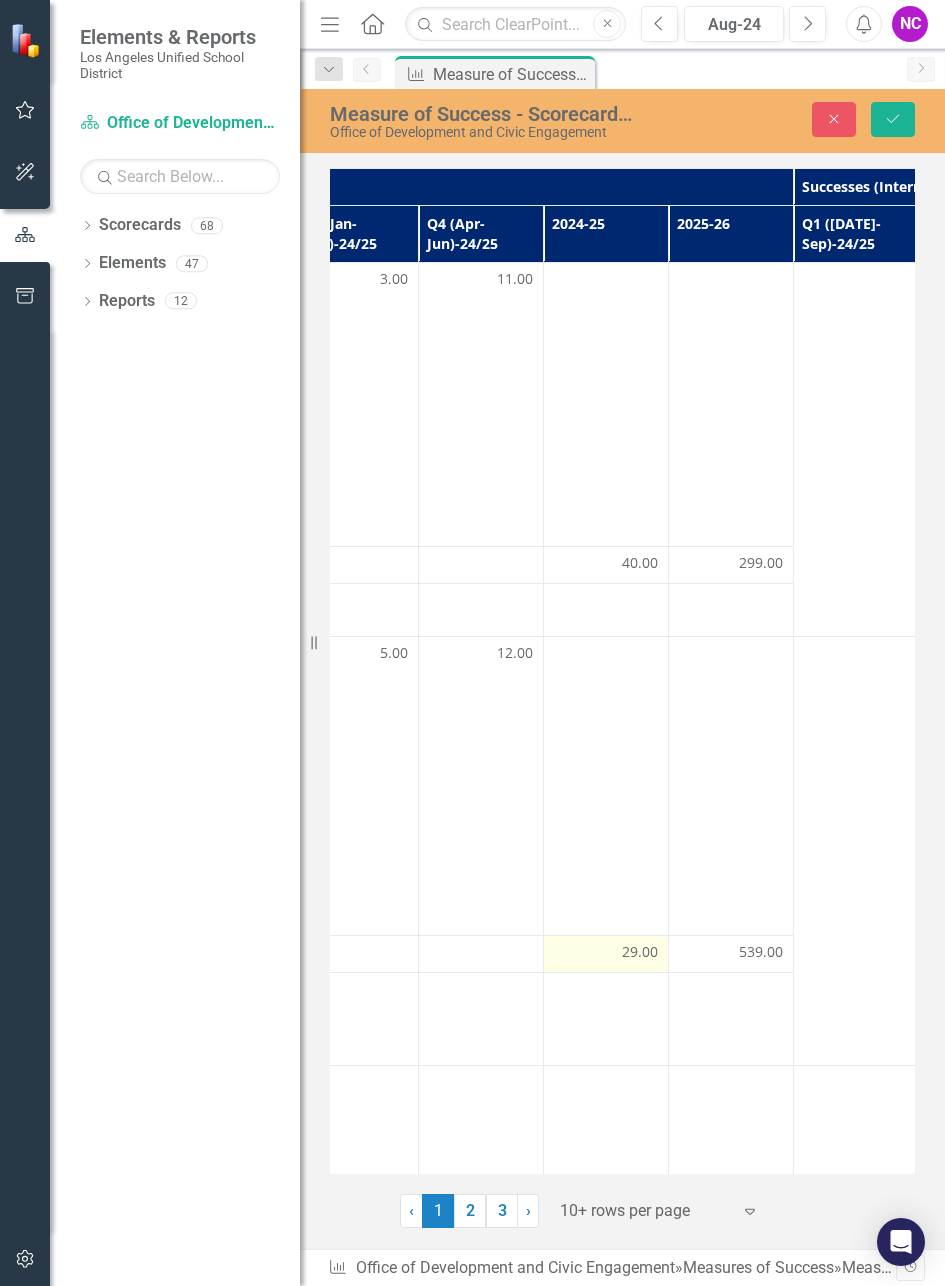 click on "29.00" at bounding box center (640, 952) 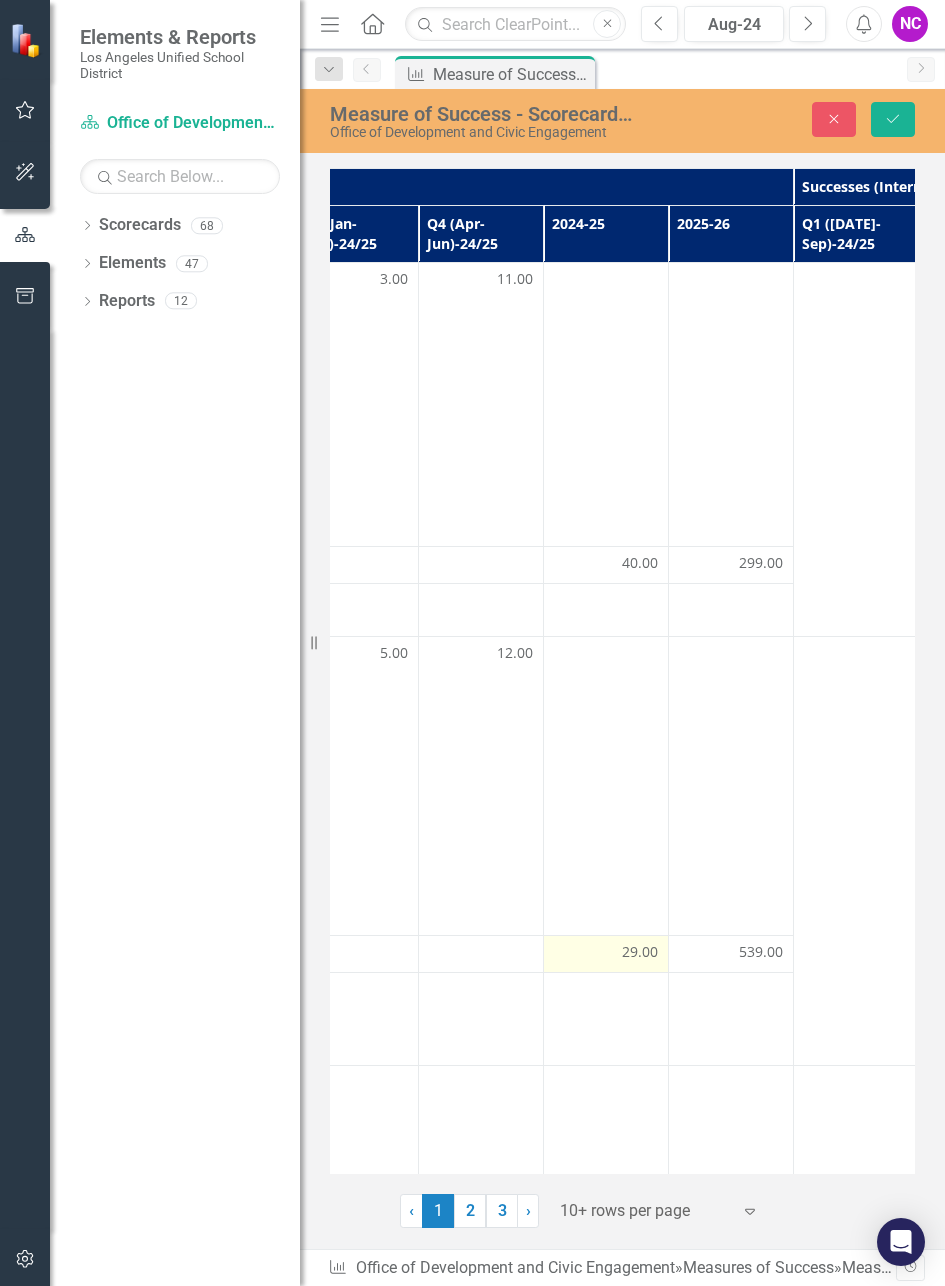 click on "29.00" at bounding box center (640, 952) 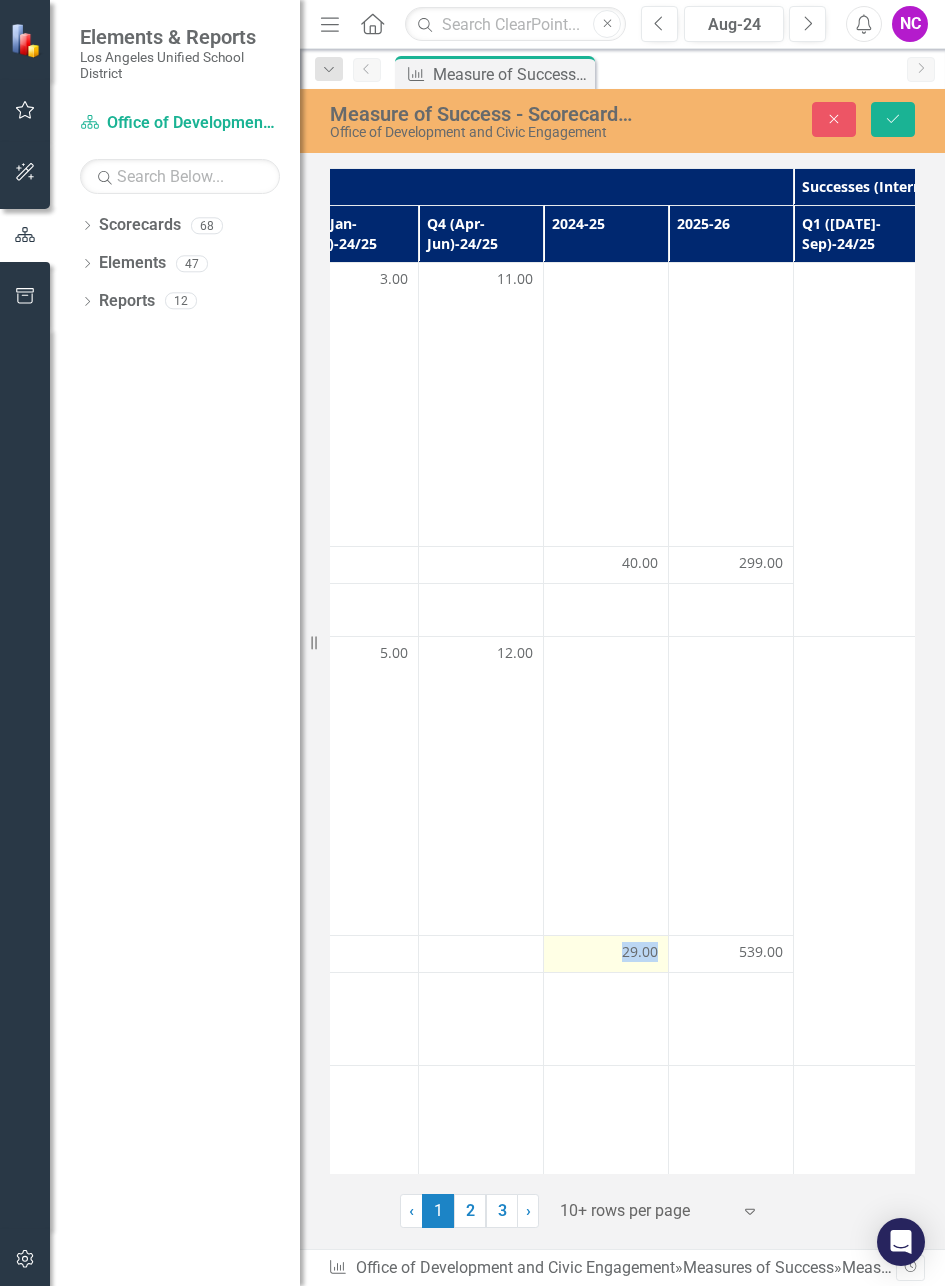 click on "29.00" at bounding box center (640, 952) 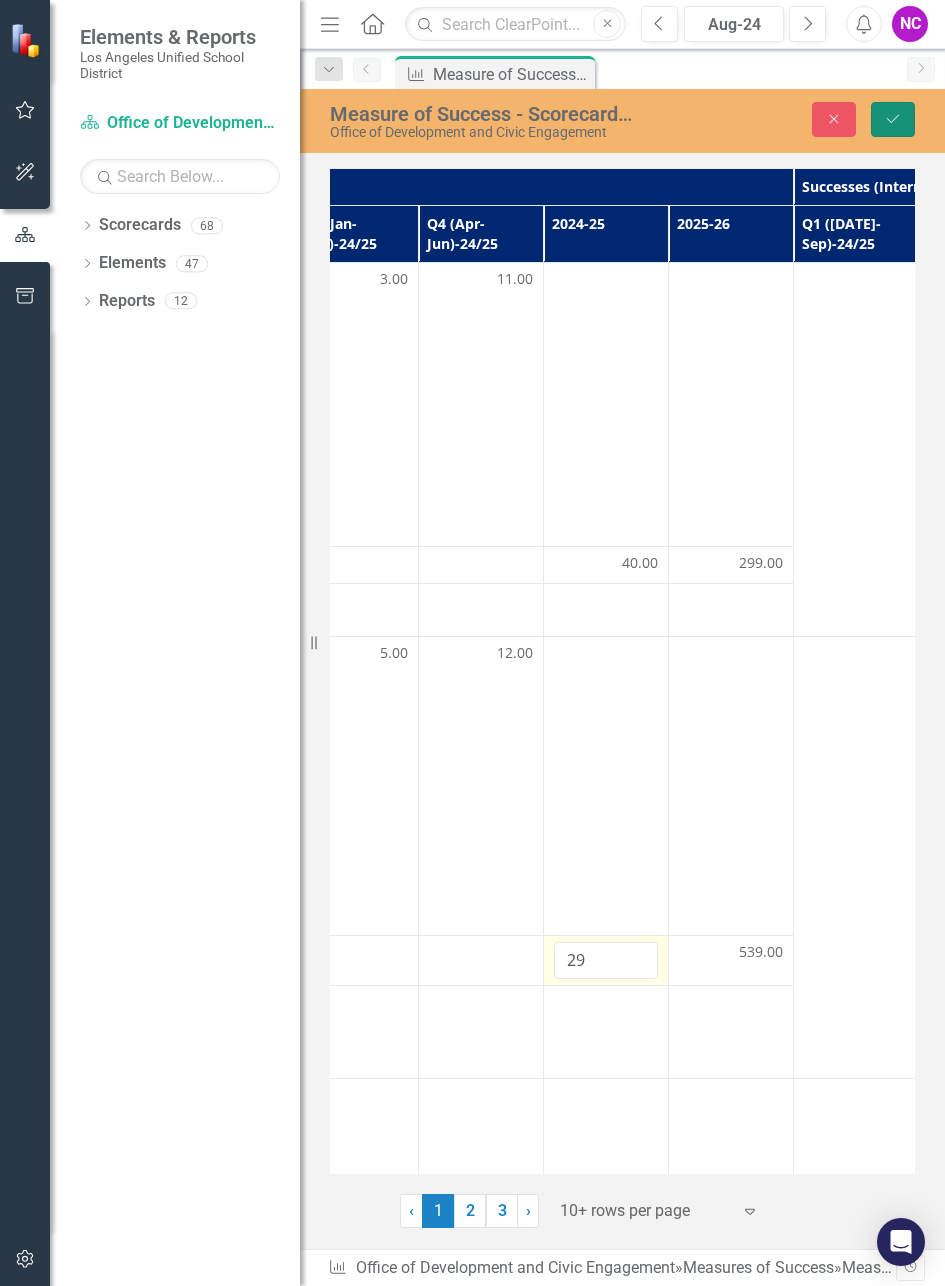 click on "Save" 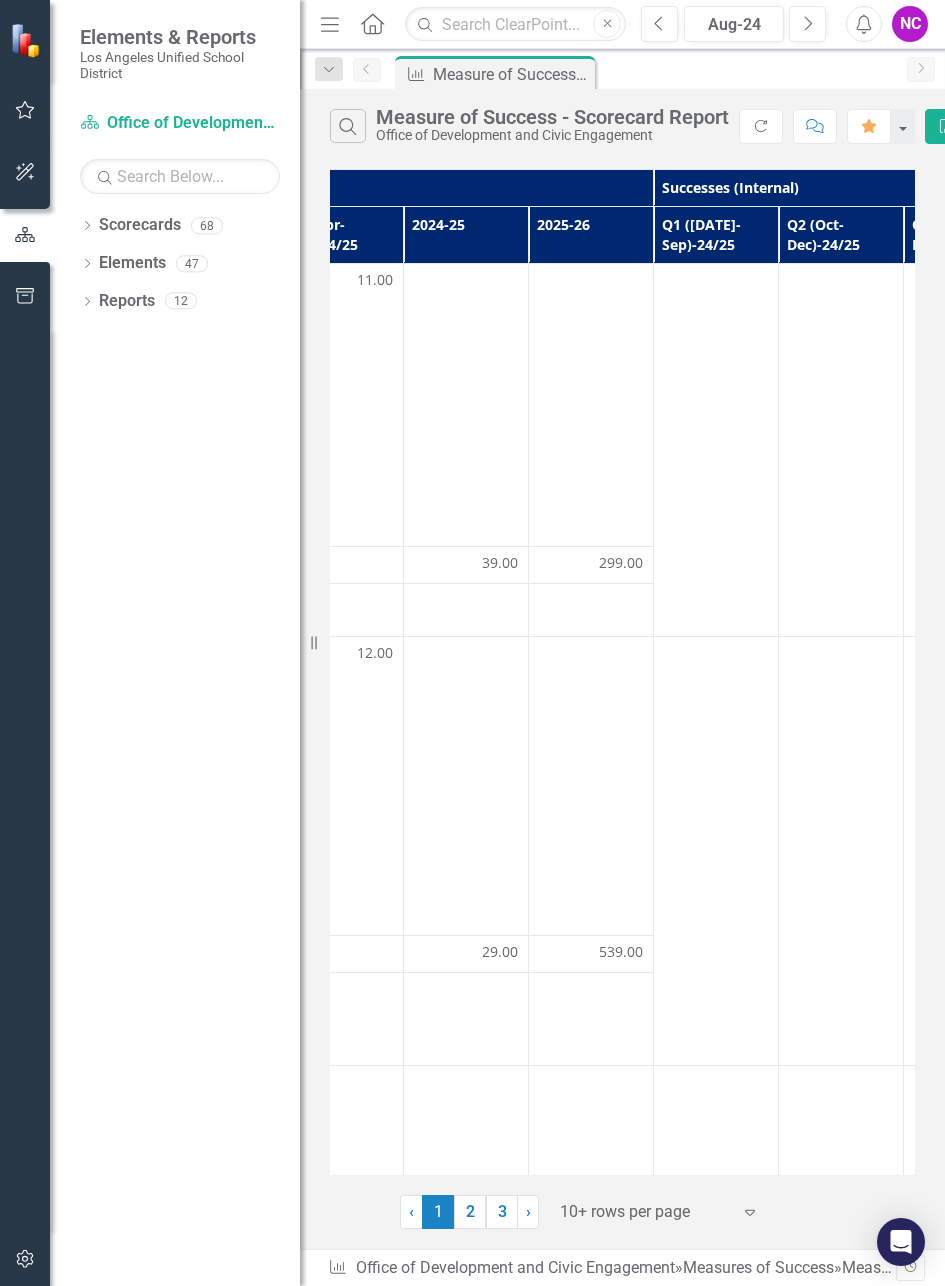 scroll, scrollTop: 0, scrollLeft: 1178, axis: horizontal 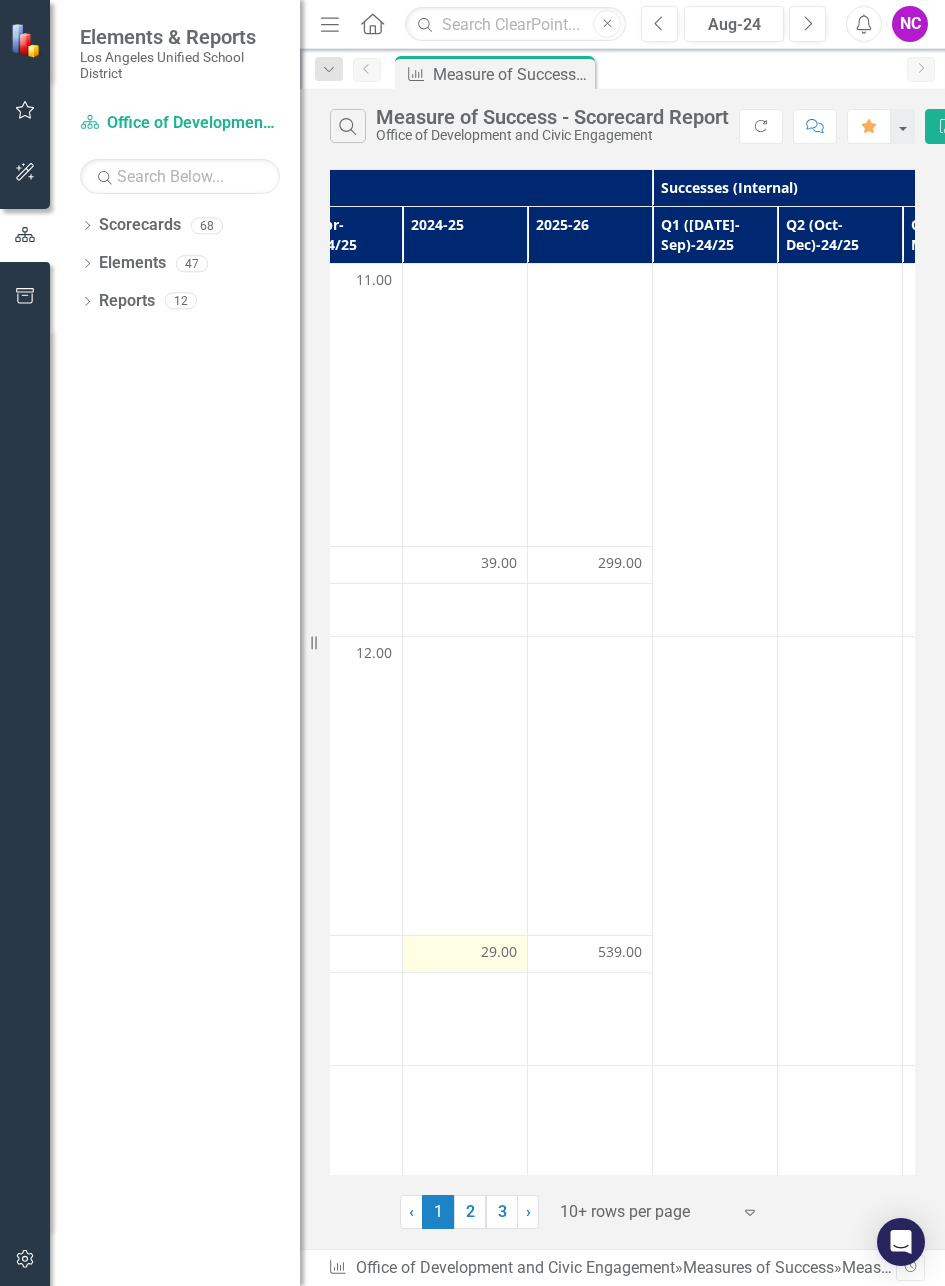 click on "29.00" at bounding box center [465, 952] 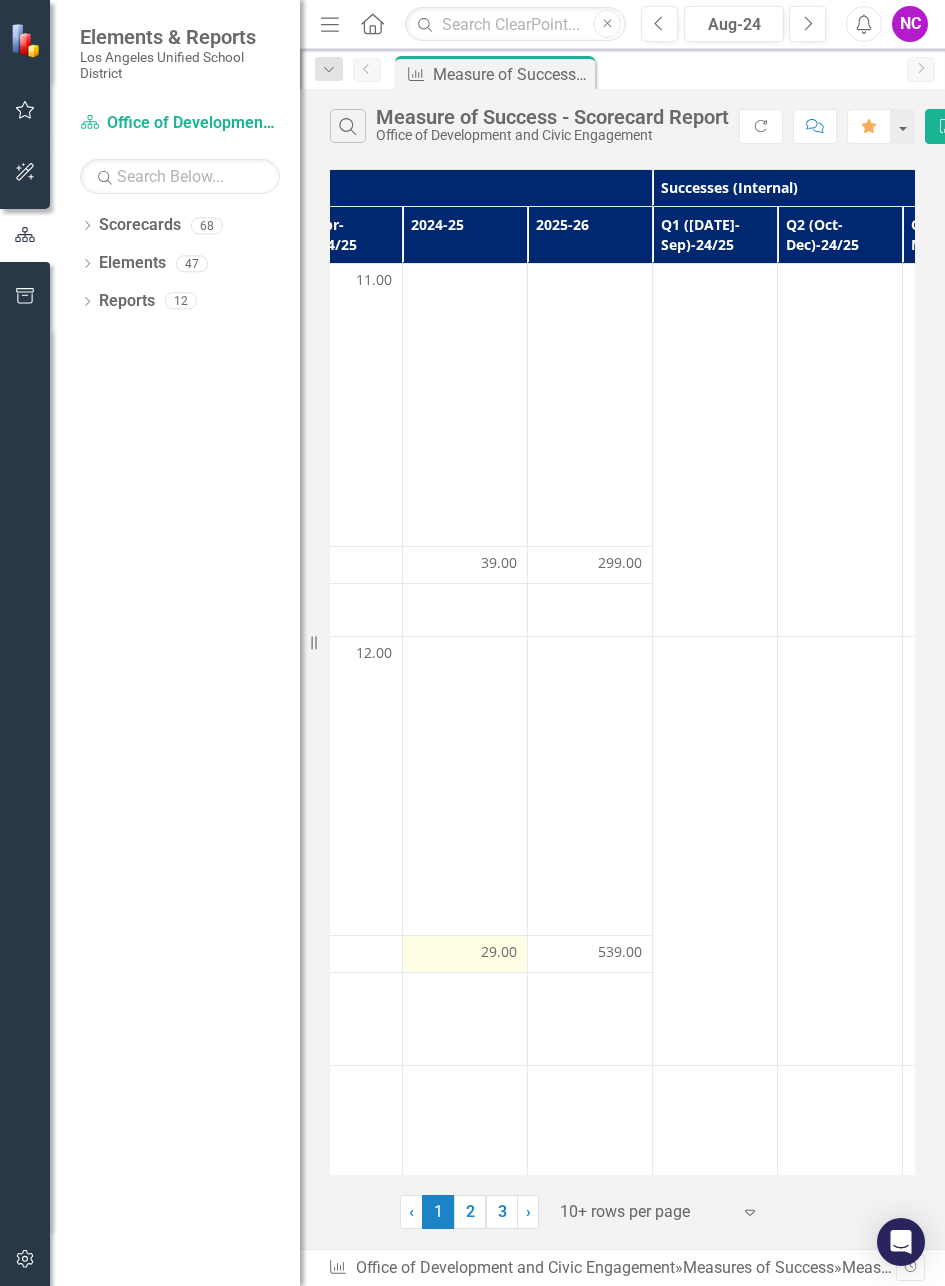 click on "29.00" at bounding box center [499, 952] 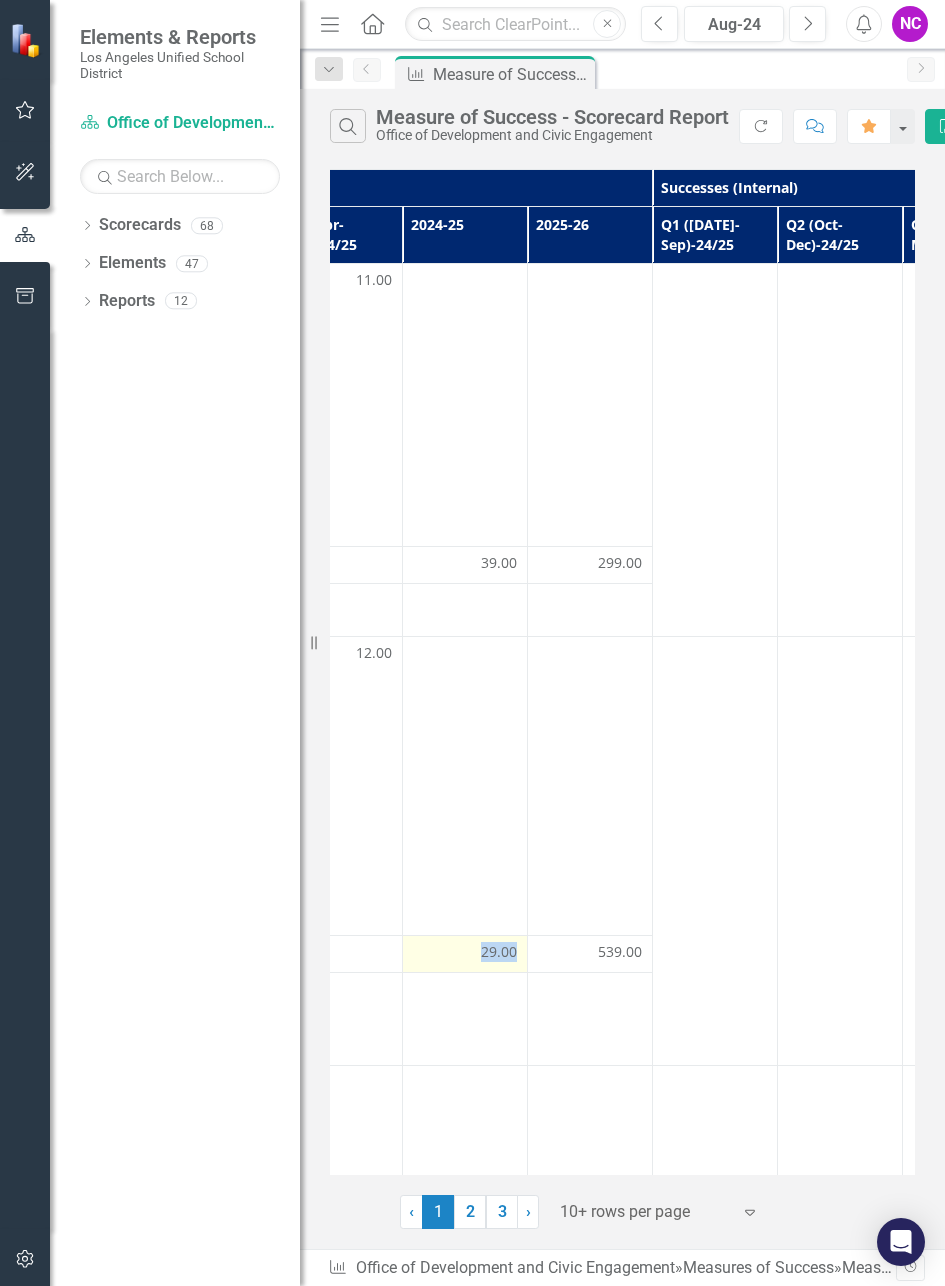 click on "29.00" at bounding box center (499, 952) 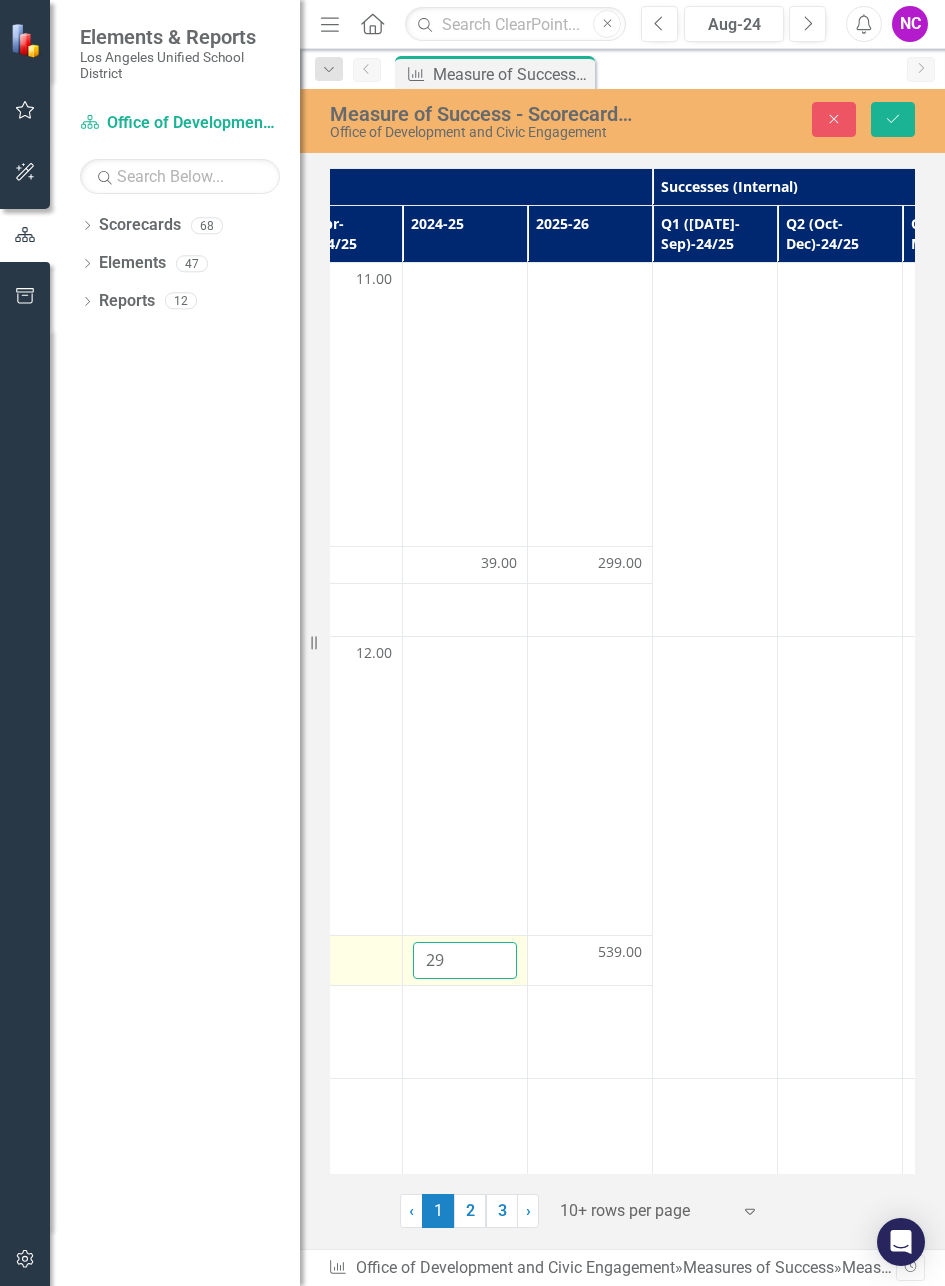 drag, startPoint x: 400, startPoint y: 955, endPoint x: 361, endPoint y: 951, distance: 39.20459 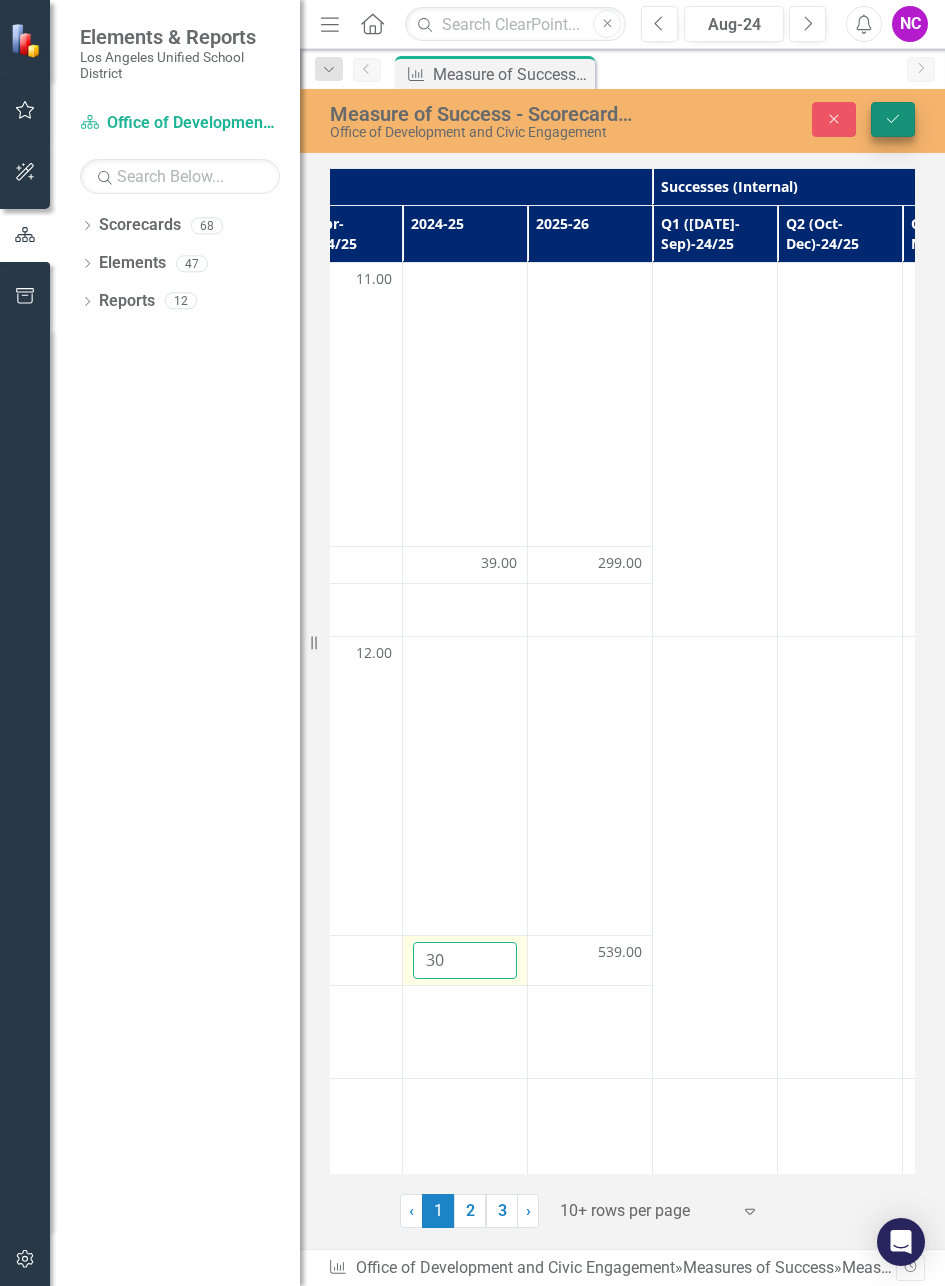 type on "30" 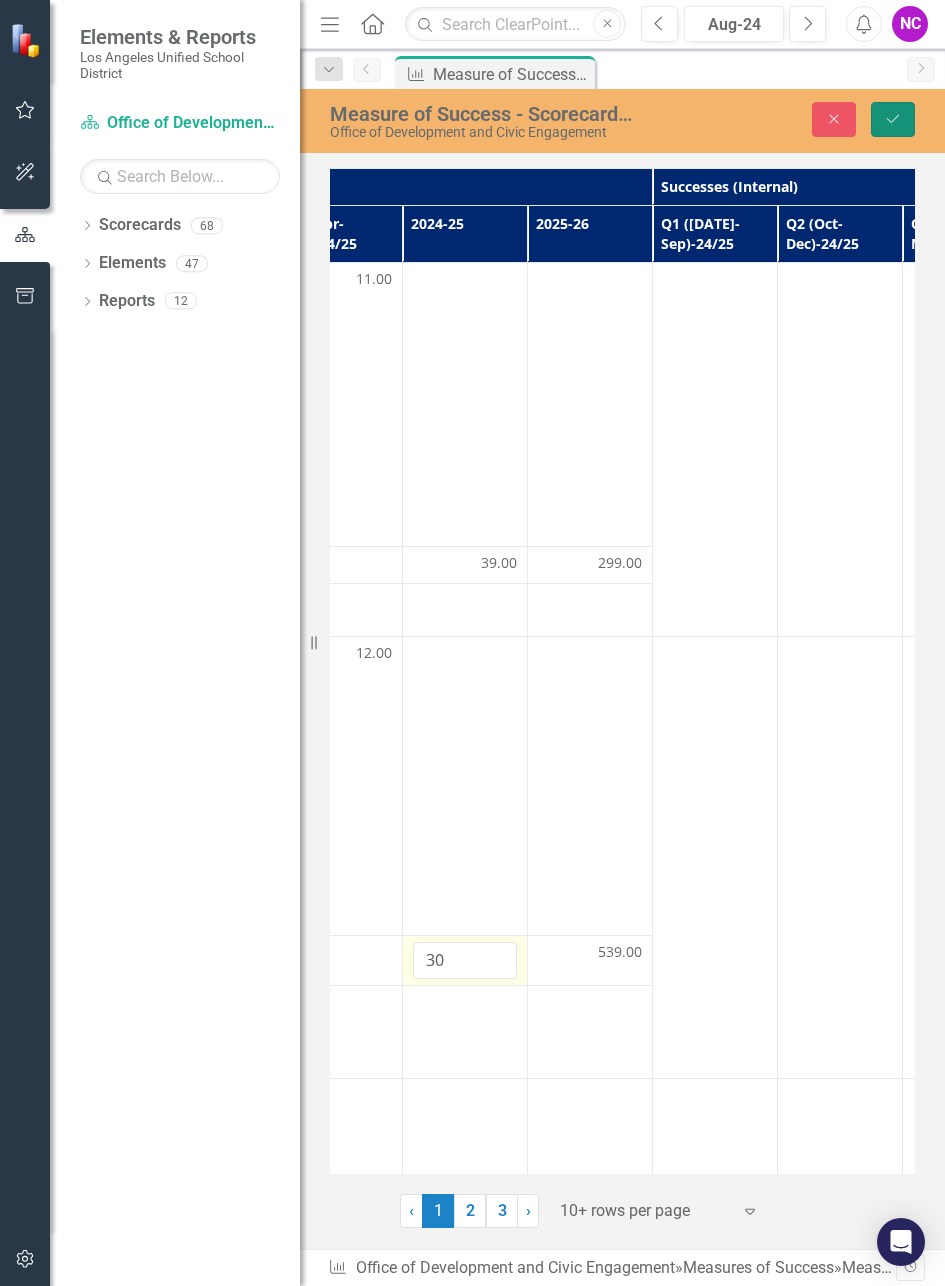 click on "Save" 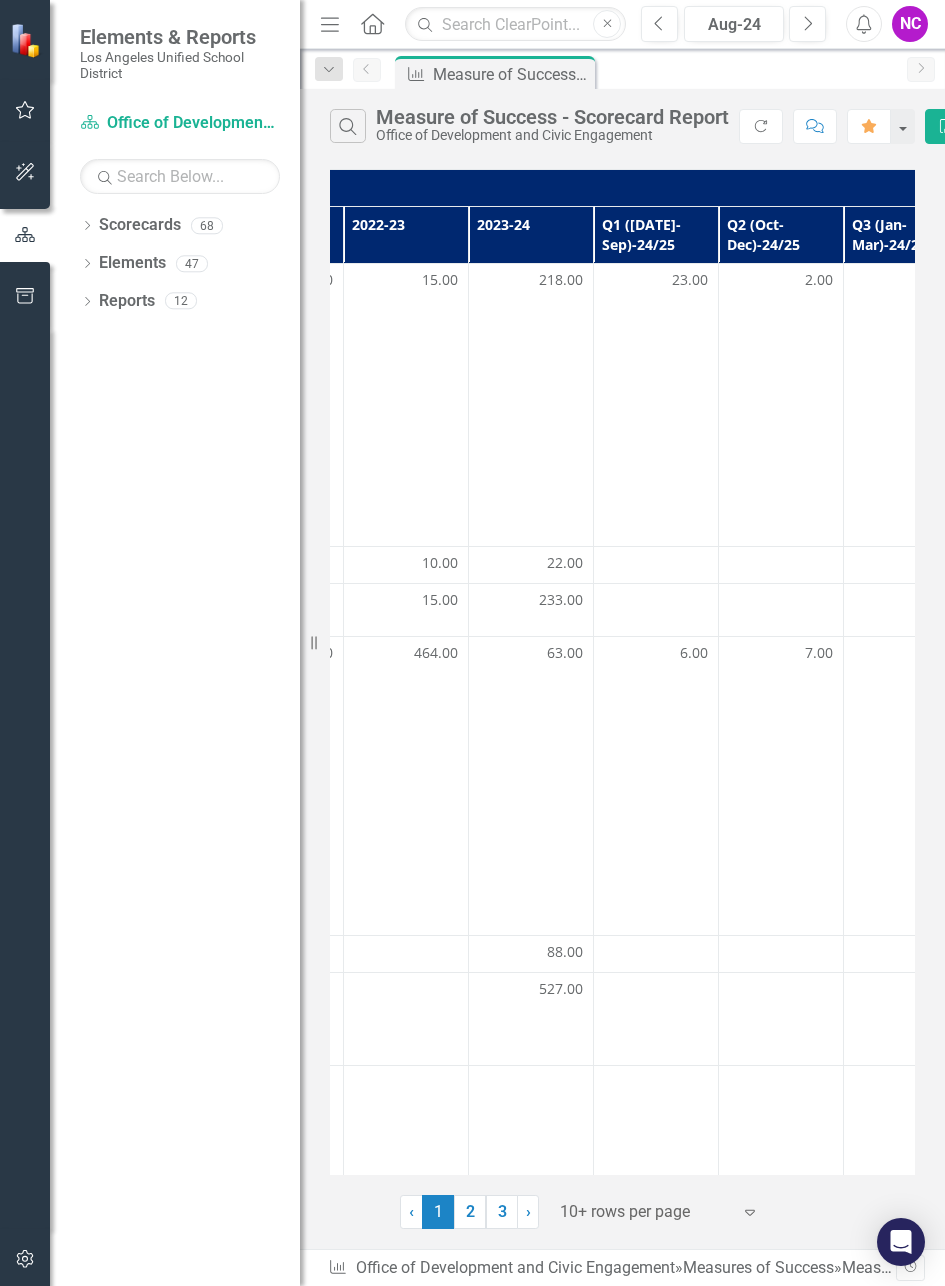 scroll, scrollTop: 0, scrollLeft: 497, axis: horizontal 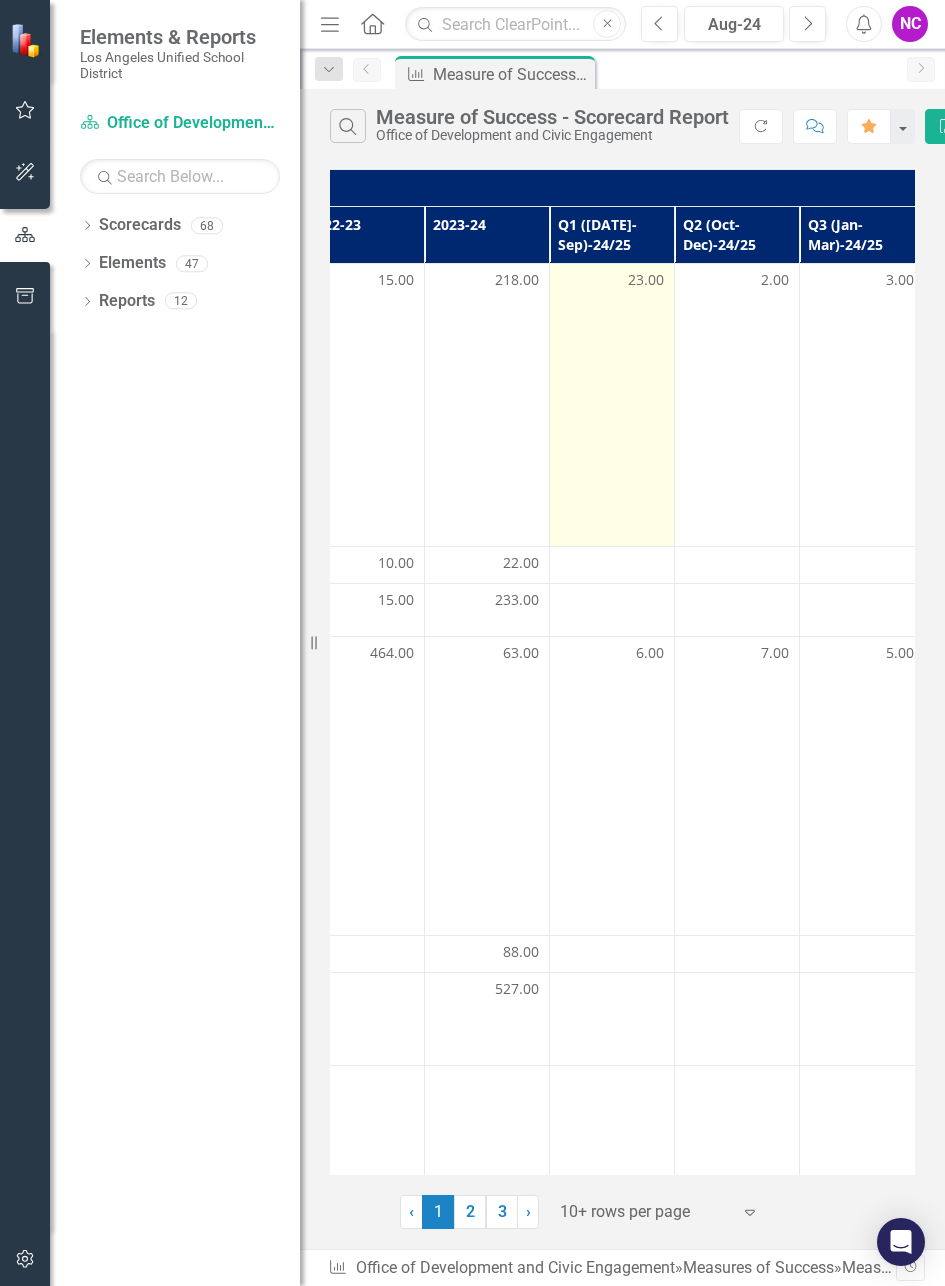 click on "23.00" at bounding box center (646, 280) 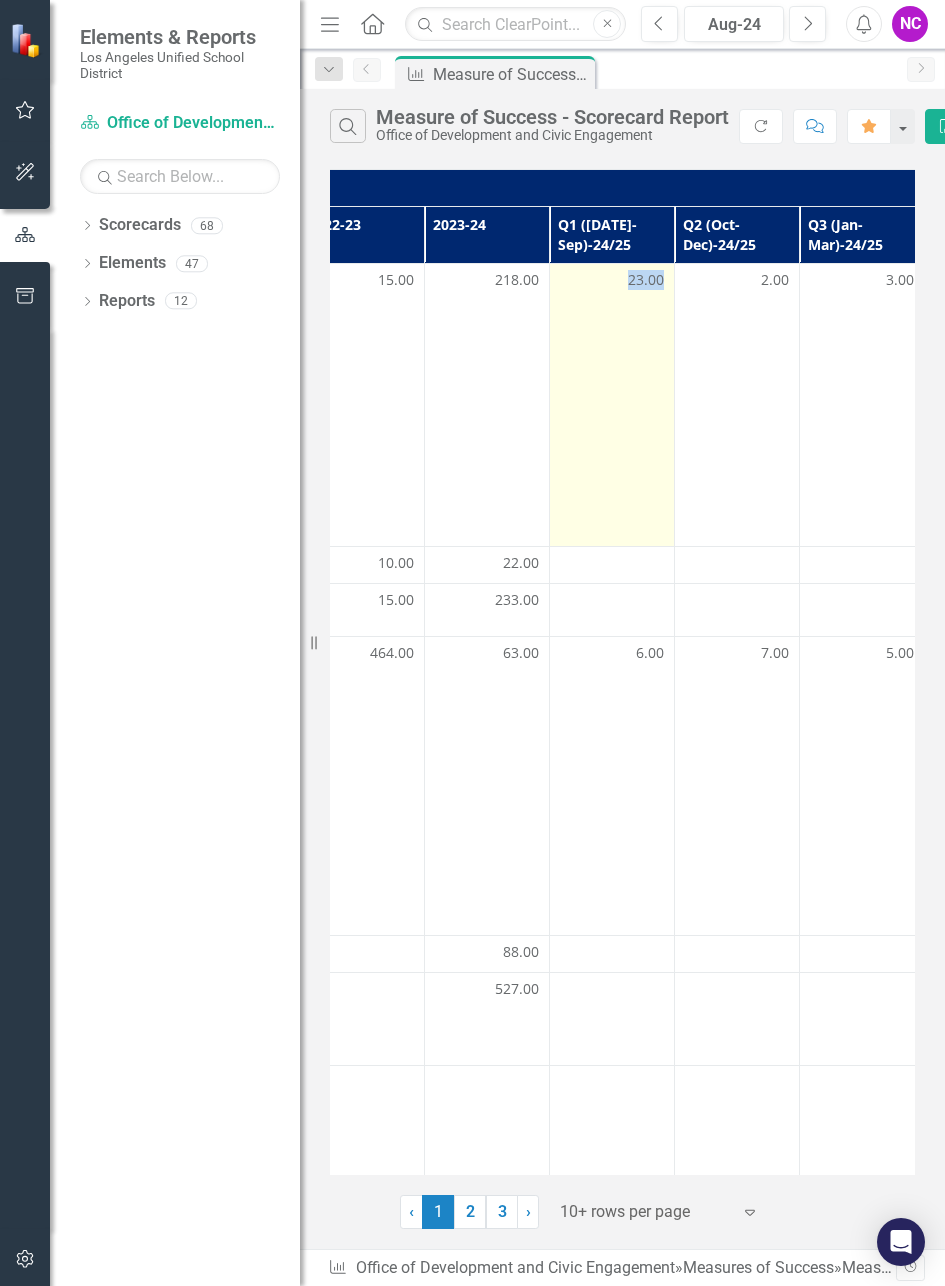 click on "23.00" at bounding box center [612, 280] 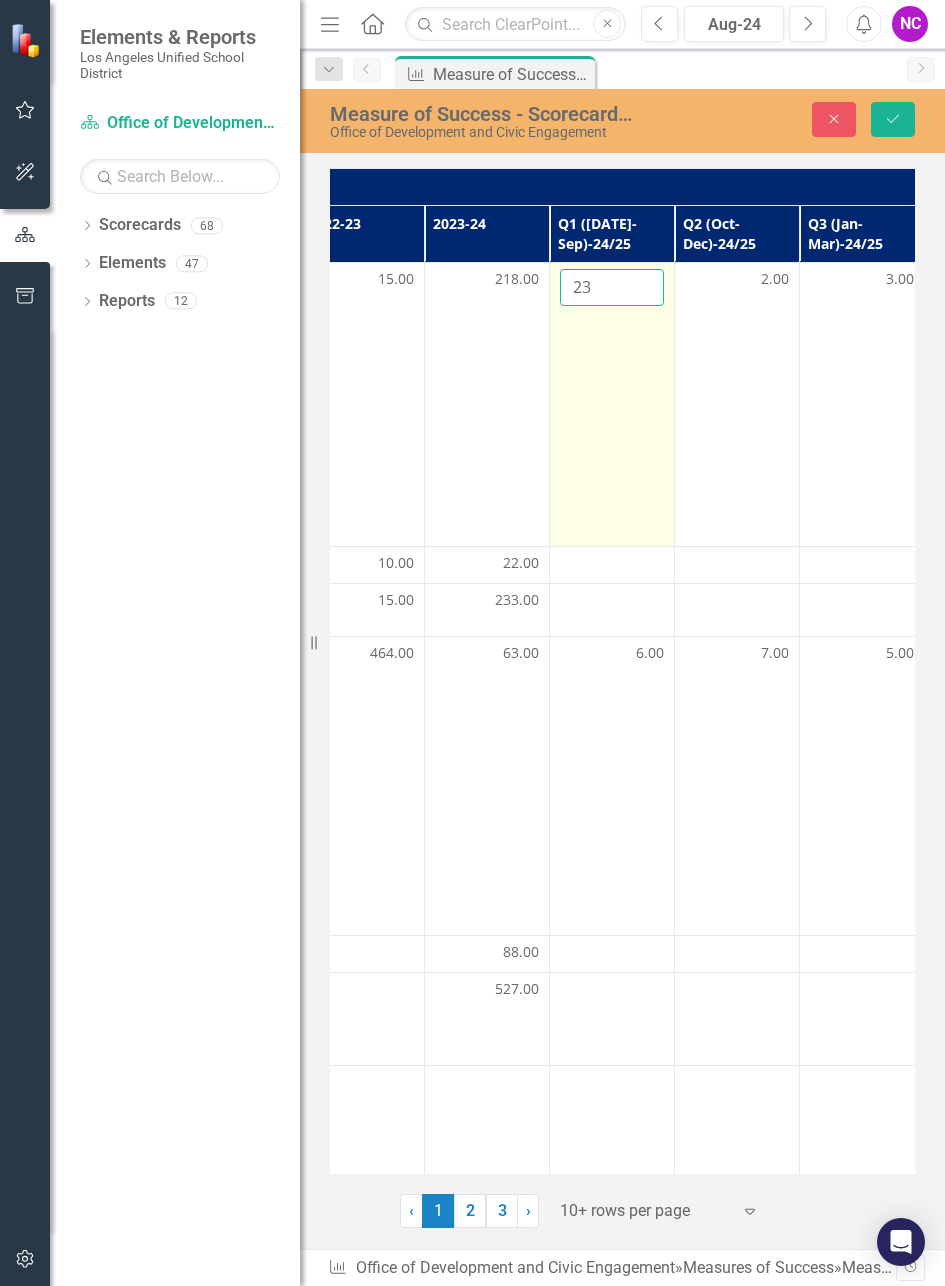drag, startPoint x: 612, startPoint y: 288, endPoint x: 572, endPoint y: 289, distance: 40.012497 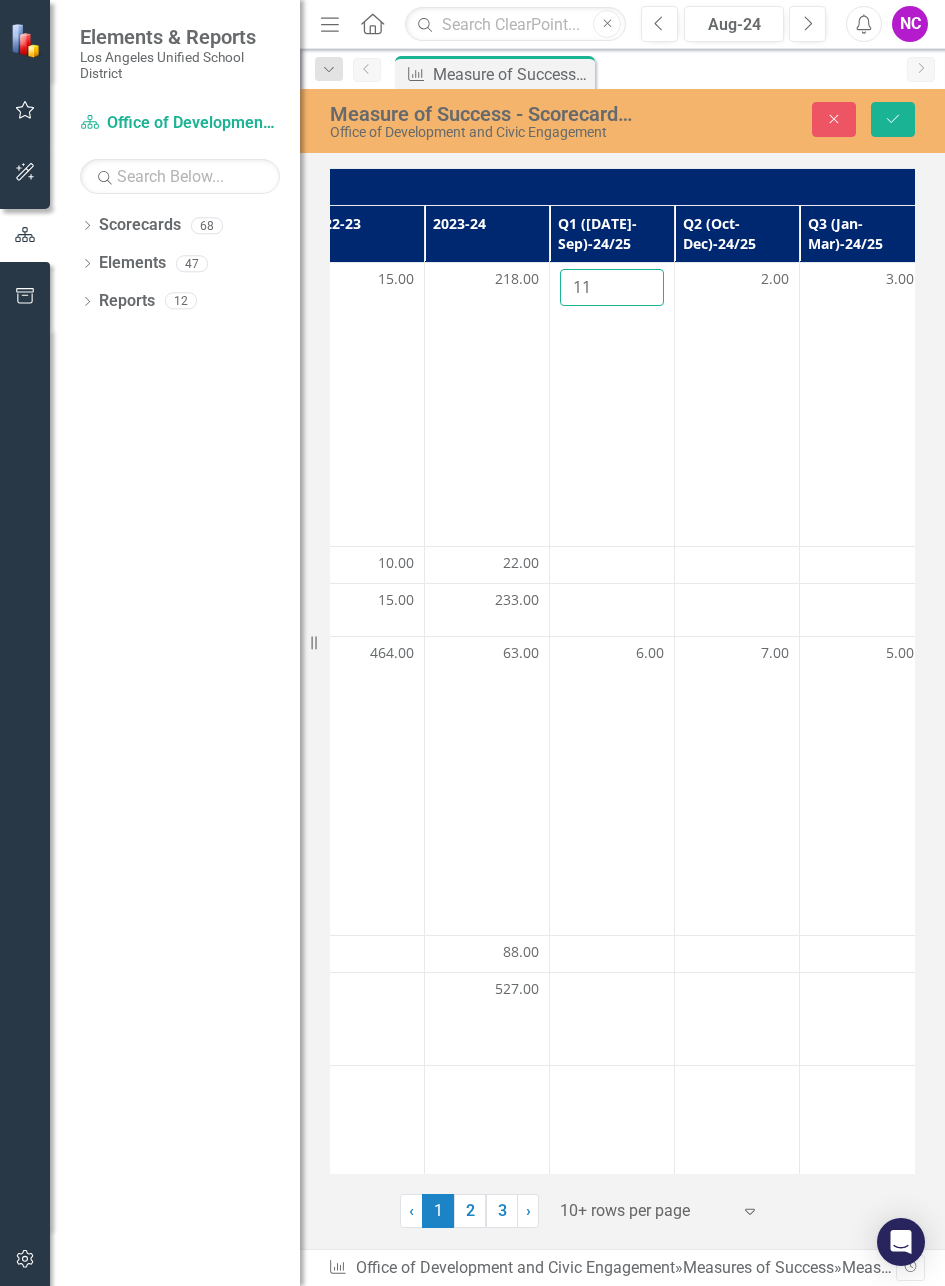 type on "11" 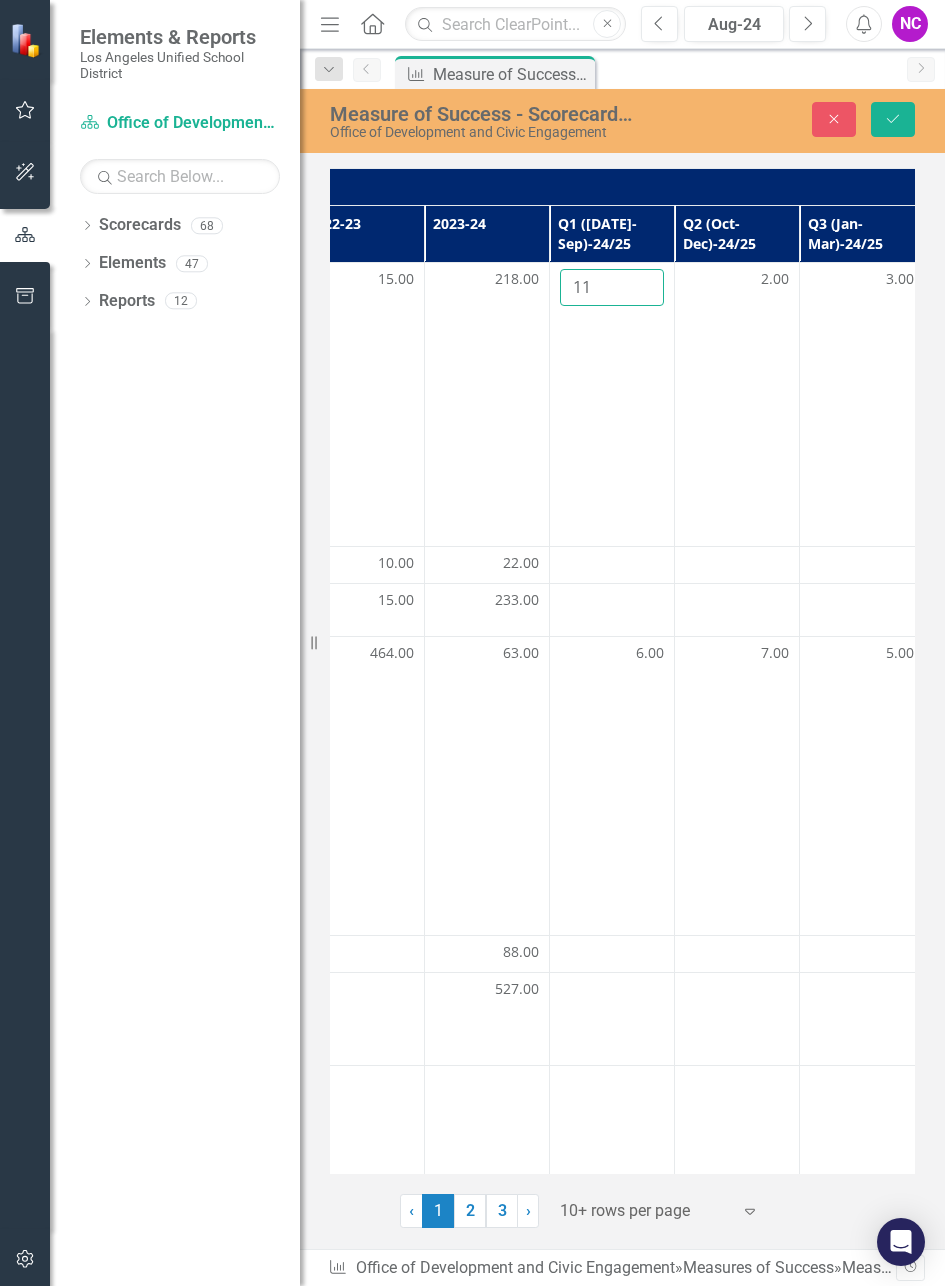 scroll, scrollTop: 0, scrollLeft: 690, axis: horizontal 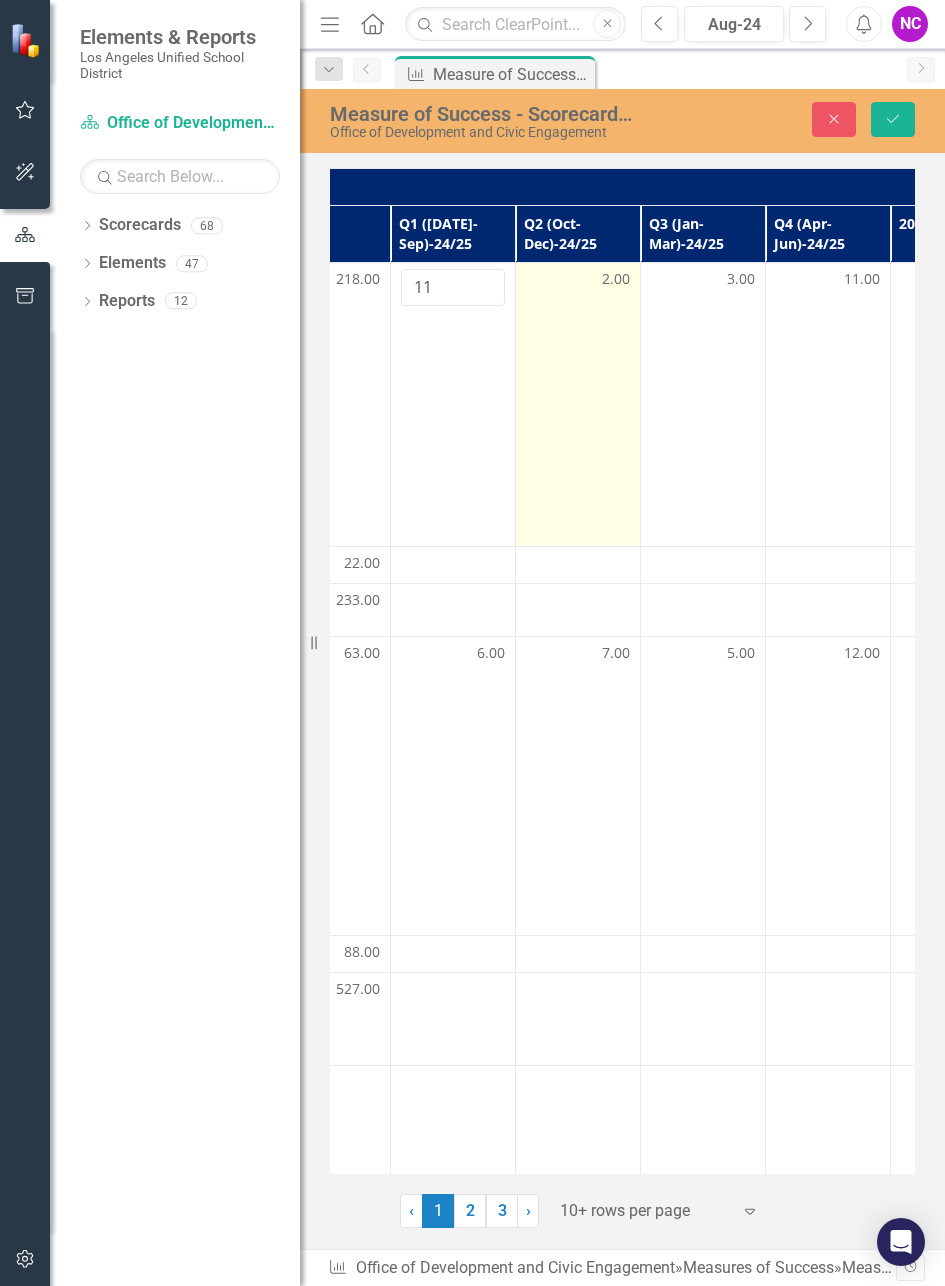 click on "2.00" at bounding box center [616, 279] 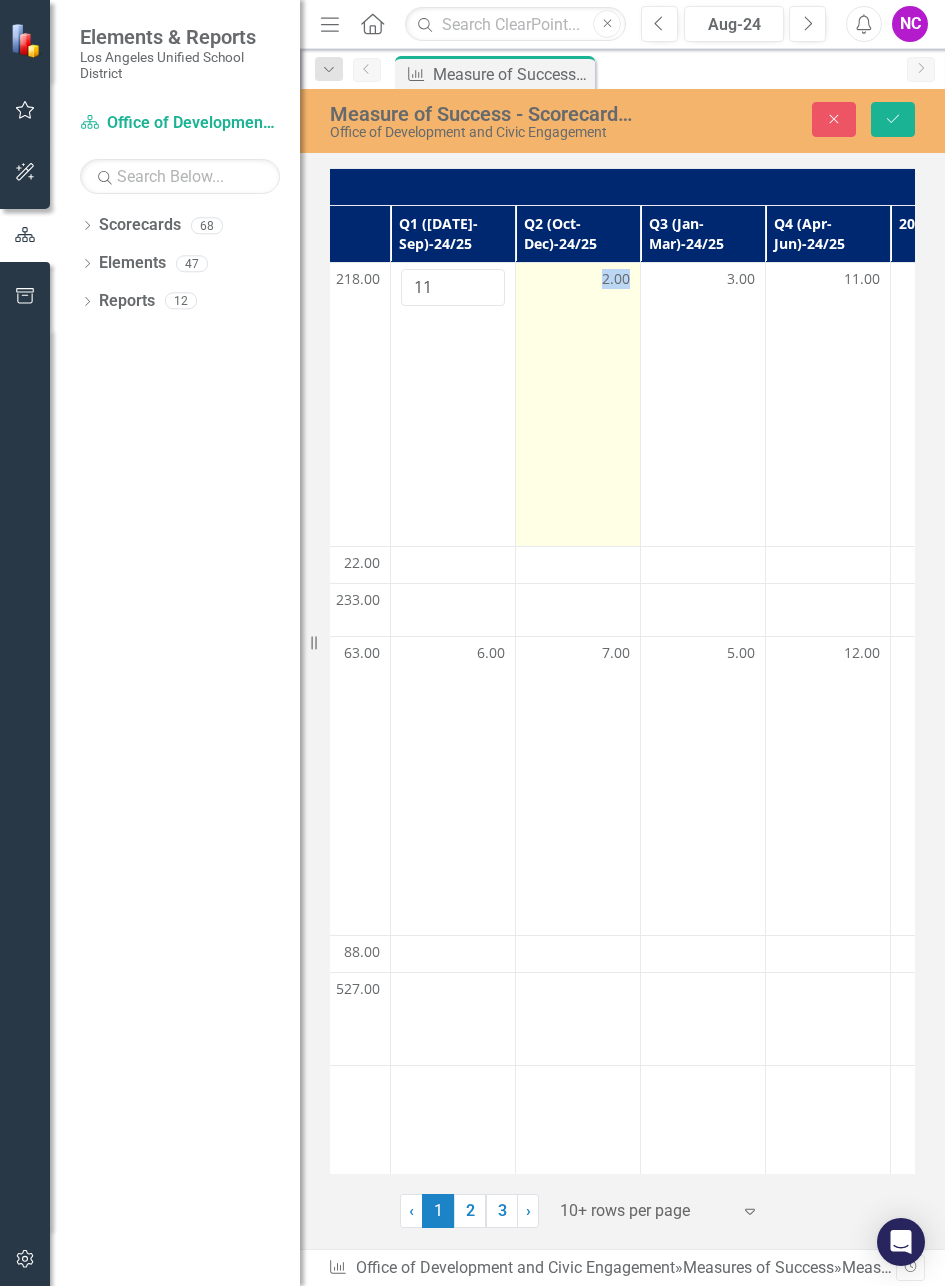 click on "2.00" at bounding box center (616, 279) 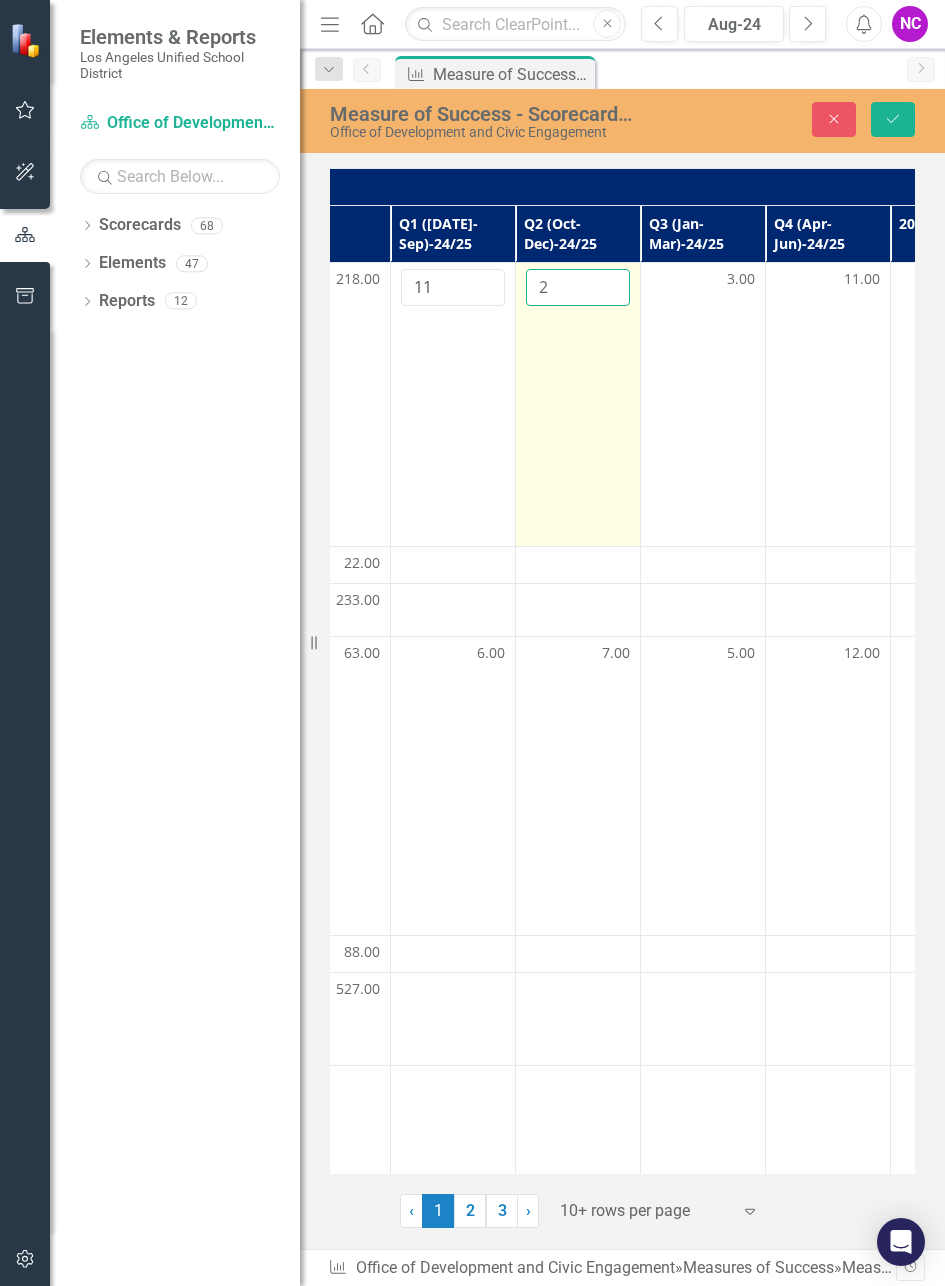 drag, startPoint x: 547, startPoint y: 292, endPoint x: 534, endPoint y: 287, distance: 13.928389 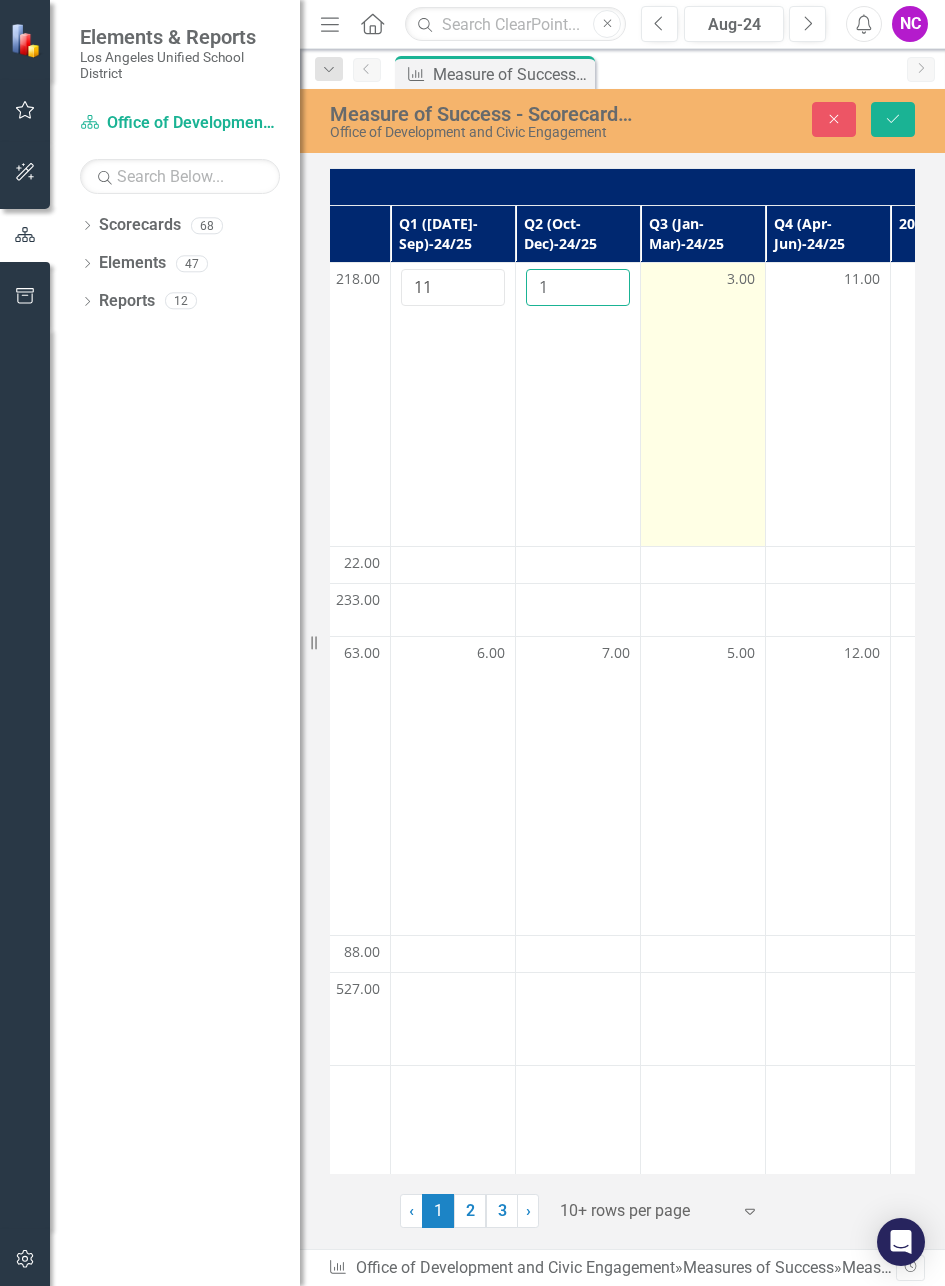 type on "1" 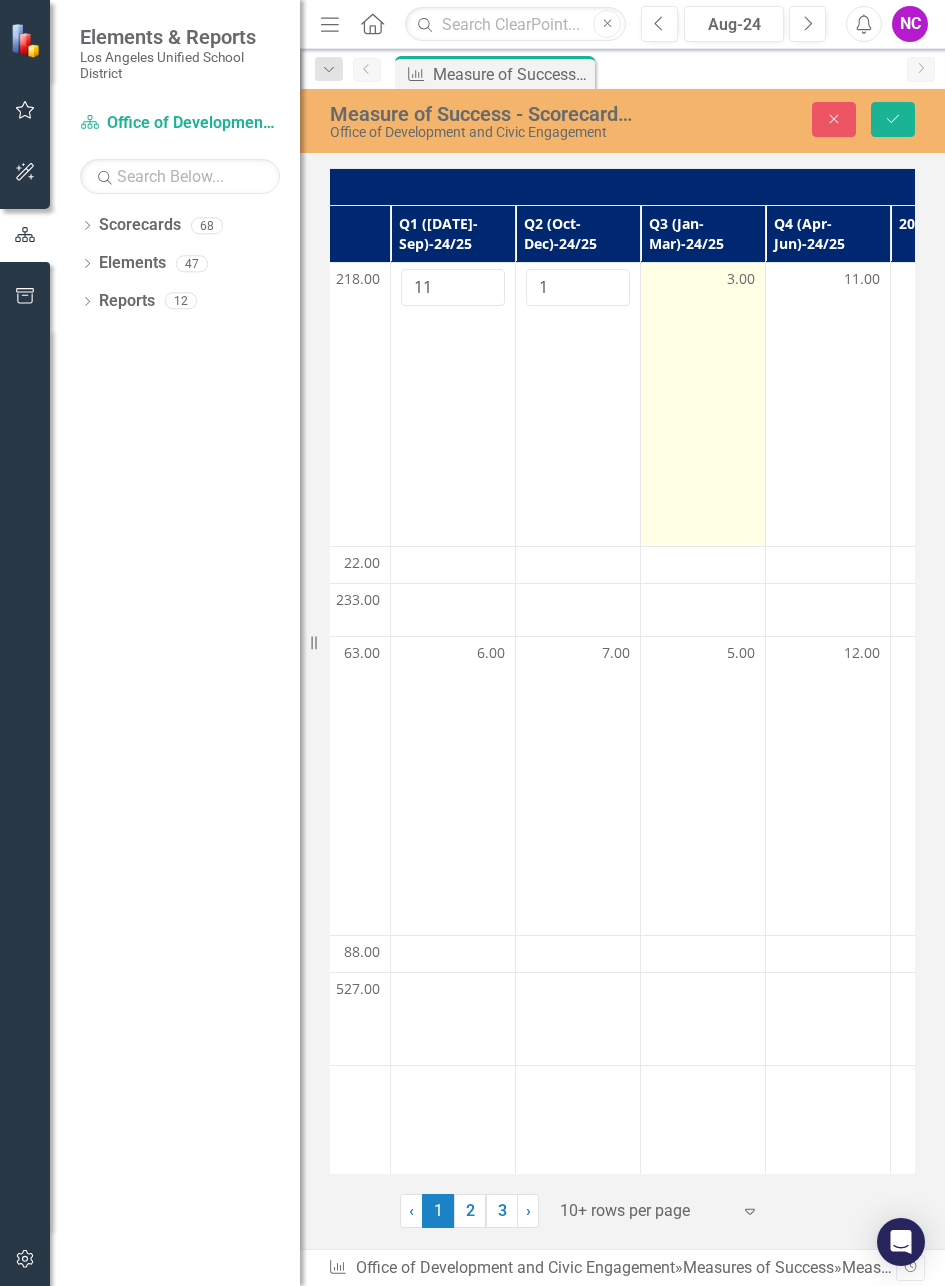 click on "3.00" at bounding box center [703, 404] 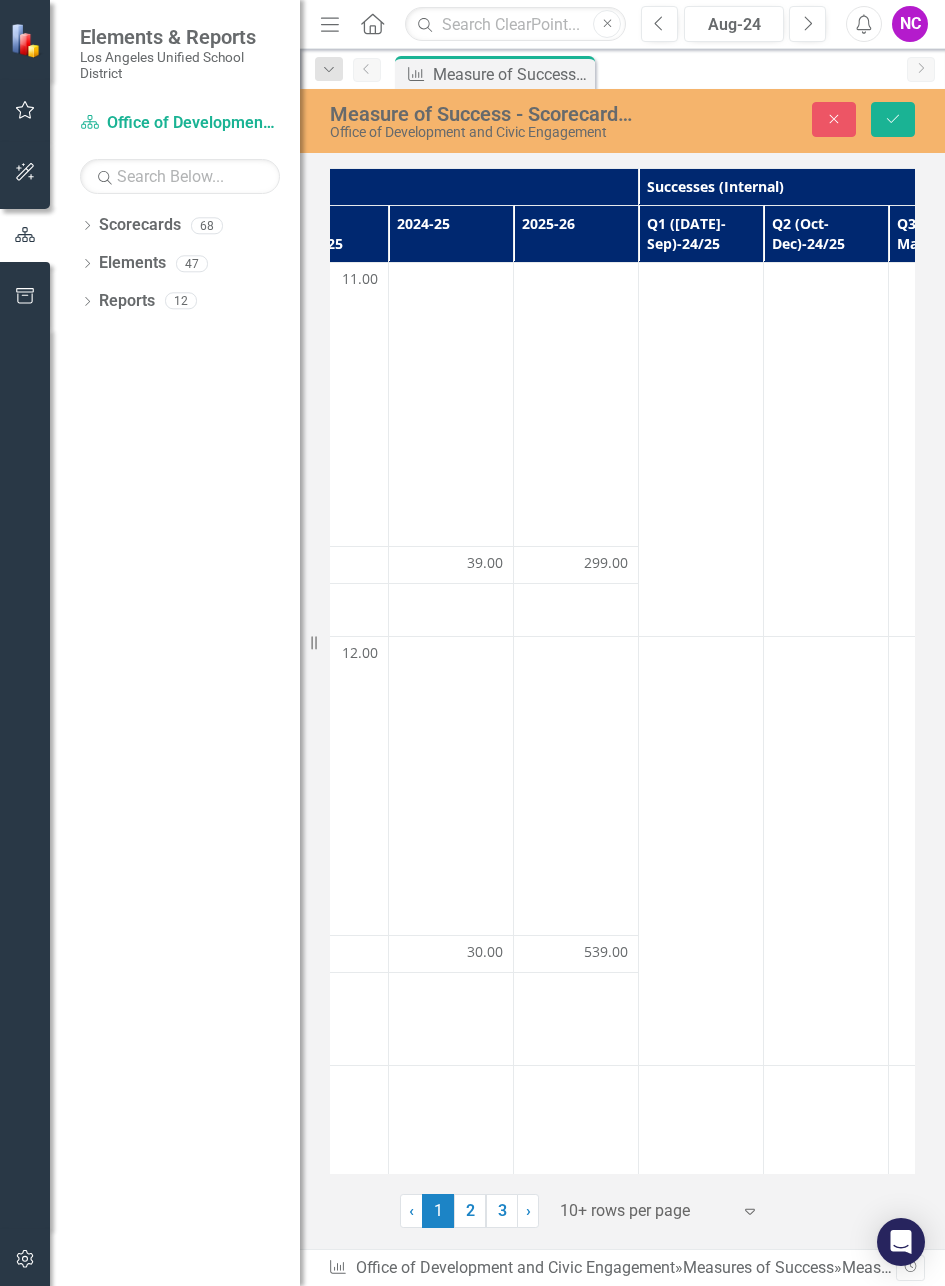 scroll, scrollTop: 0, scrollLeft: 1057, axis: horizontal 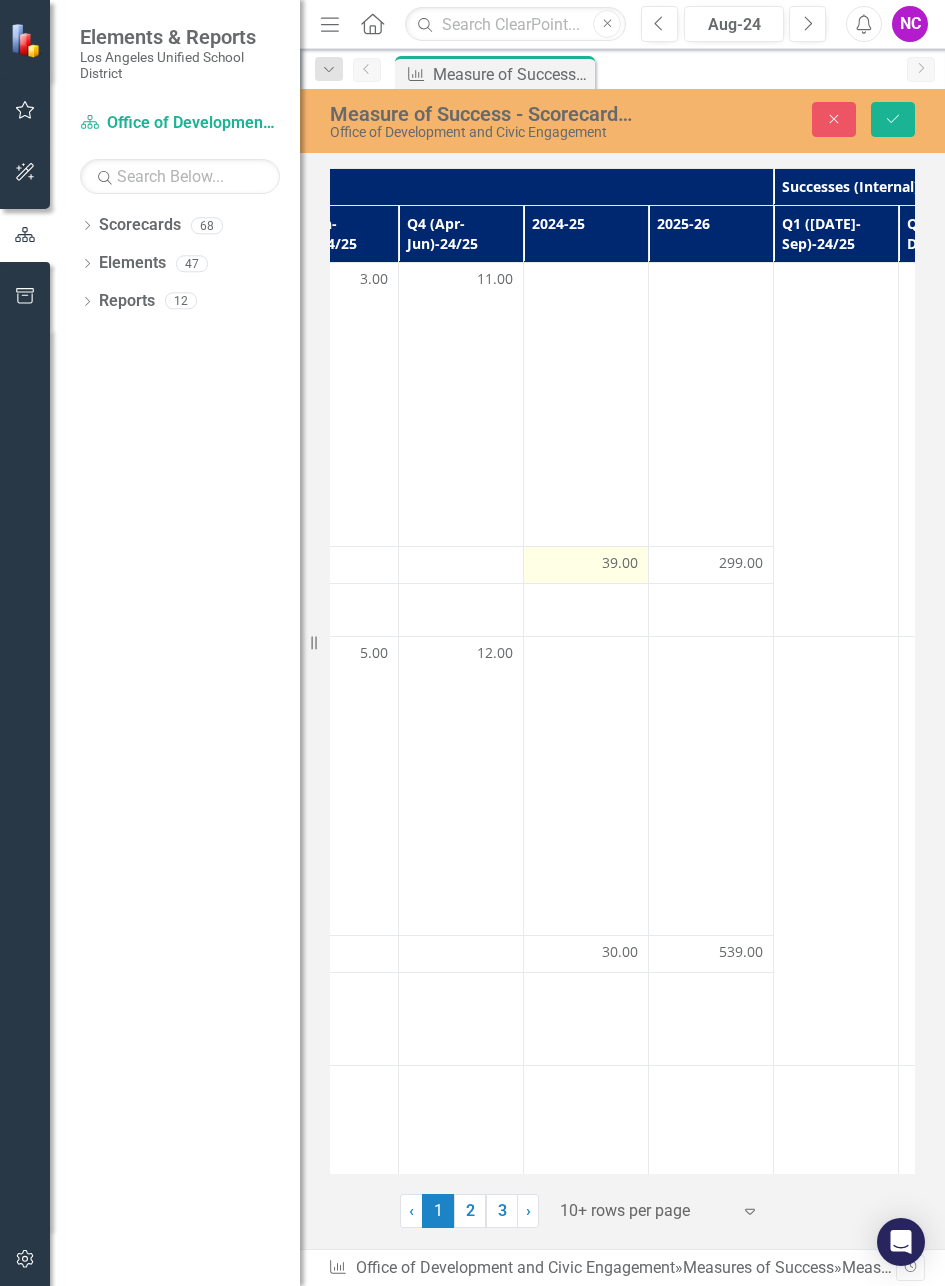 click on "39.00" at bounding box center [620, 563] 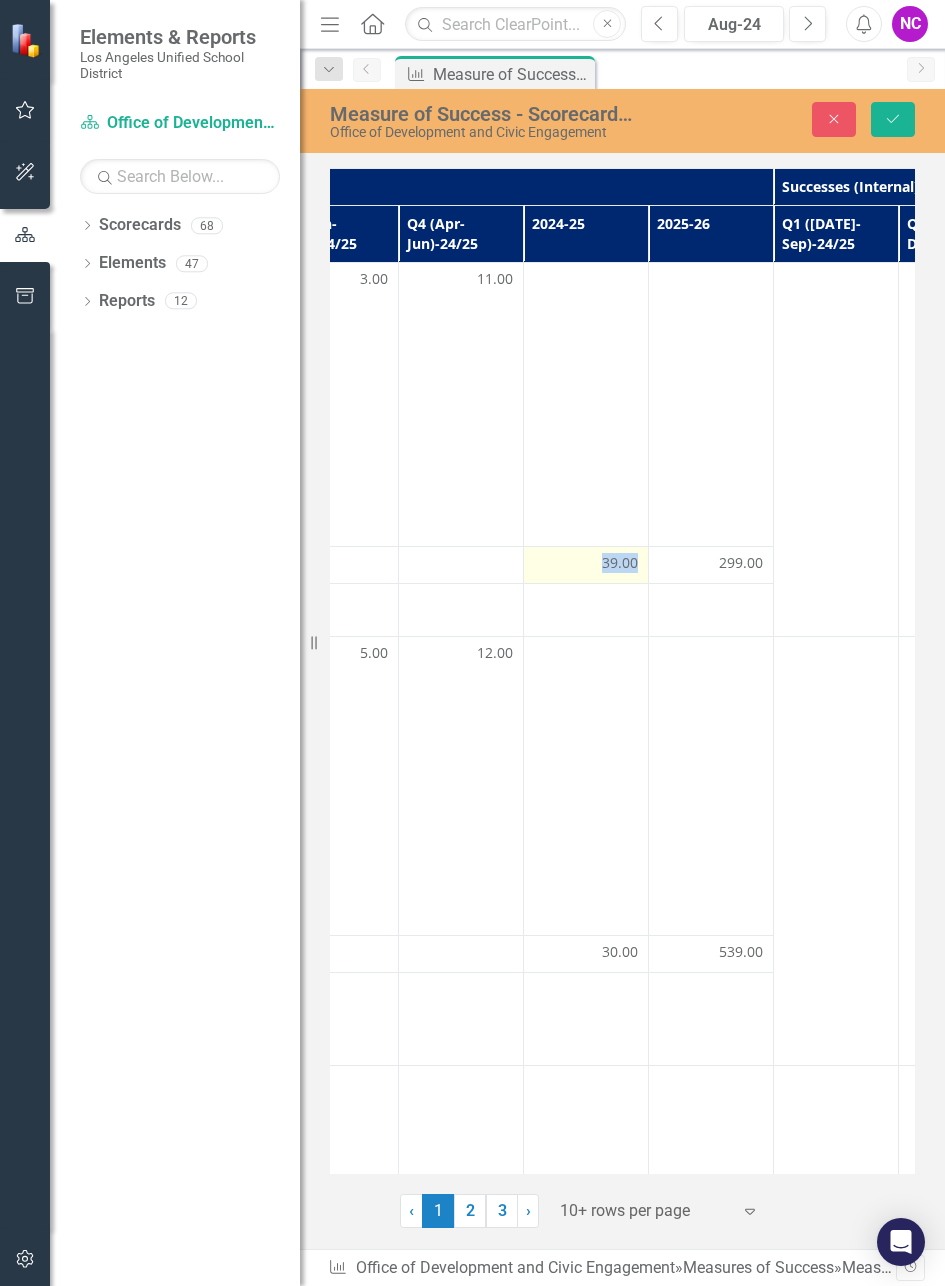 click on "39.00" at bounding box center (620, 563) 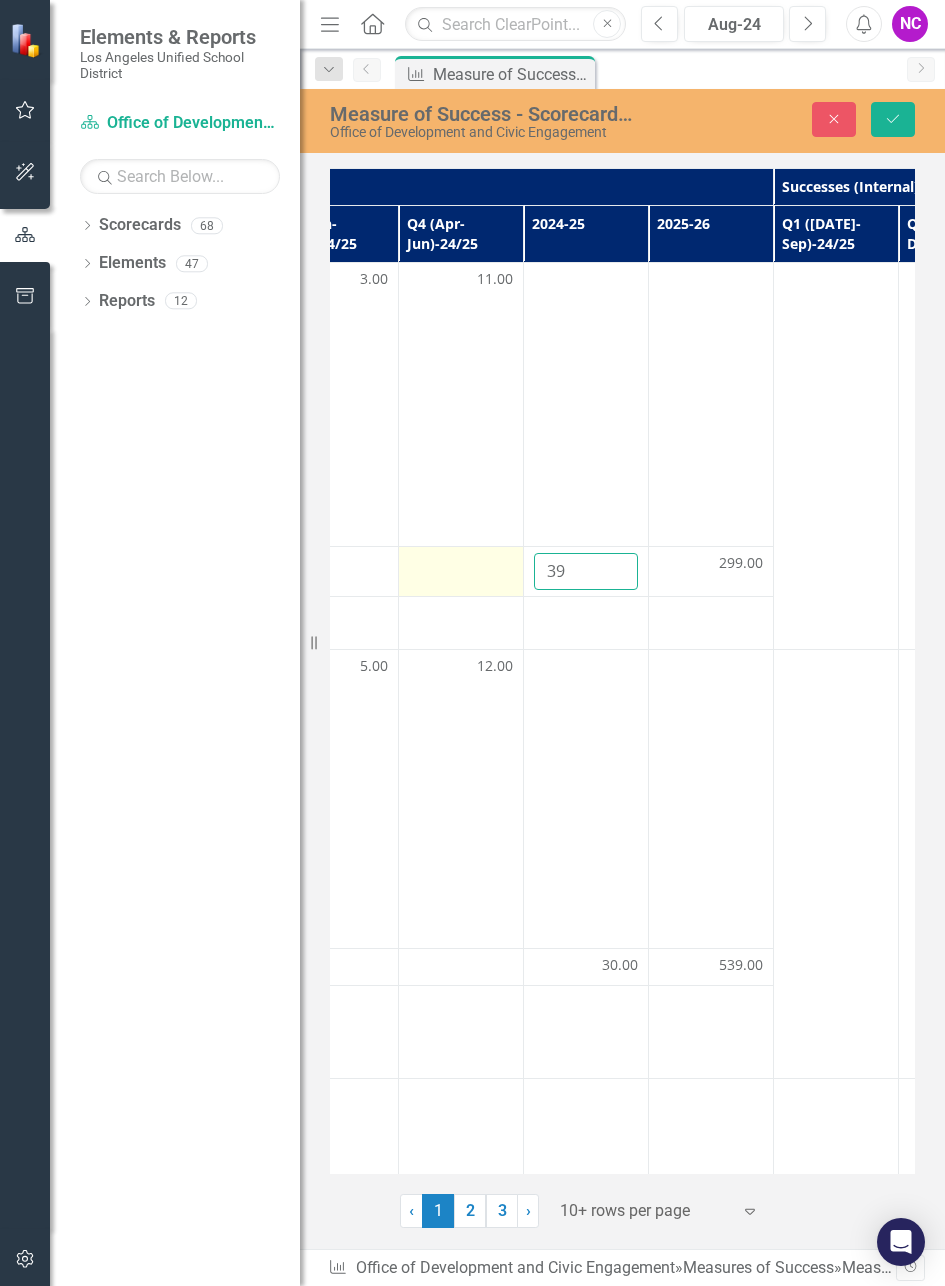drag, startPoint x: 556, startPoint y: 570, endPoint x: 493, endPoint y: 571, distance: 63.007935 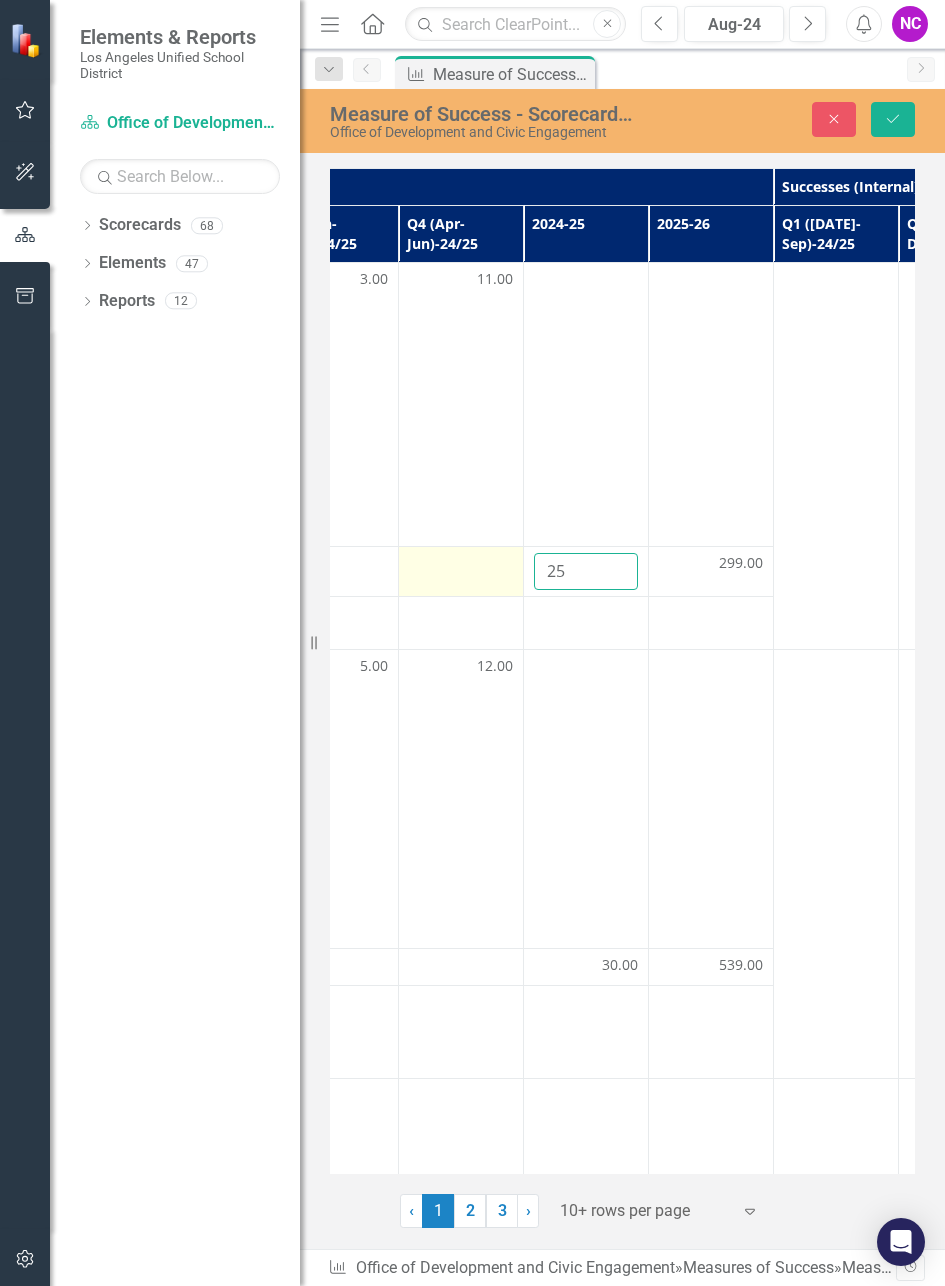type on "25" 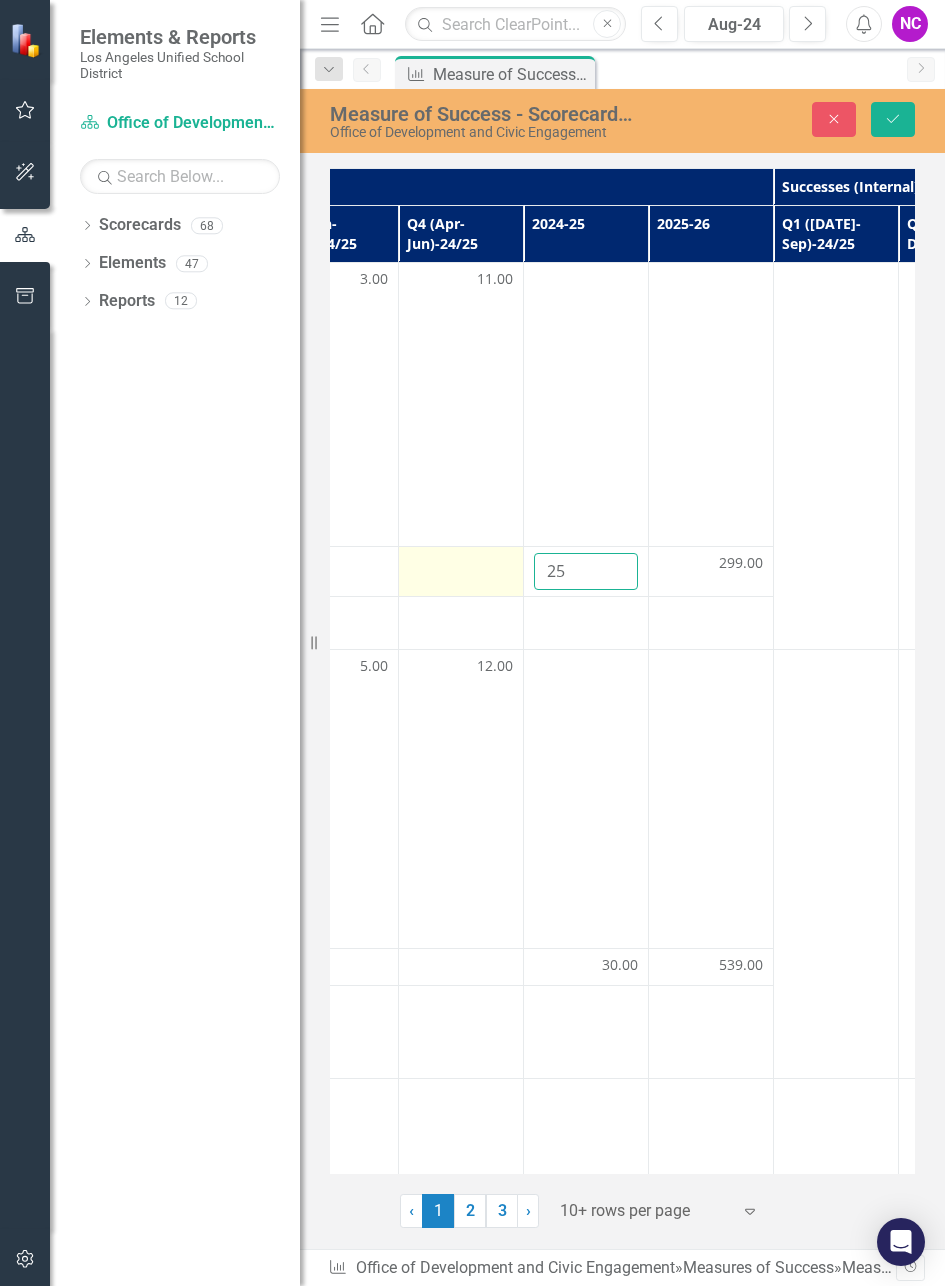 click on "Save" at bounding box center (893, 119) 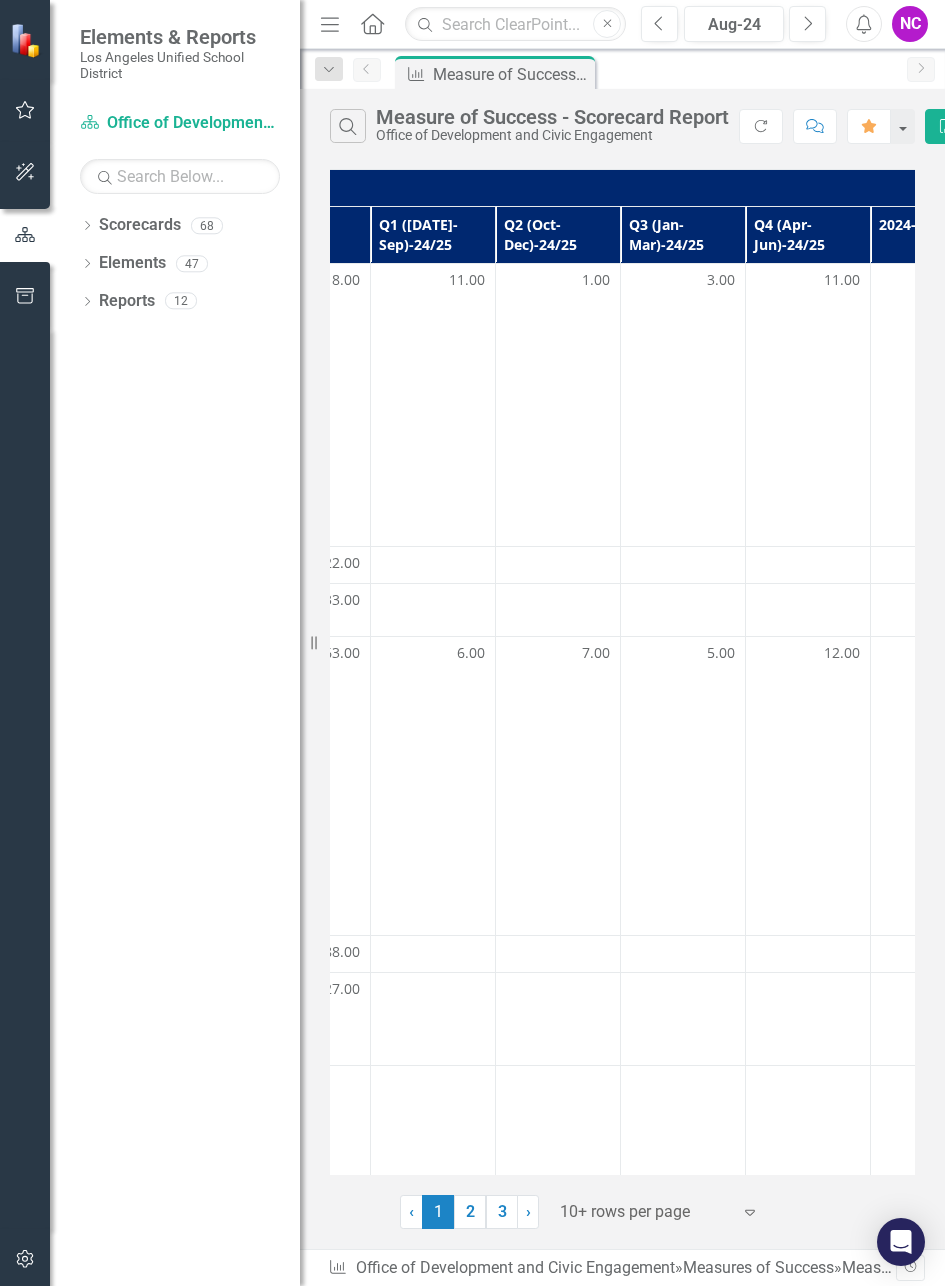 scroll, scrollTop: 0, scrollLeft: 714, axis: horizontal 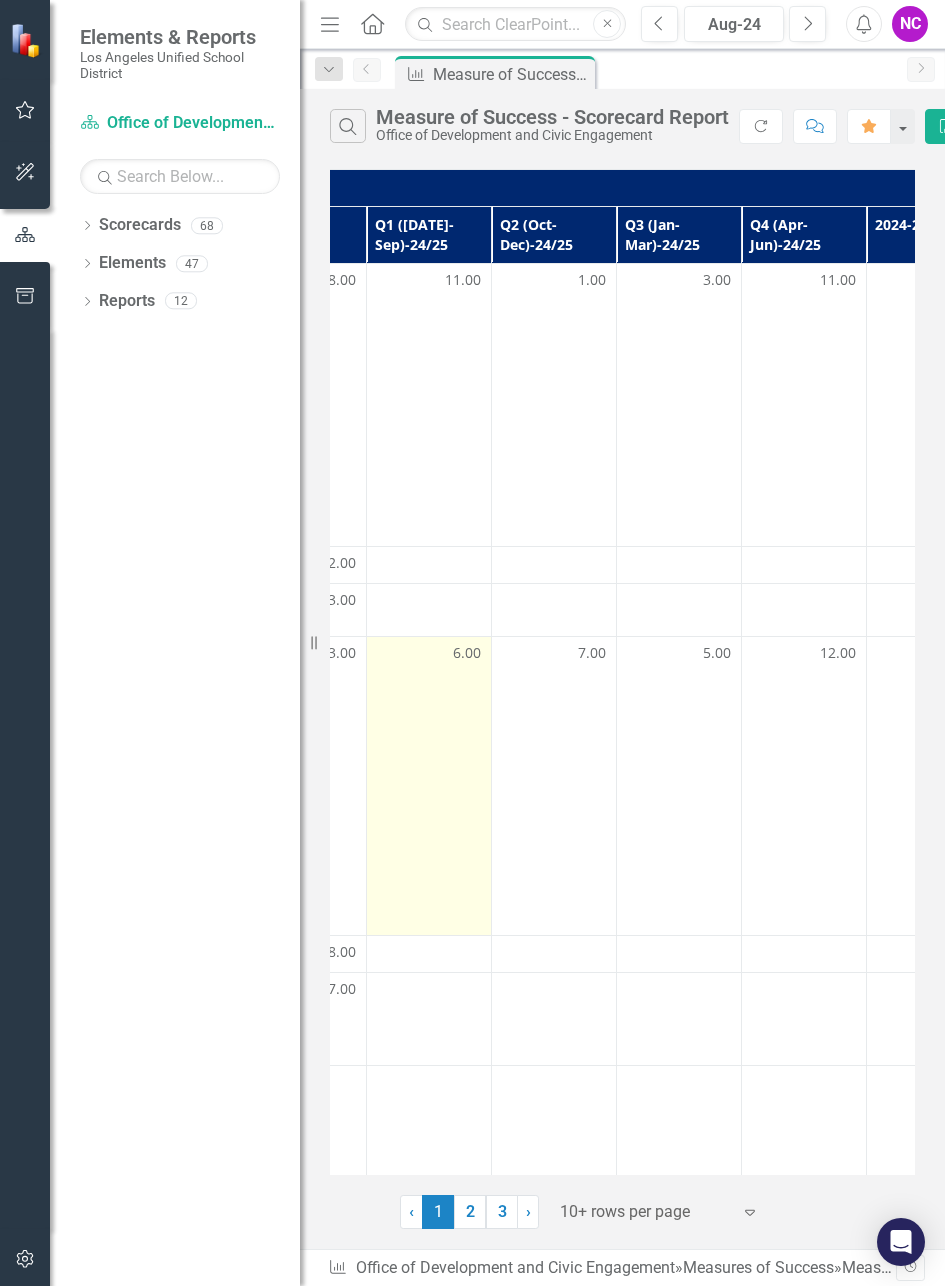 click on "6.00" at bounding box center [467, 653] 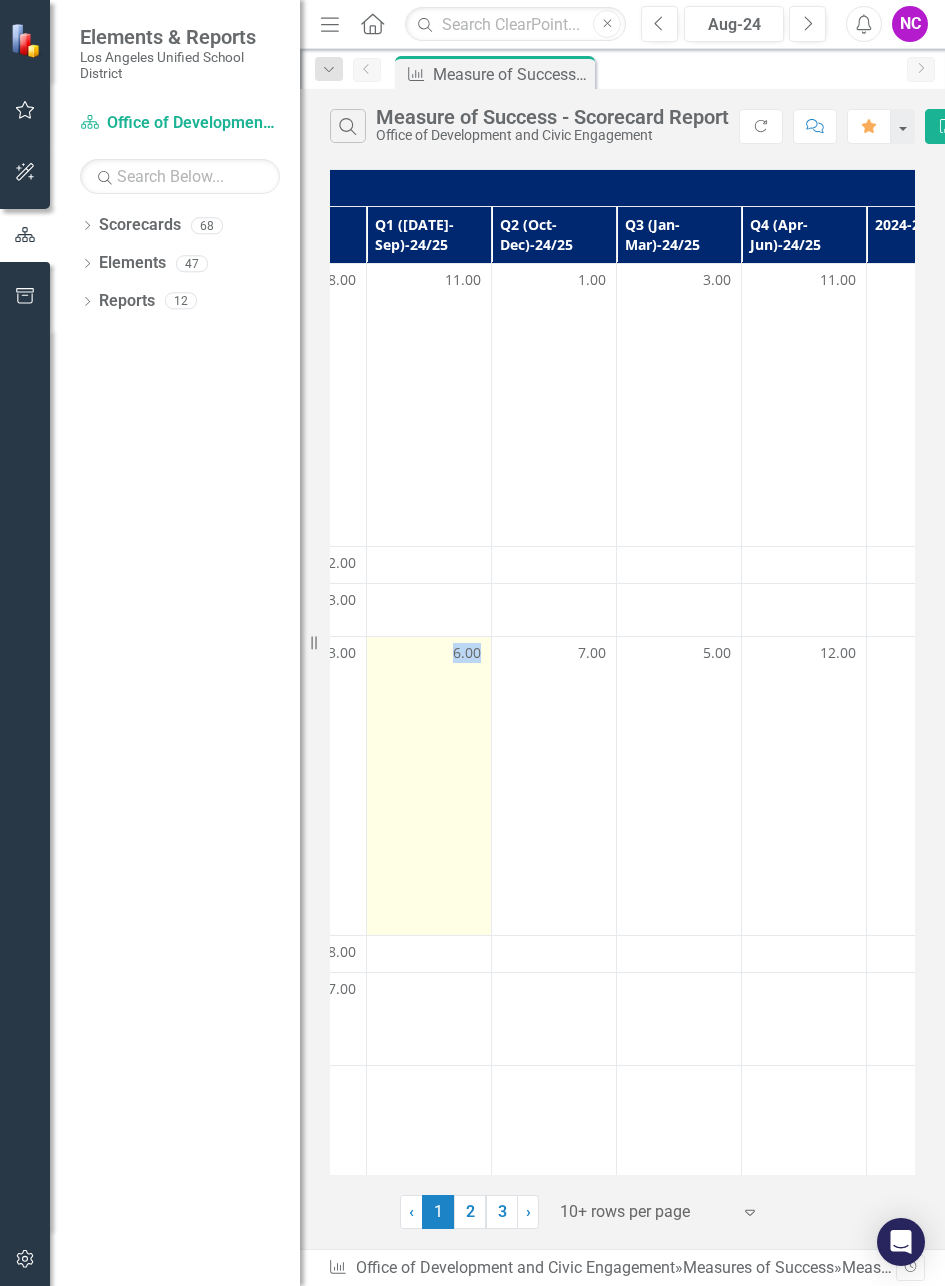 click on "6.00" at bounding box center (467, 653) 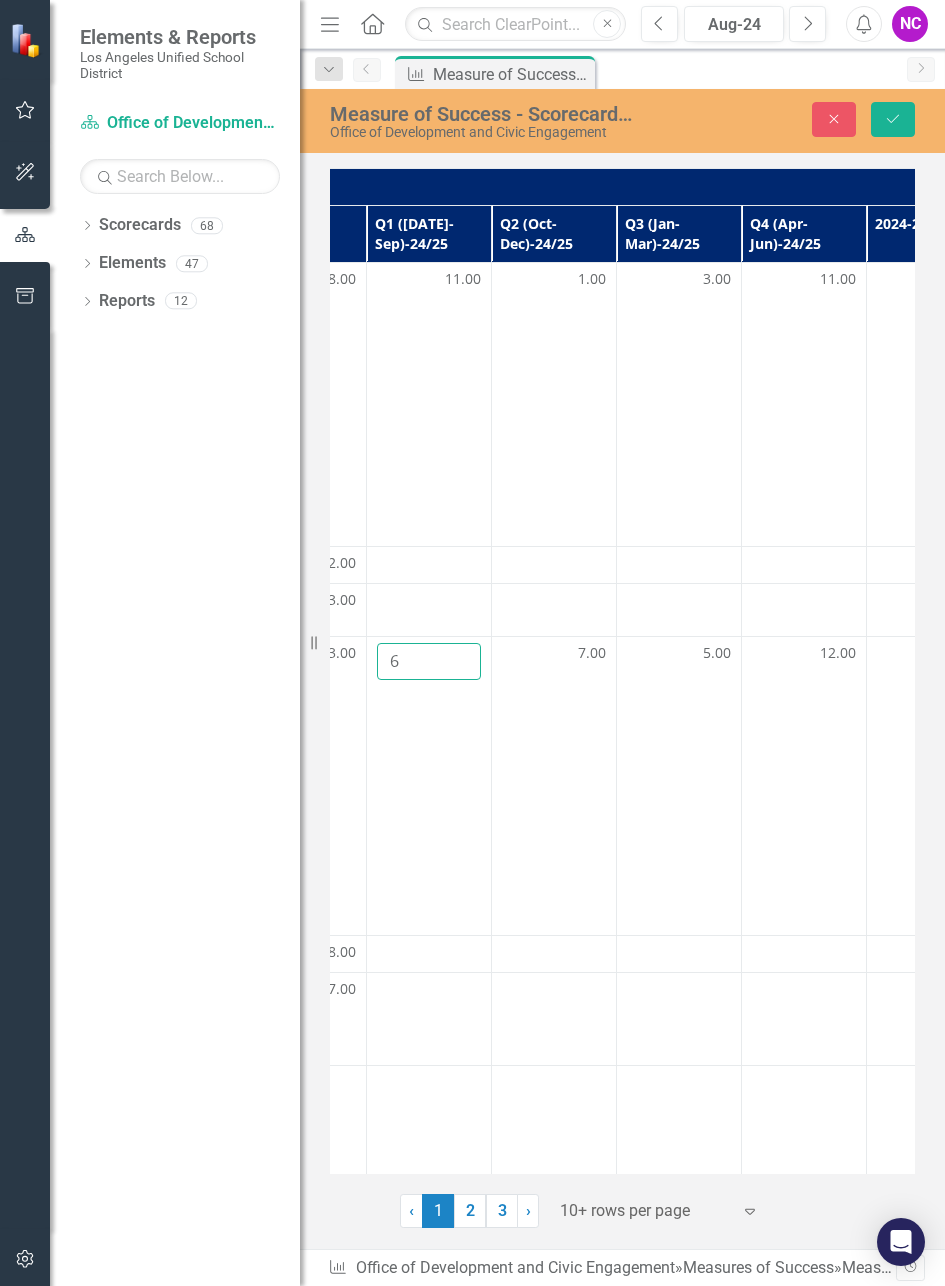scroll, scrollTop: 0, scrollLeft: 601, axis: horizontal 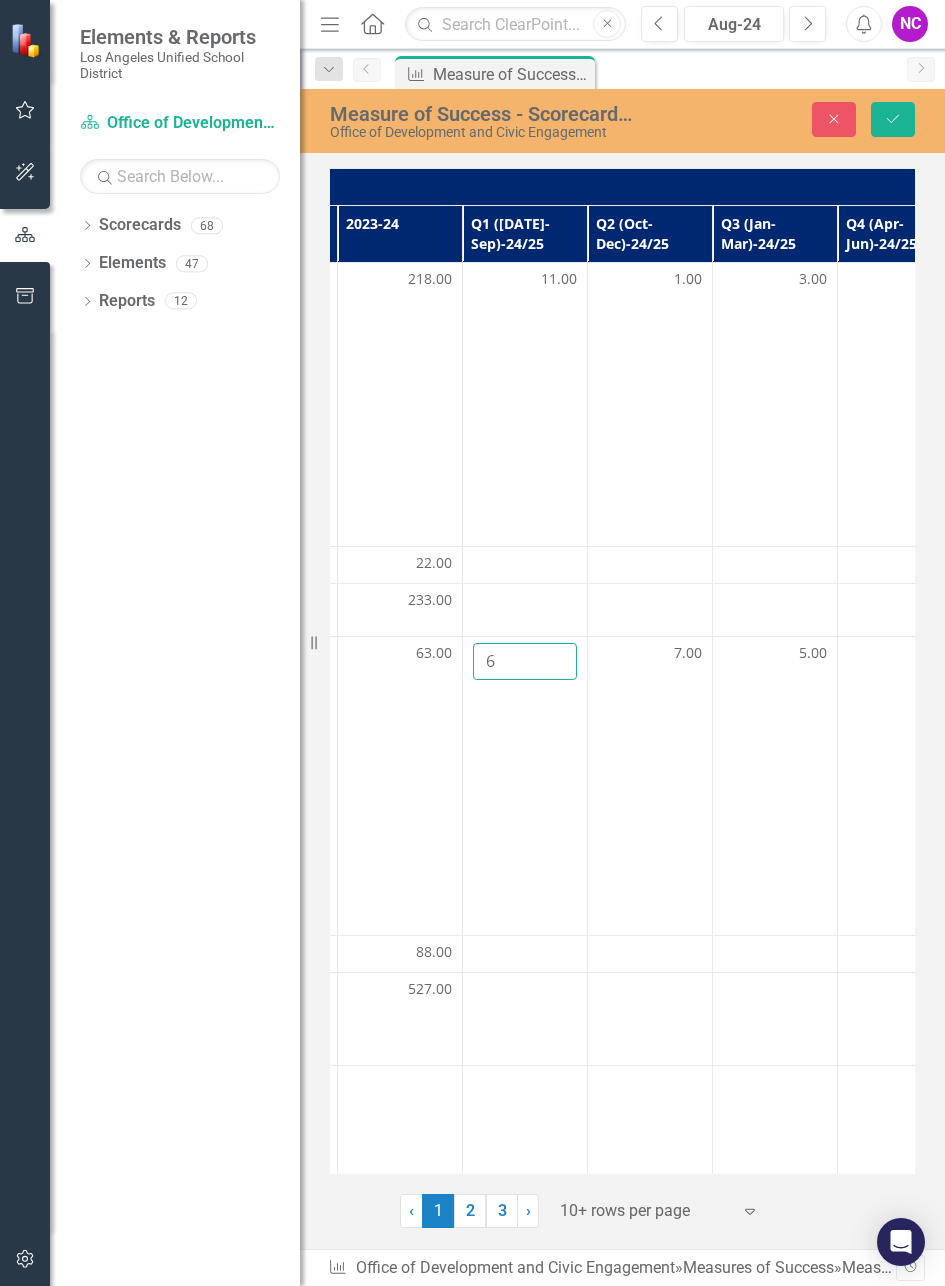 drag, startPoint x: 408, startPoint y: 661, endPoint x: 328, endPoint y: 664, distance: 80.05623 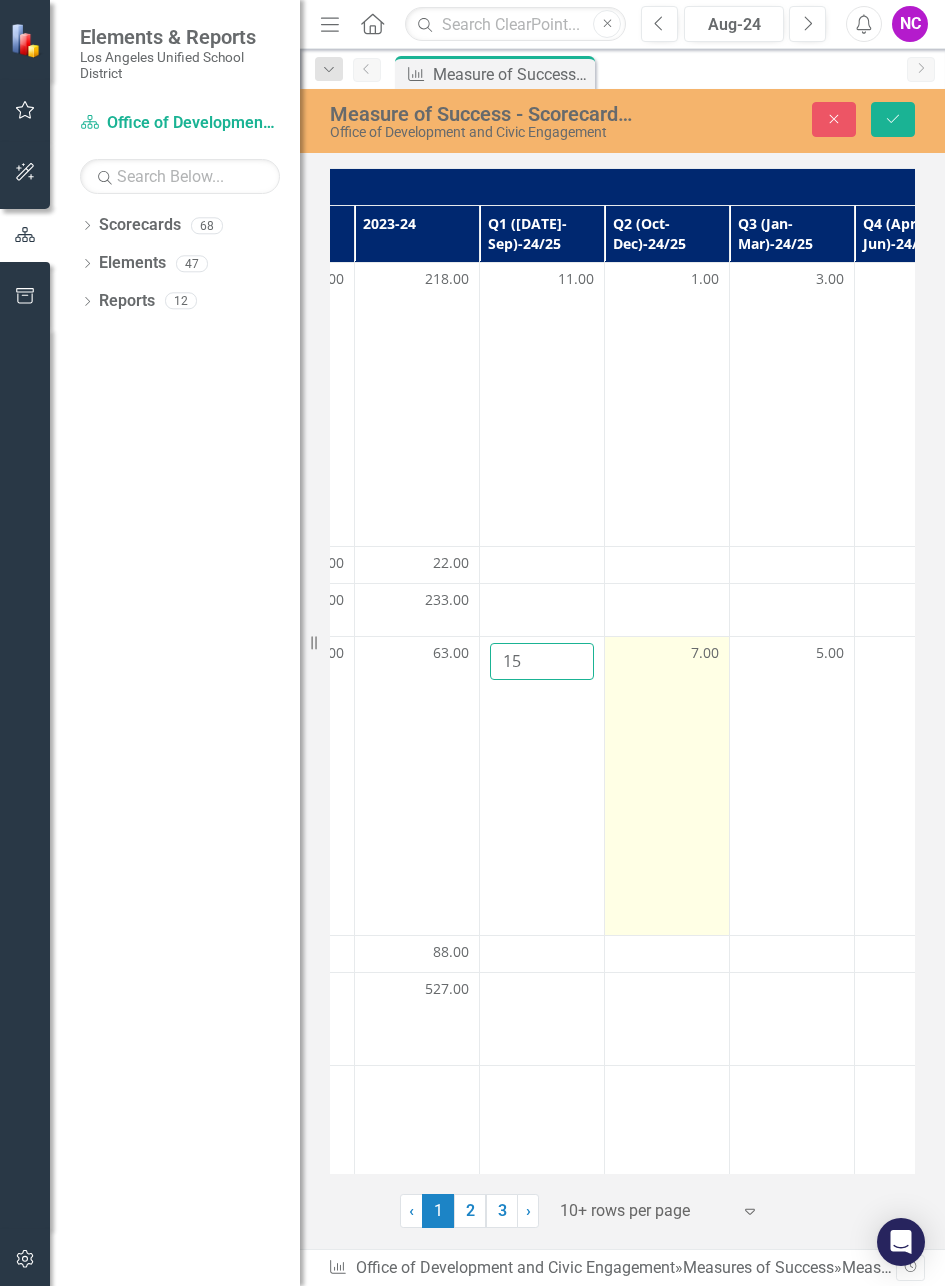 type on "15" 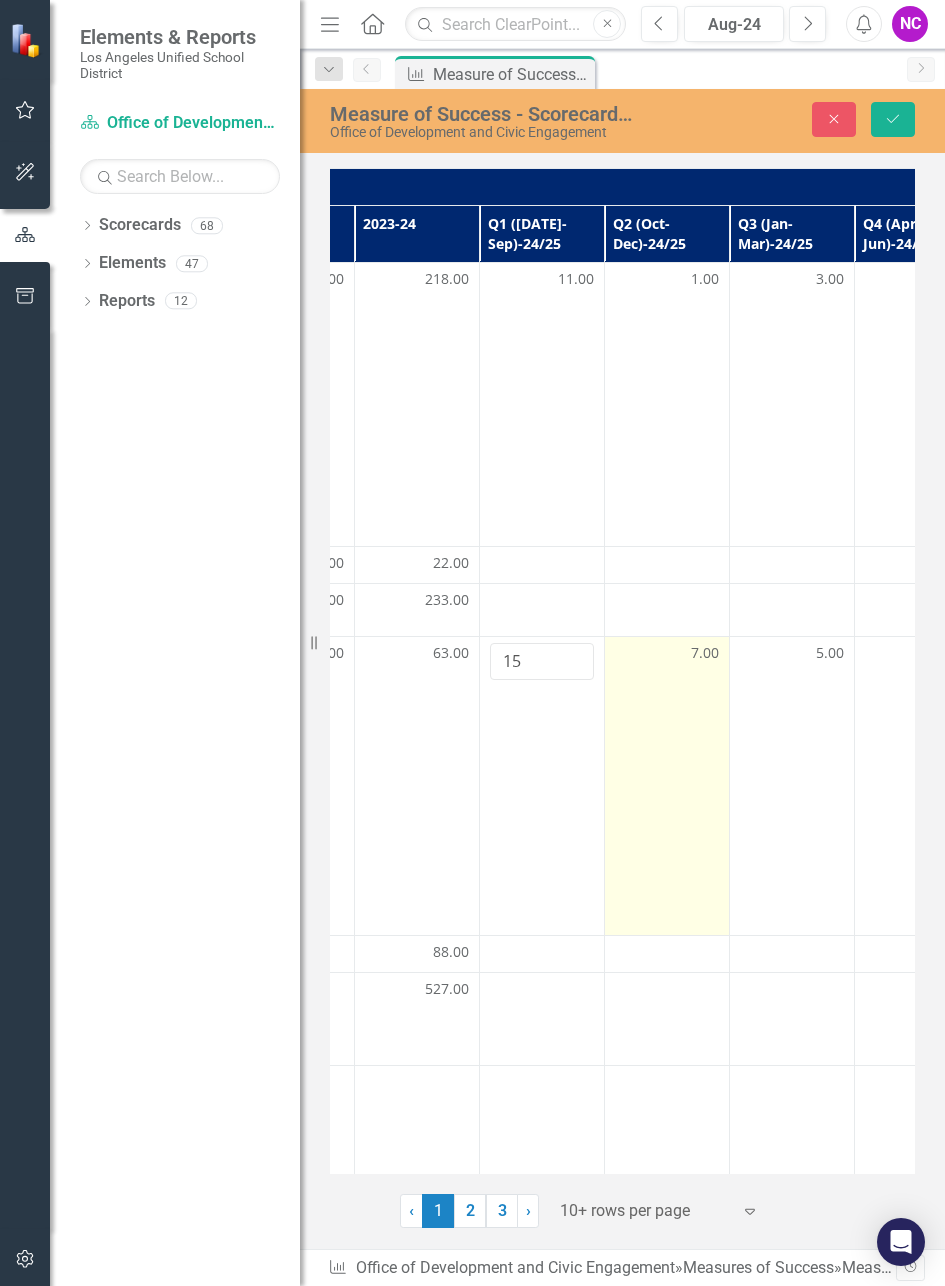click on "7.00" at bounding box center (667, 653) 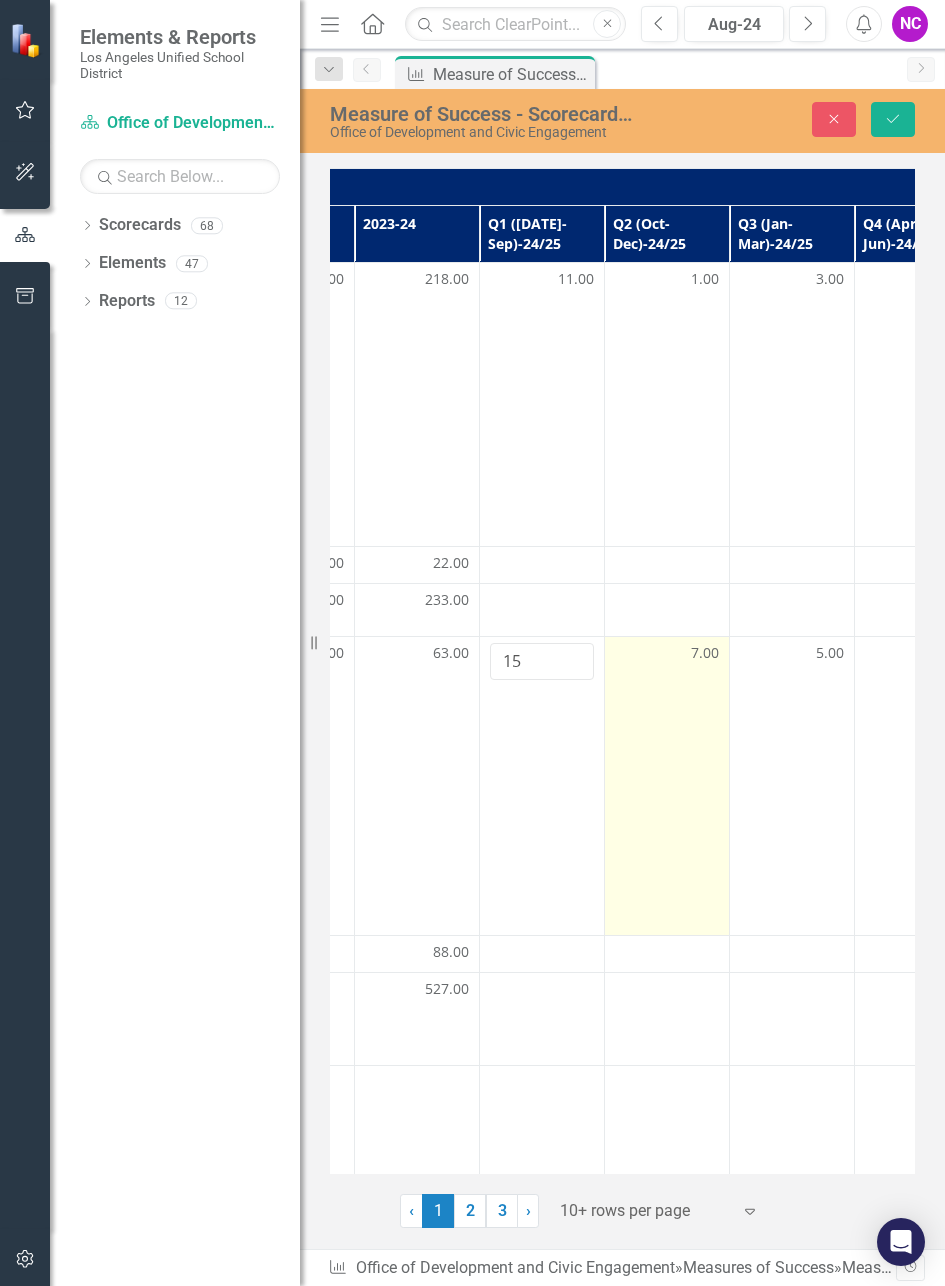 click on "7.00" at bounding box center (667, 655) 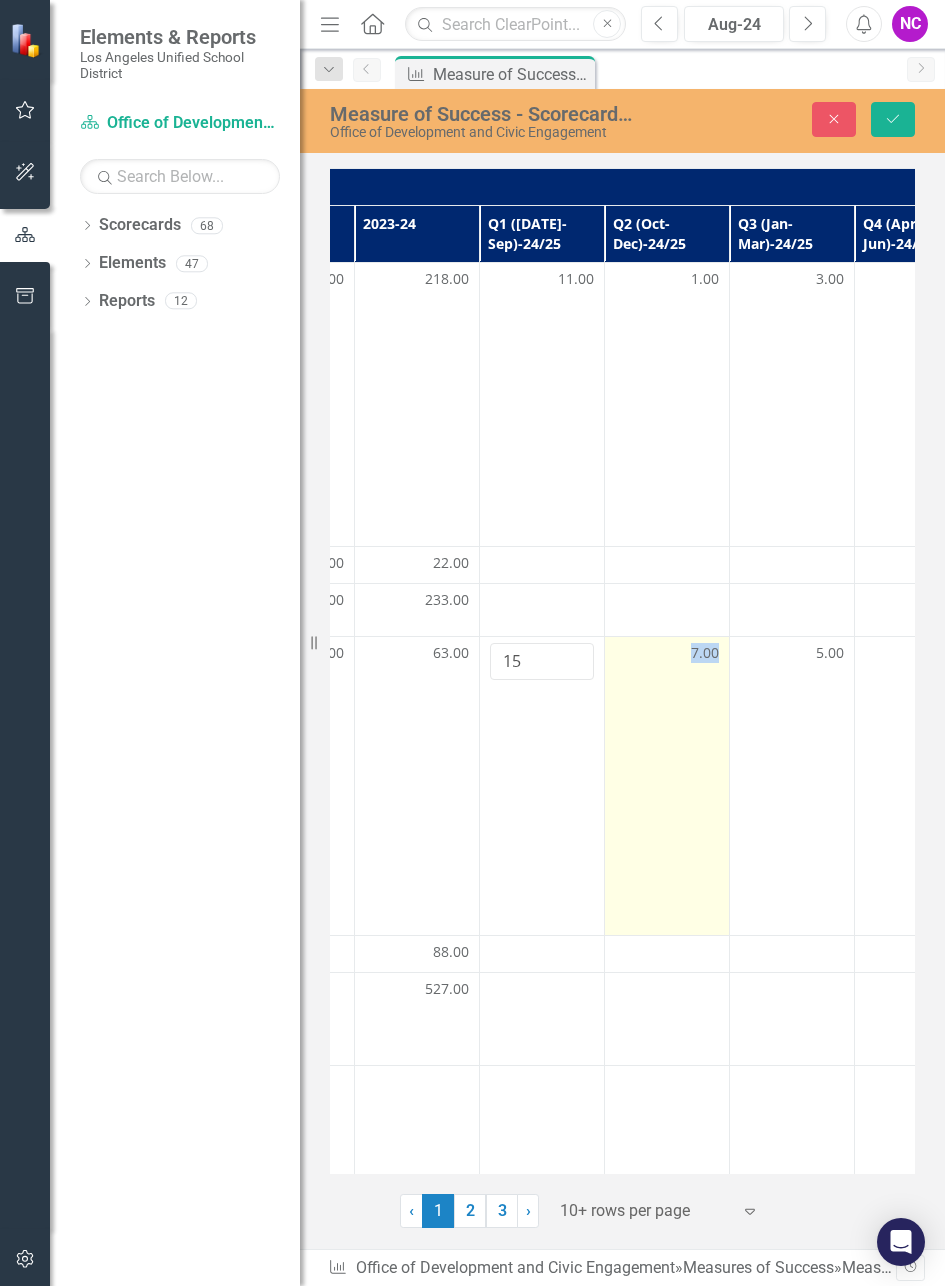 click on "7.00" at bounding box center (705, 653) 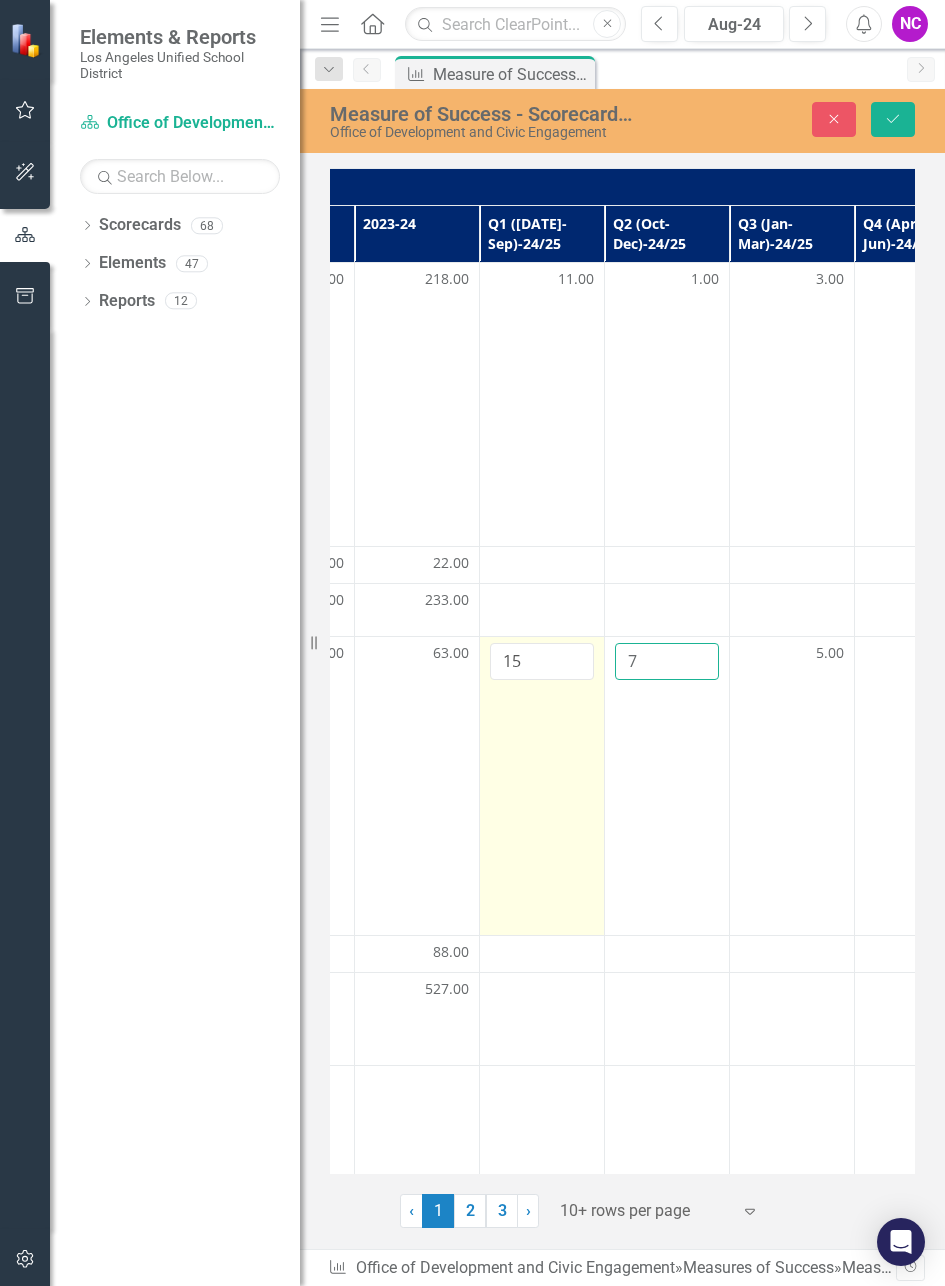 drag, startPoint x: 637, startPoint y: 655, endPoint x: 584, endPoint y: 654, distance: 53.009434 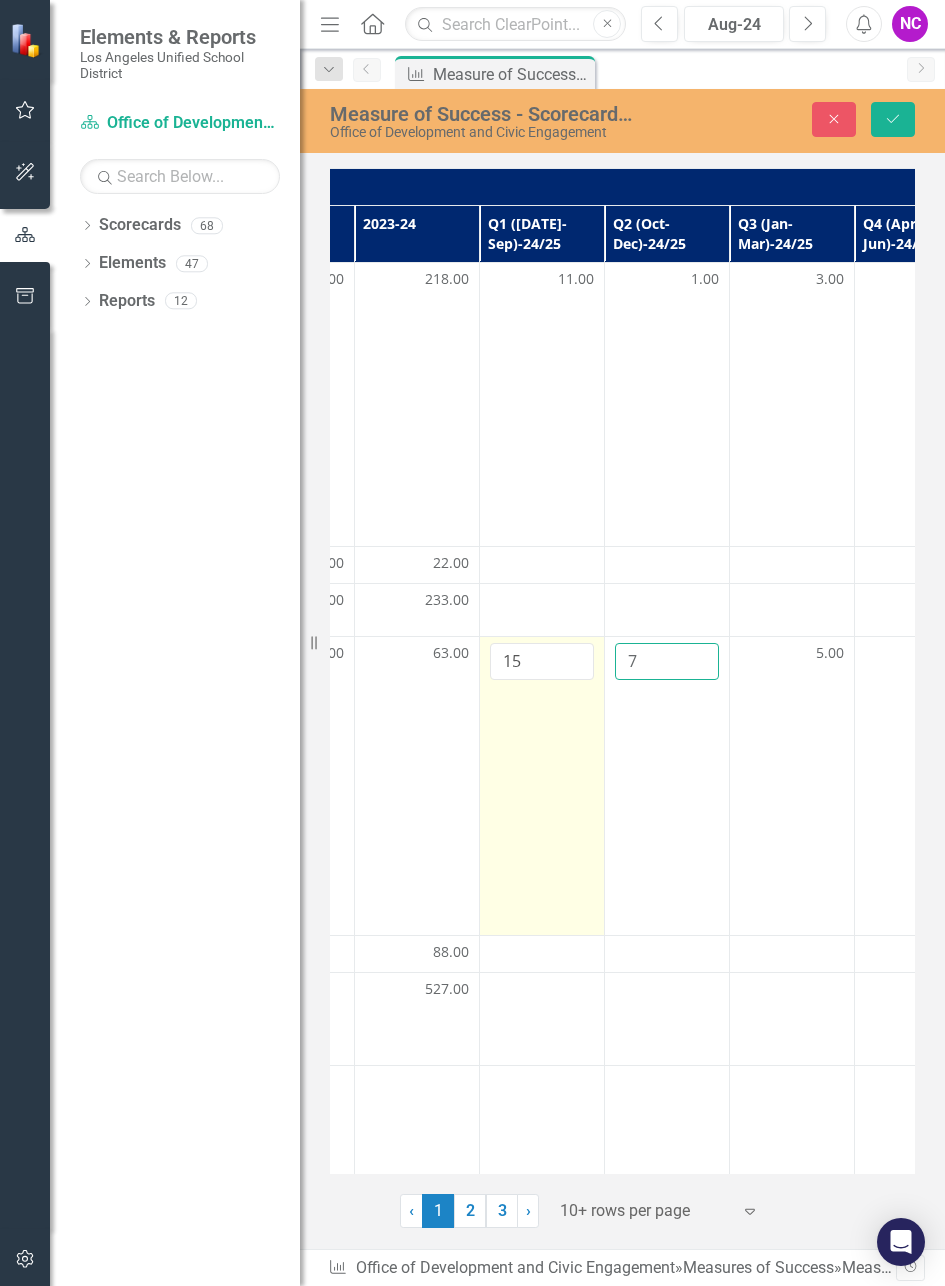 click on "3C.M7 Execute new partnerships with community-based organizations, civic leaders, local community colleges, four-year institutions and workforce leaders LAUSD [DATE]-[DATE] Strategic Plan Edit Edit Measures of Success Link Open Element Execute new partnerships with community-based organizations, civic leaders, local community colleges, four-year institutions and workforce leaders Edit Edit Measures of Success Link Open Element Actual 0.00 464.00 63.00 15 7 5.00 12.00" at bounding box center (1105, 785) 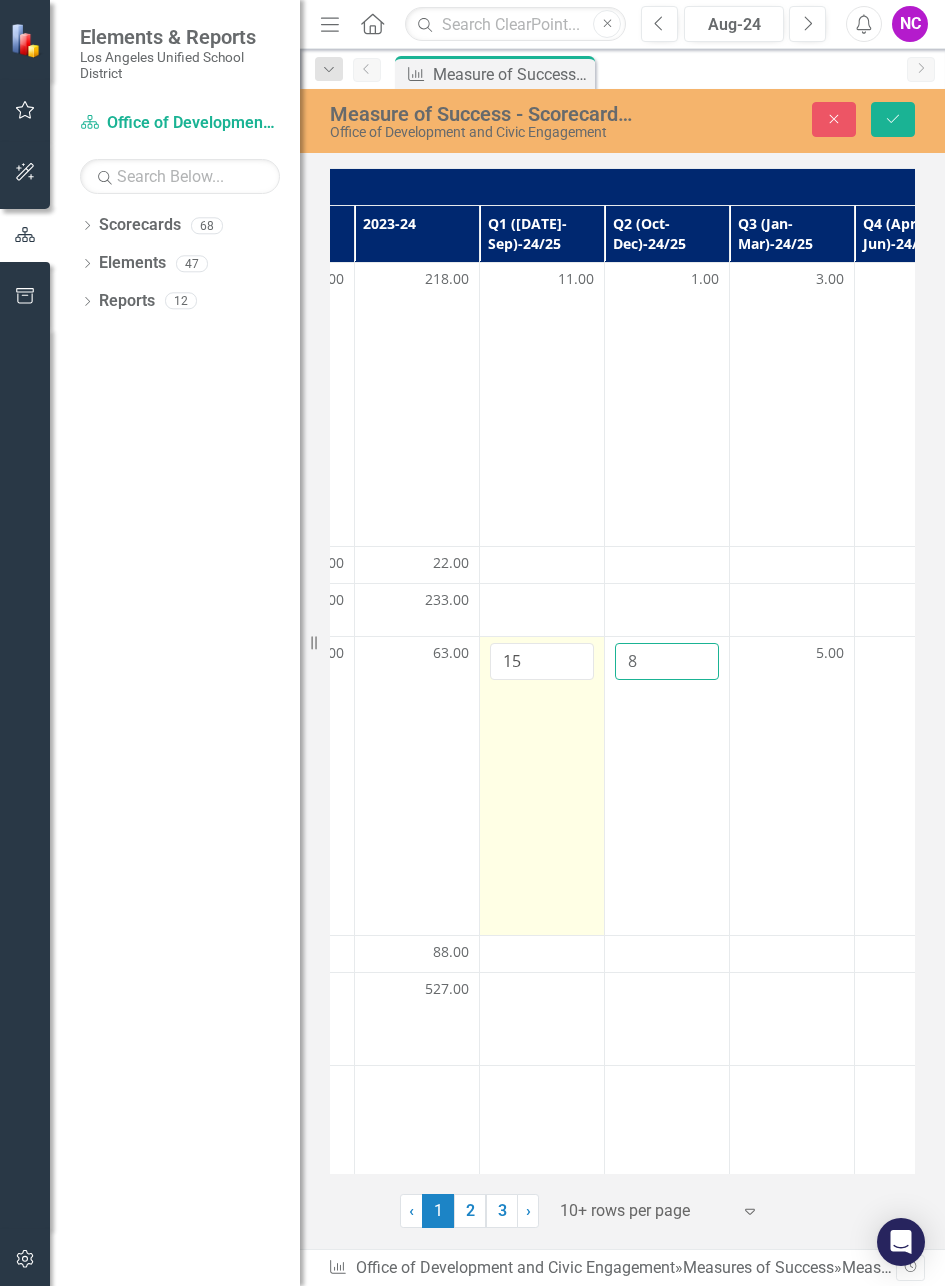 type on "8" 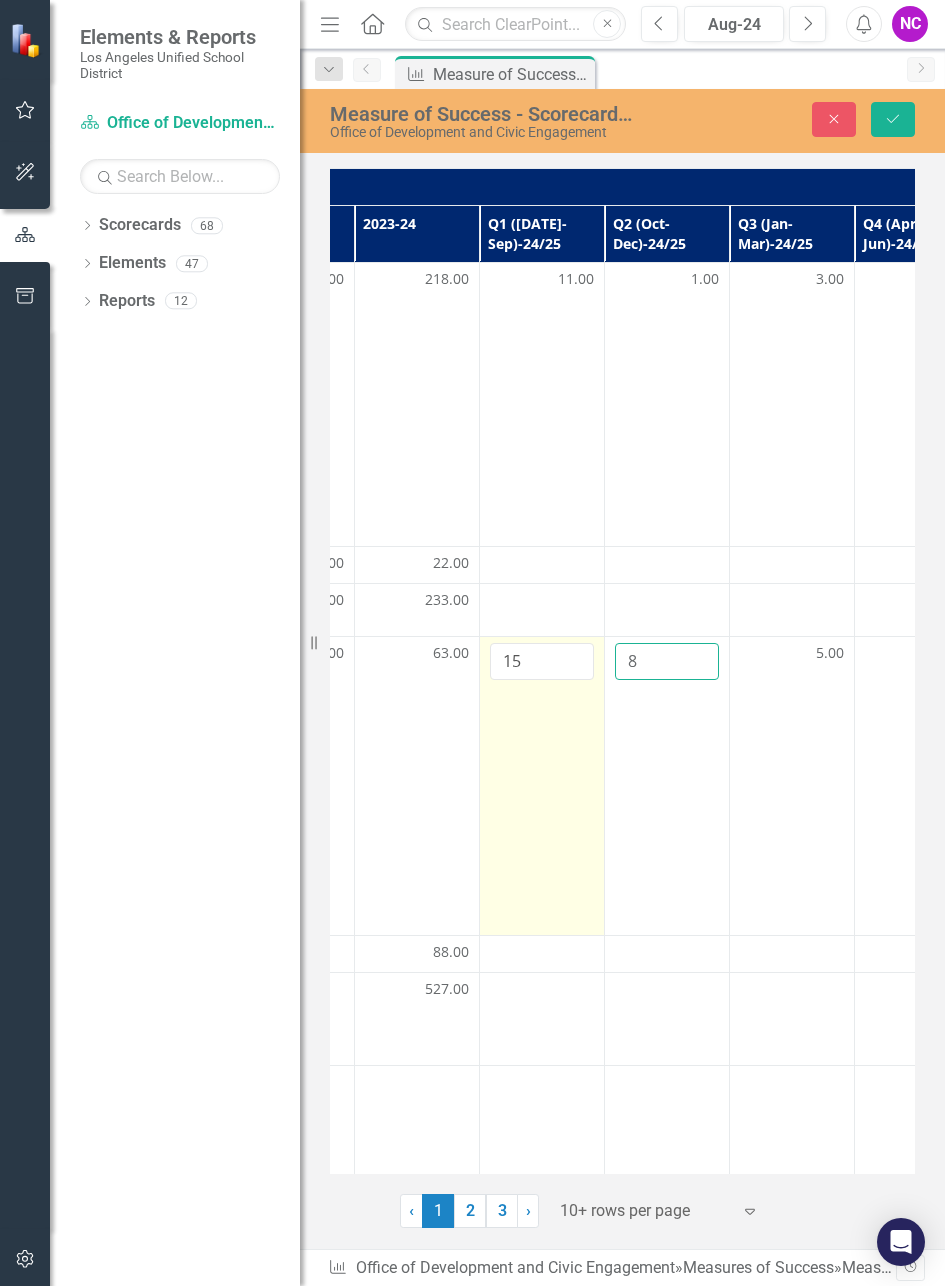click on "Save" at bounding box center (893, 119) 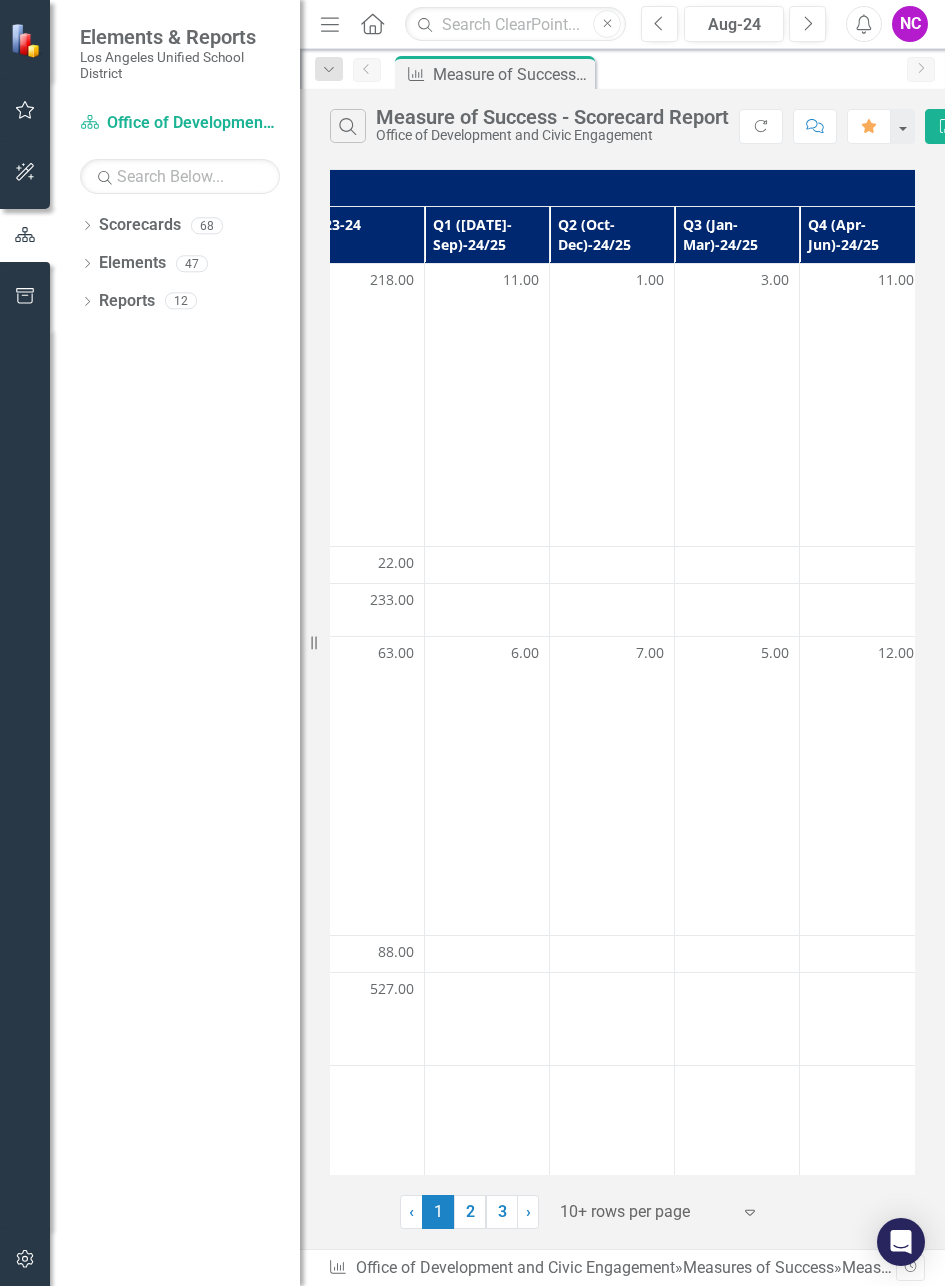scroll, scrollTop: 0, scrollLeft: 623, axis: horizontal 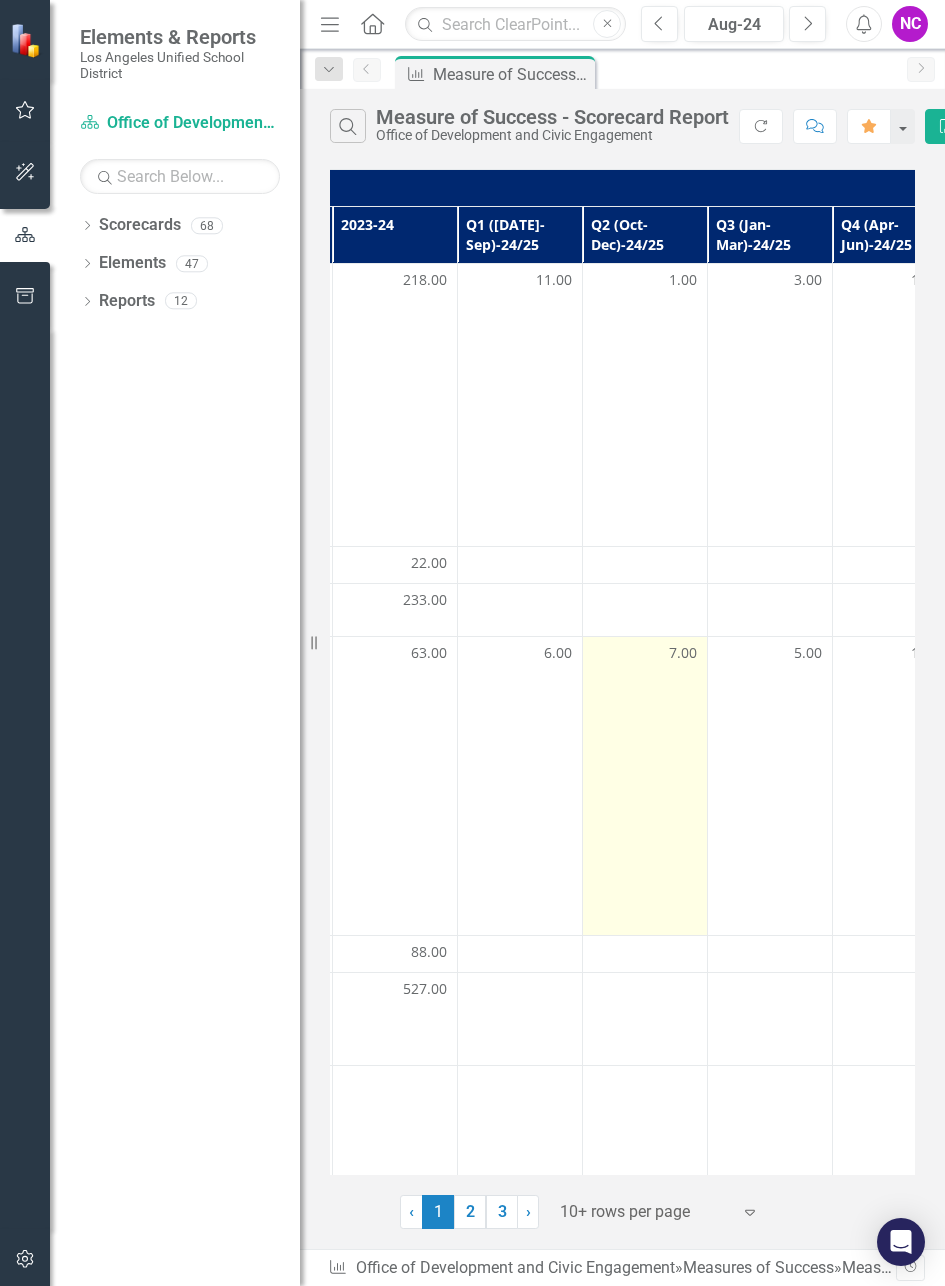 click on "7.00" at bounding box center (683, 653) 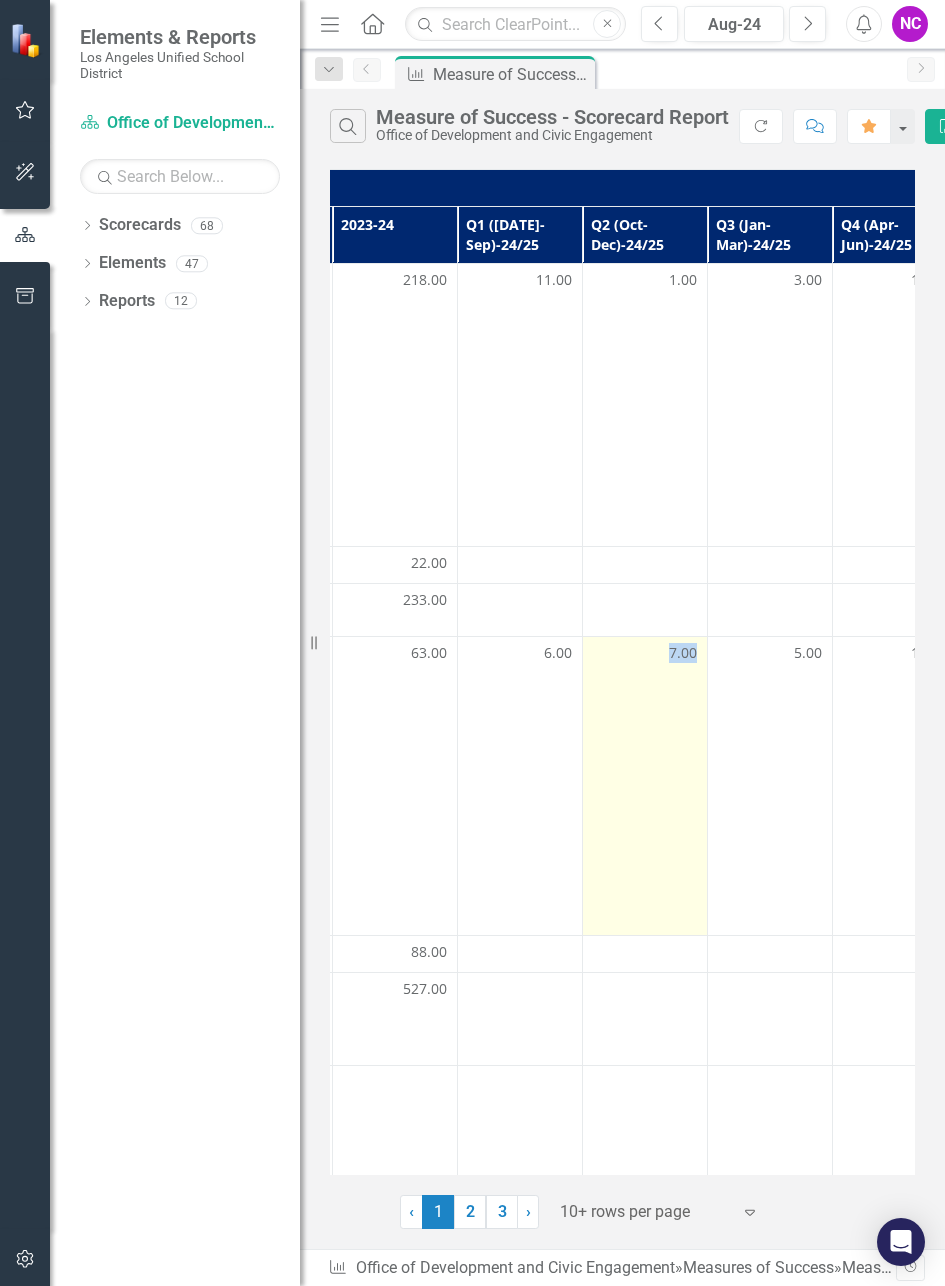click on "7.00" at bounding box center (683, 653) 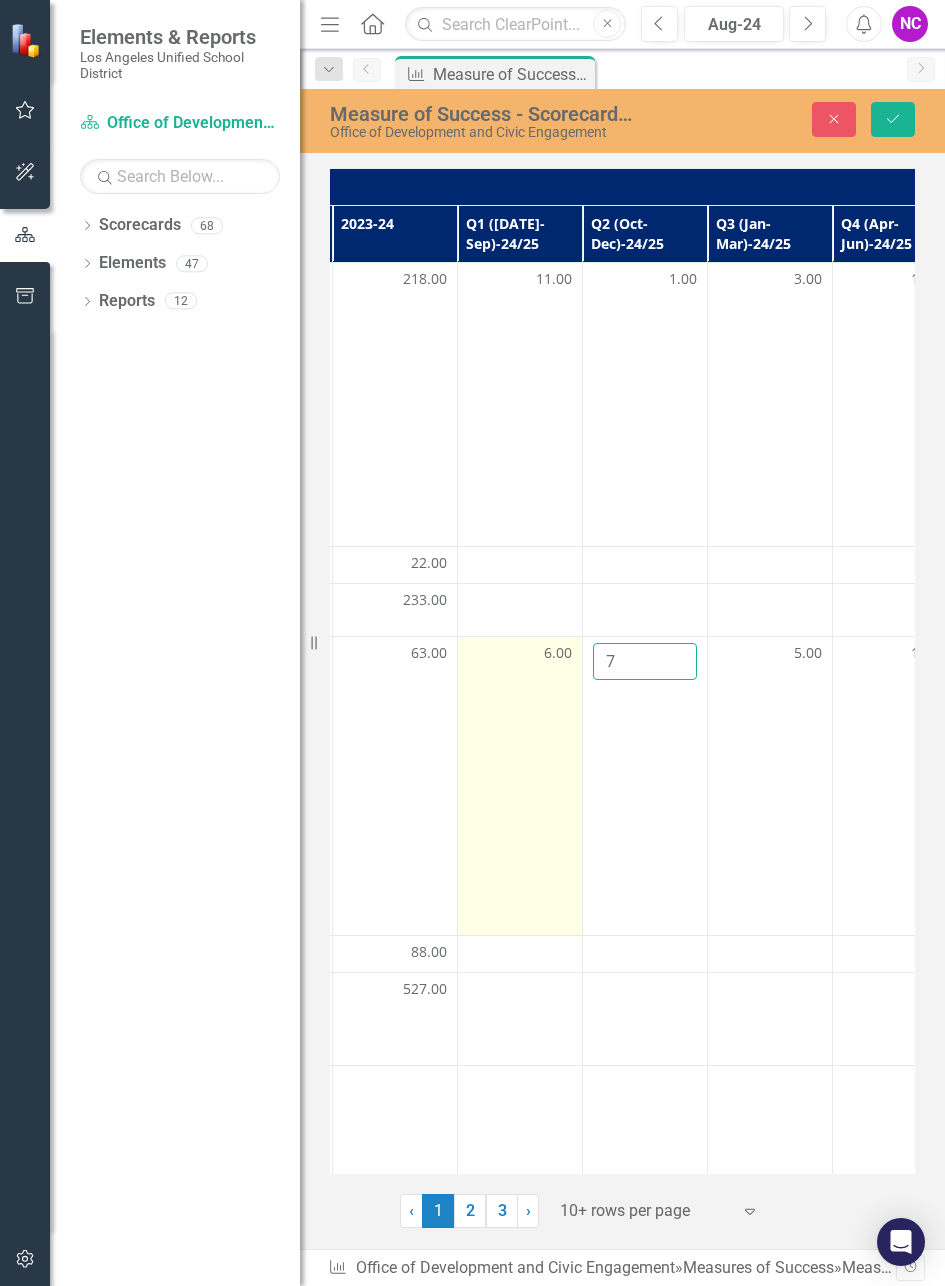 drag, startPoint x: 629, startPoint y: 661, endPoint x: 574, endPoint y: 648, distance: 56.515484 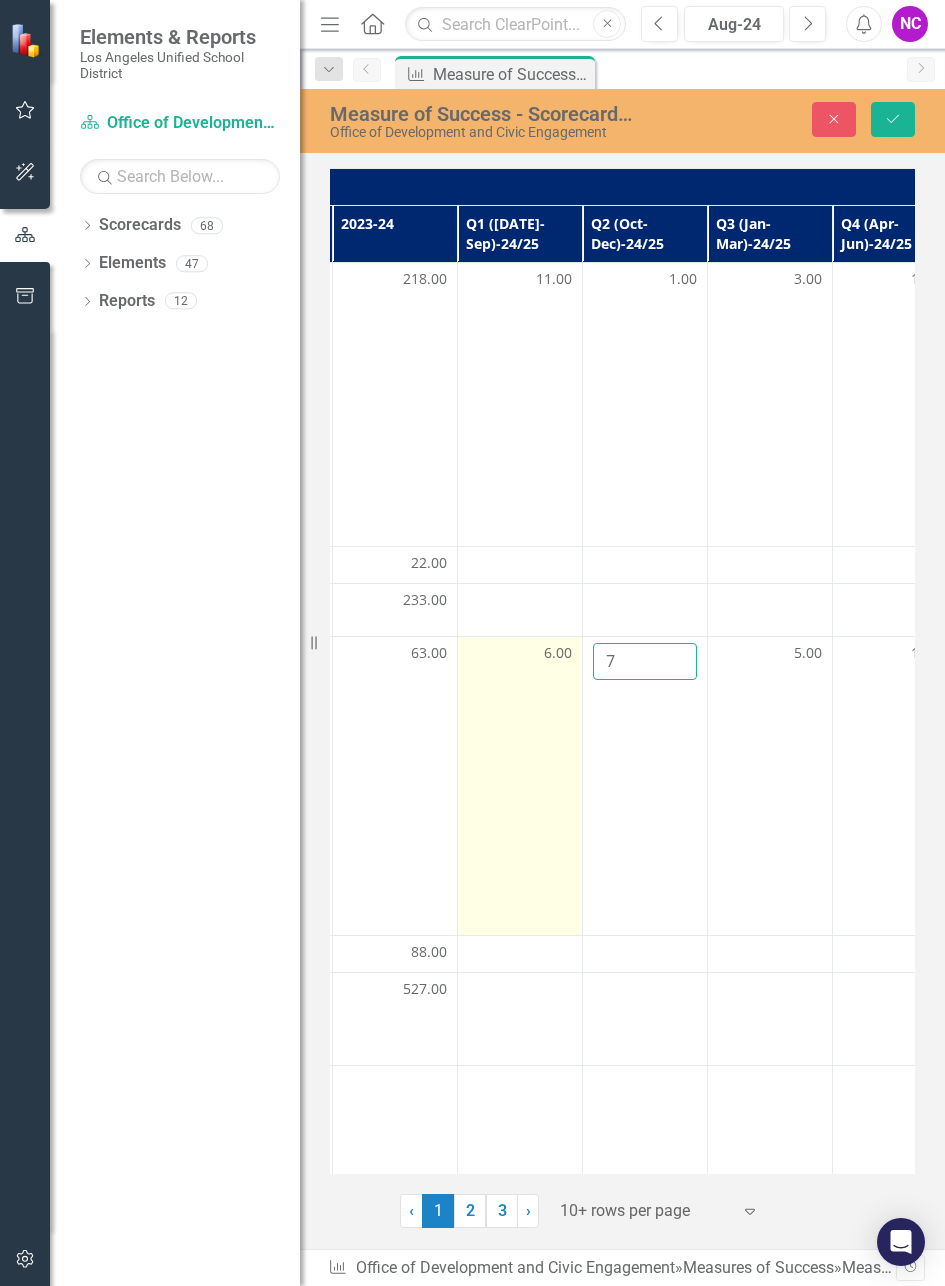 click on "3C.M7 Execute new partnerships with community-based organizations, civic leaders, local community colleges, four-year institutions and workforce leaders LAUSD [DATE]-[DATE] Strategic Plan Edit Edit Measures of Success Link Open Element Execute new partnerships with community-based organizations, civic leaders, local community colleges, four-year institutions and workforce leaders Edit Edit Measures of Success Link Open Element Actual 0.00 464.00 63.00 6.00 7 5.00 12.00" at bounding box center (1083, 785) 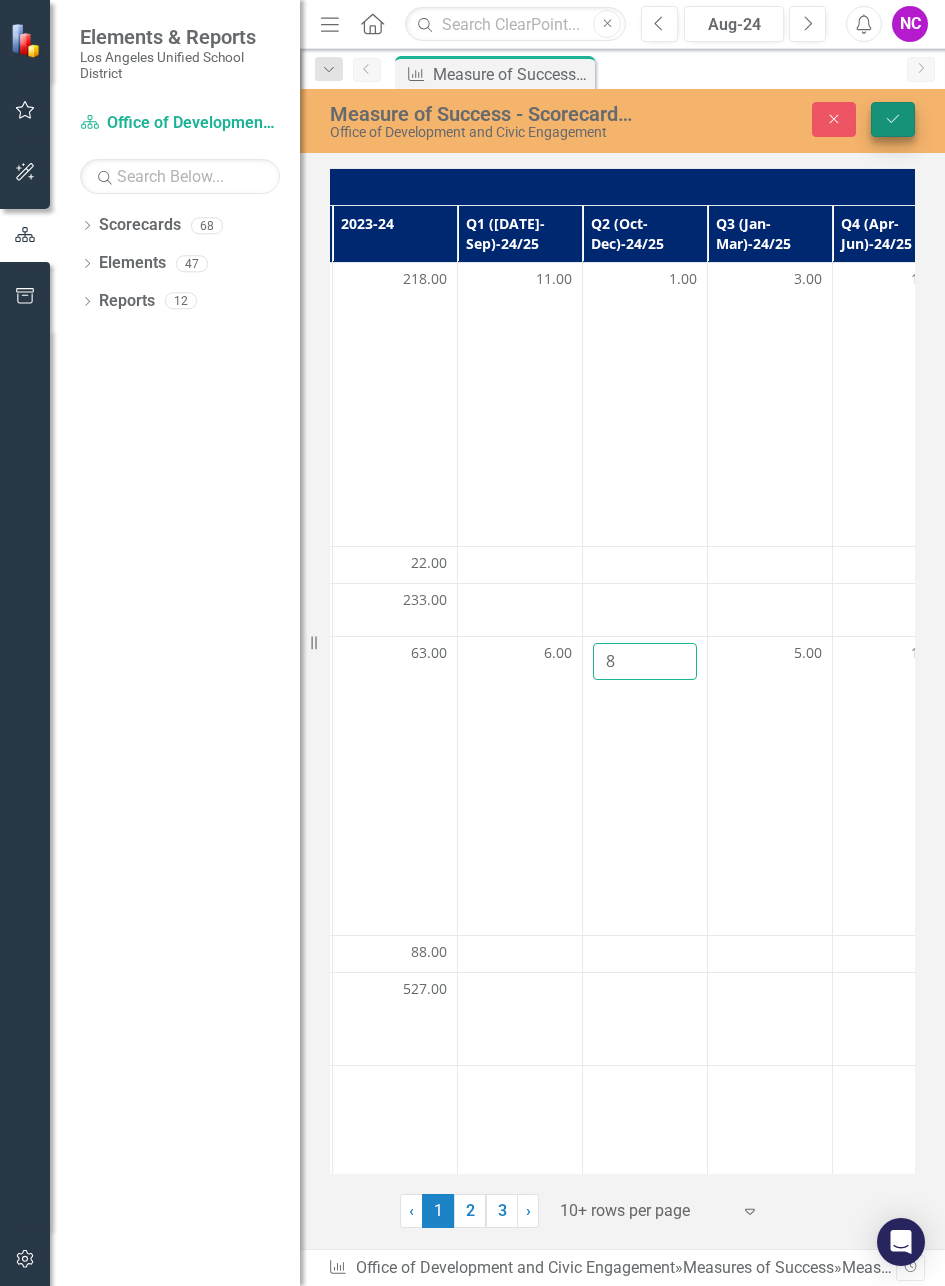 type on "8" 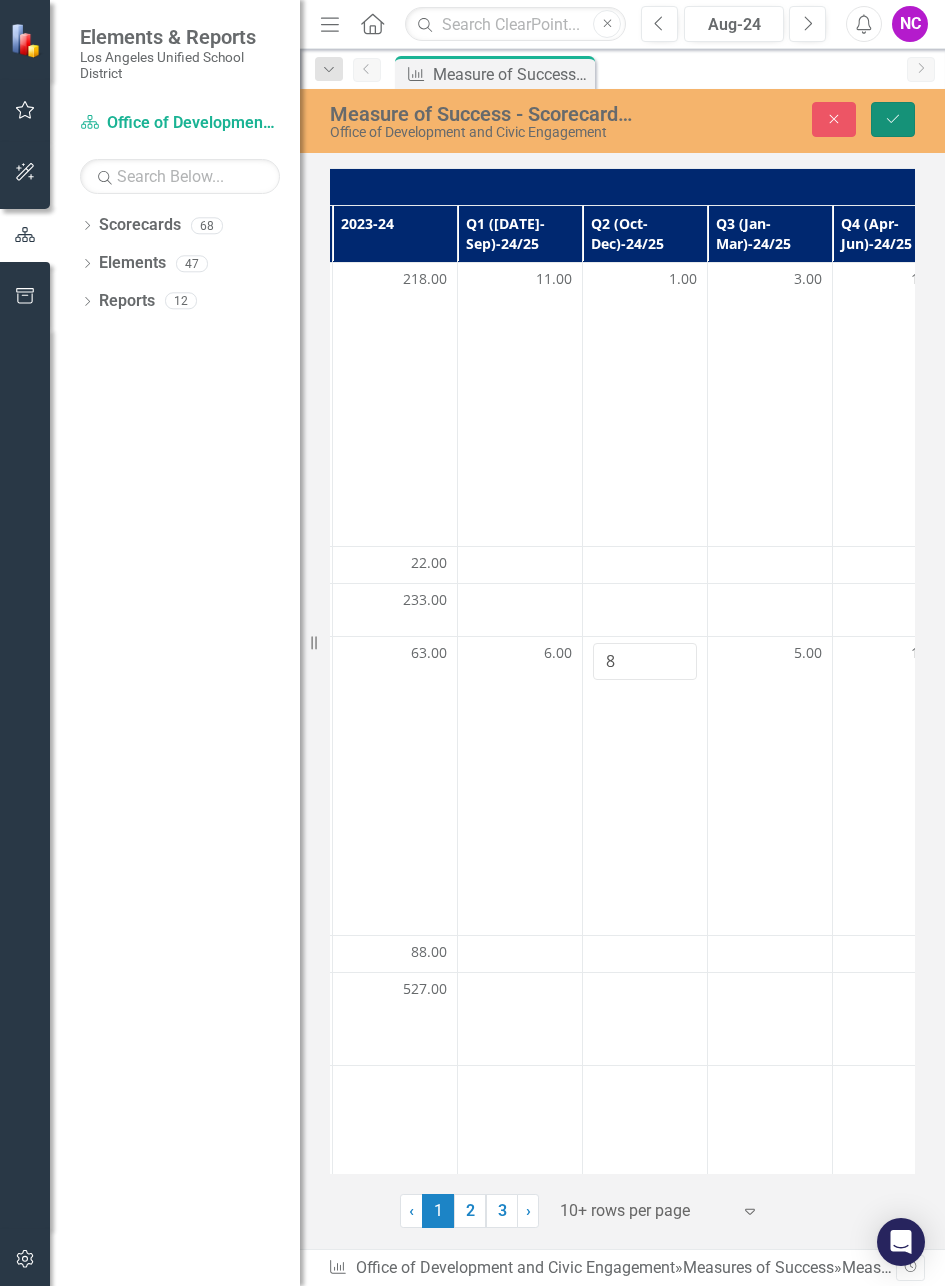 click on "Save" at bounding box center (893, 119) 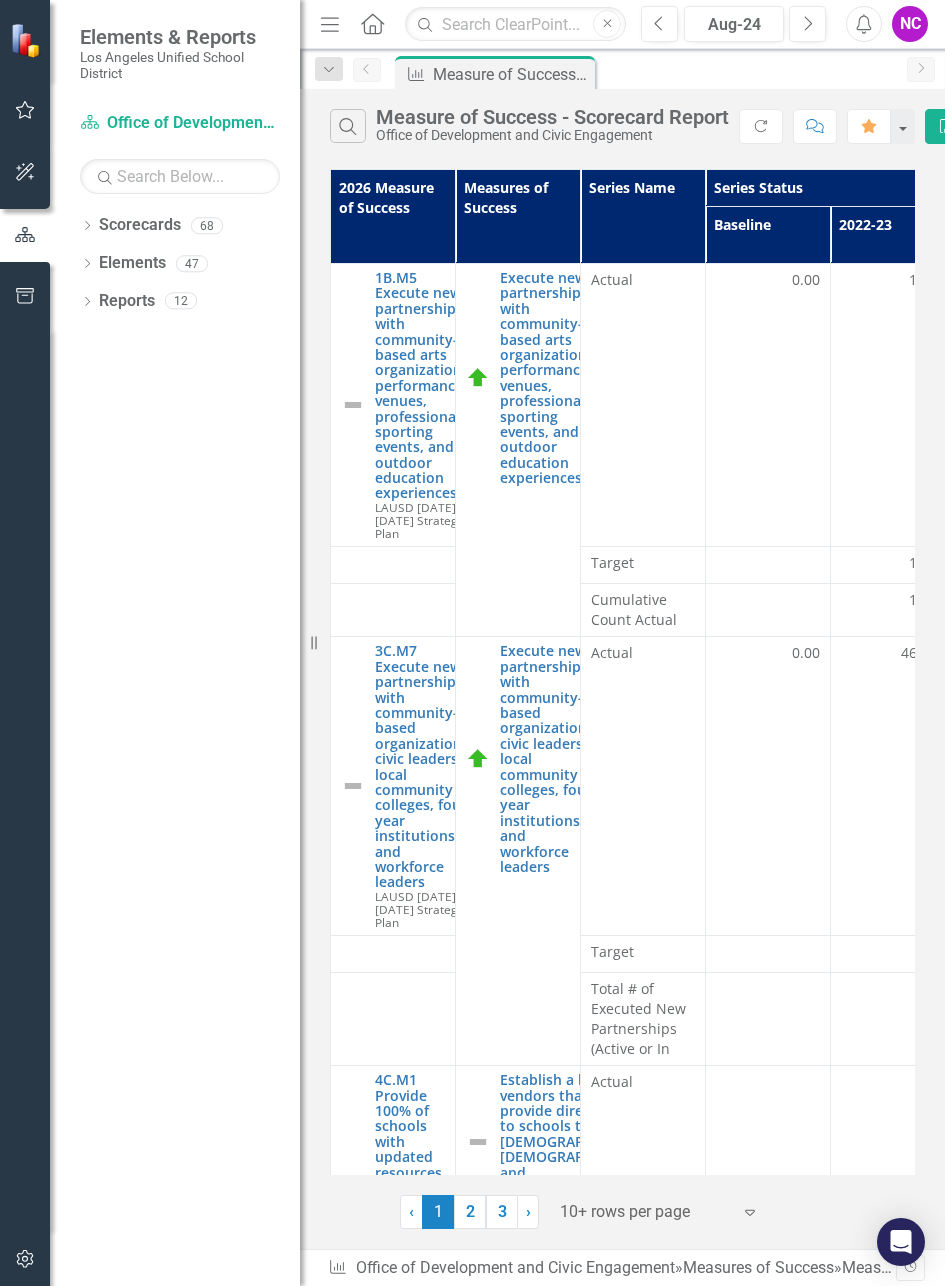 scroll, scrollTop: 0, scrollLeft: 396, axis: horizontal 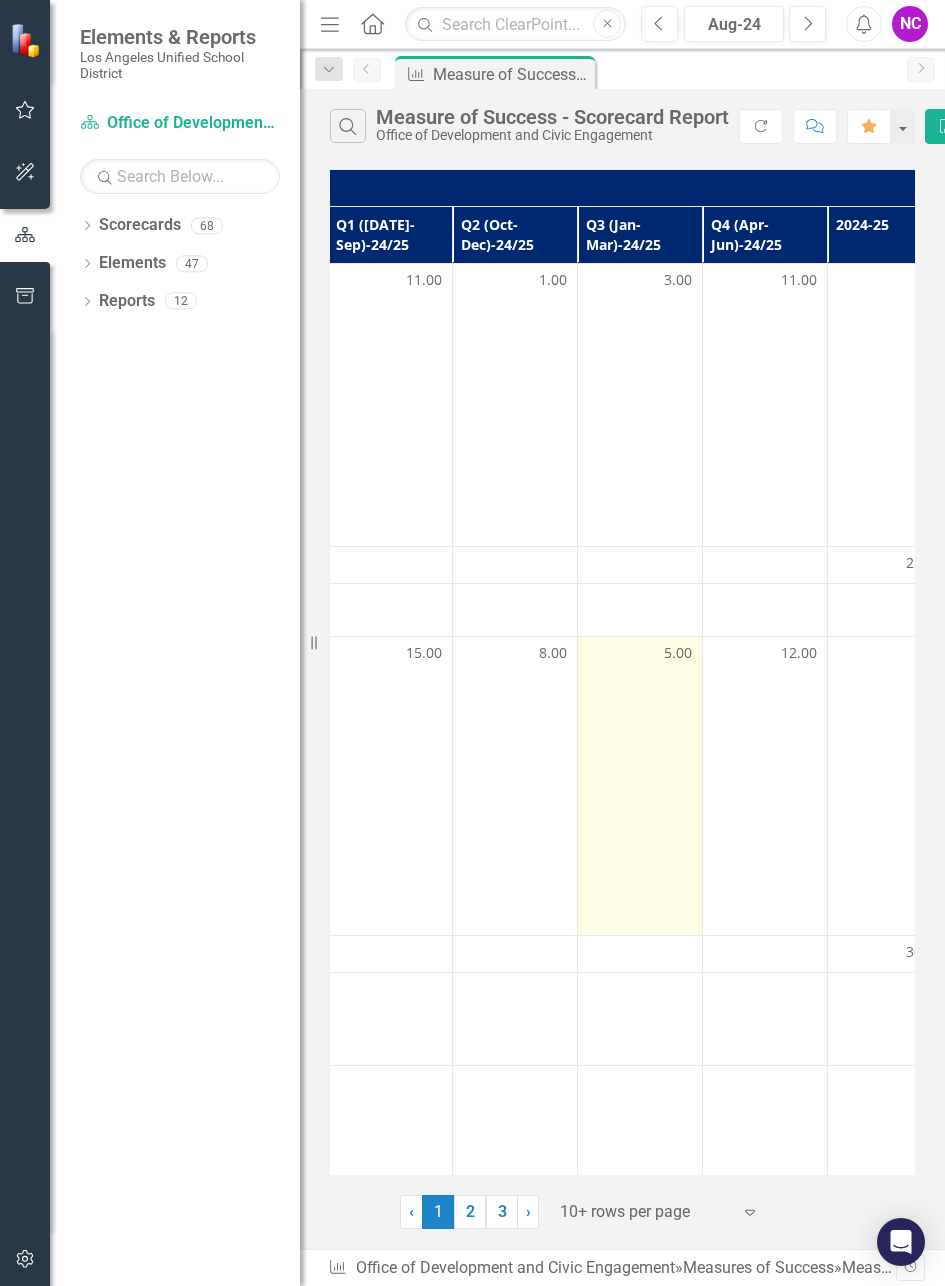 click on "5.00" at bounding box center [678, 653] 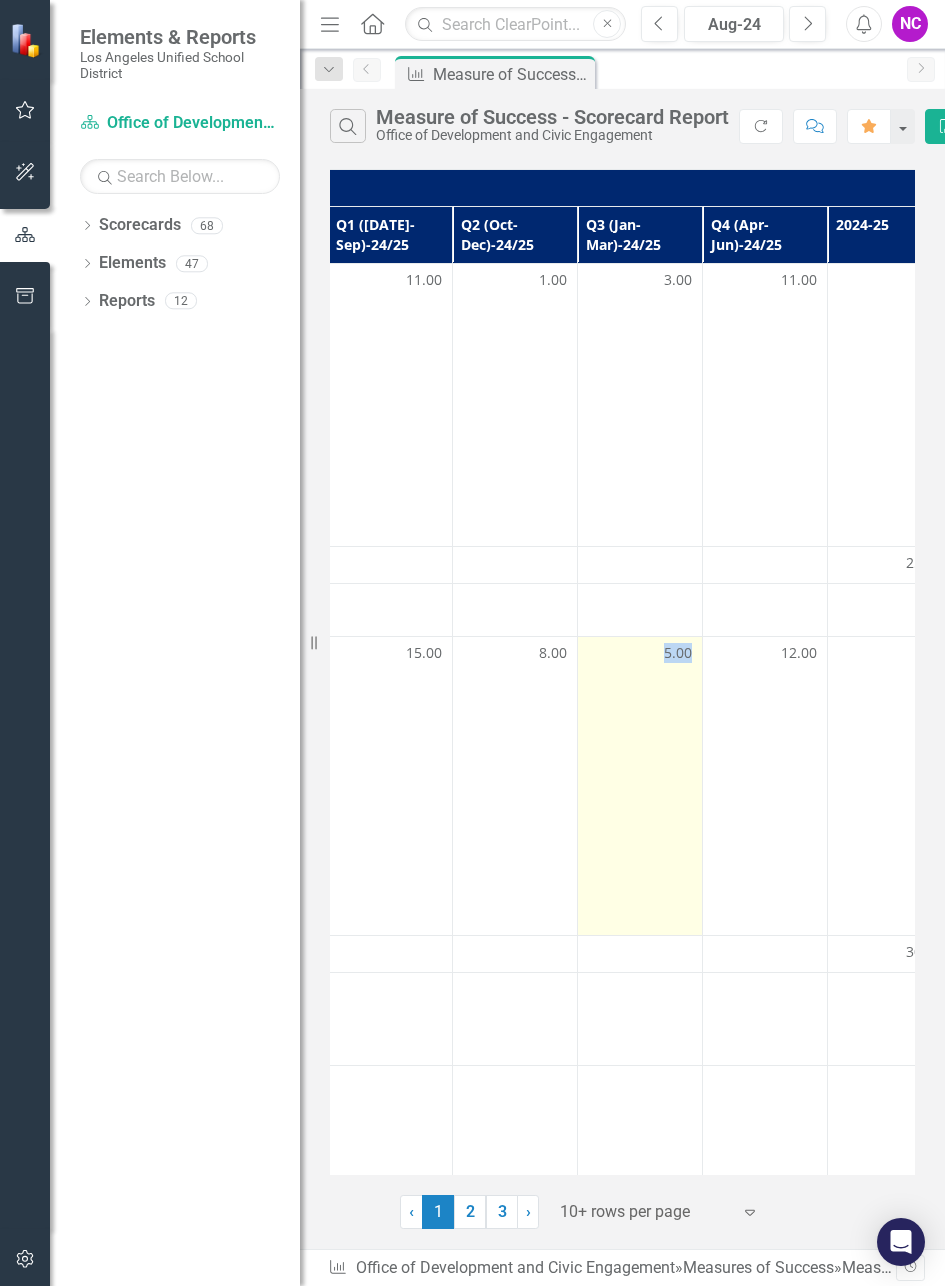 click on "5.00" at bounding box center (678, 653) 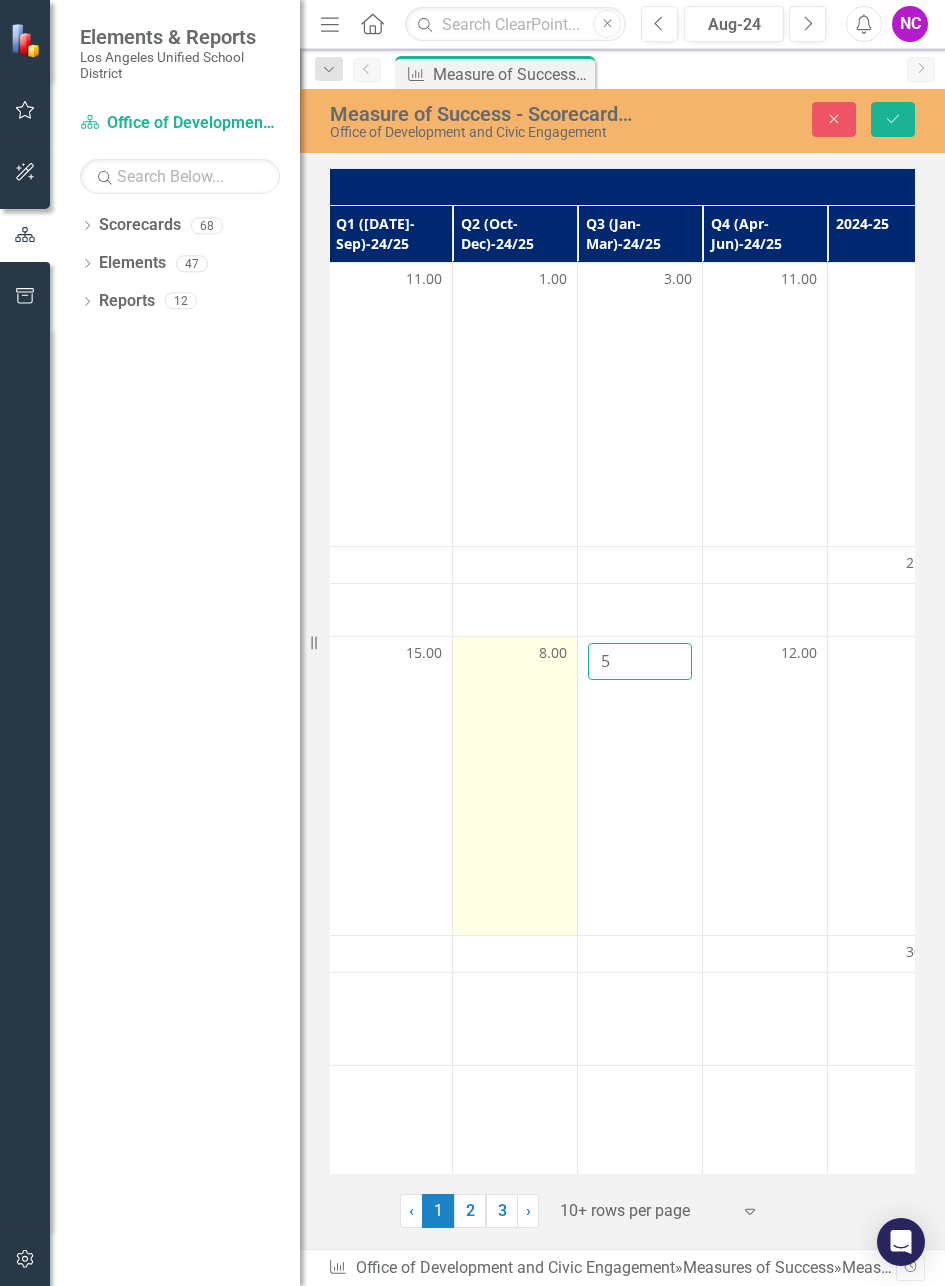 drag, startPoint x: 621, startPoint y: 659, endPoint x: 527, endPoint y: 664, distance: 94.13288 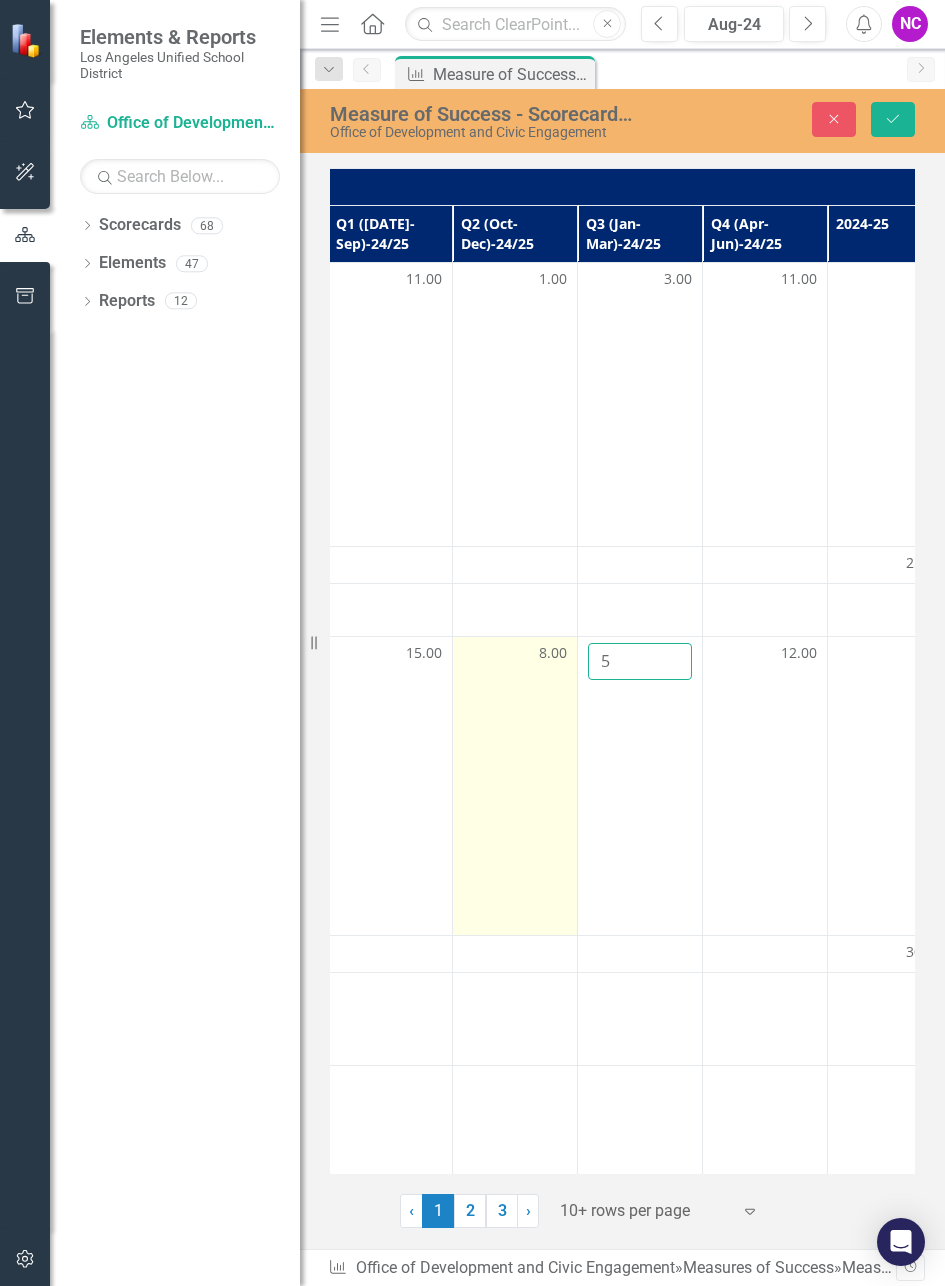 click on "3C.M7 Execute new partnerships with community-based organizations, civic leaders, local community colleges, four-year institutions and workforce leaders LAUSD [DATE]-[DATE] Strategic Plan Edit Edit Measures of Success Link Open Element Execute new partnerships with community-based organizations, civic leaders, local community colleges, four-year institutions and workforce leaders Edit Edit Measures of Success Link Open Element Actual 0.00 464.00 63.00 15.00 8.00 5 12.00" at bounding box center [953, 785] 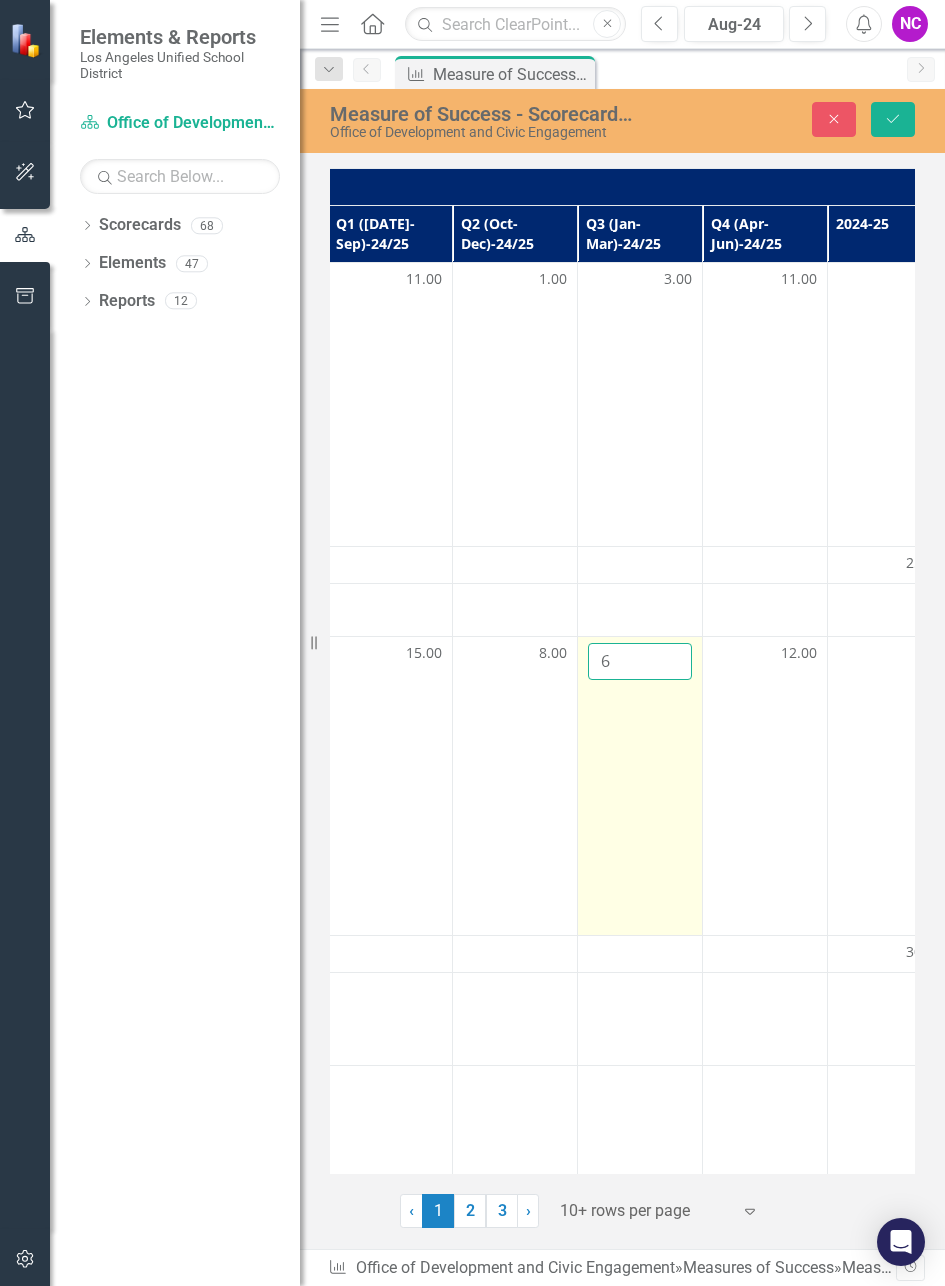 type on "6" 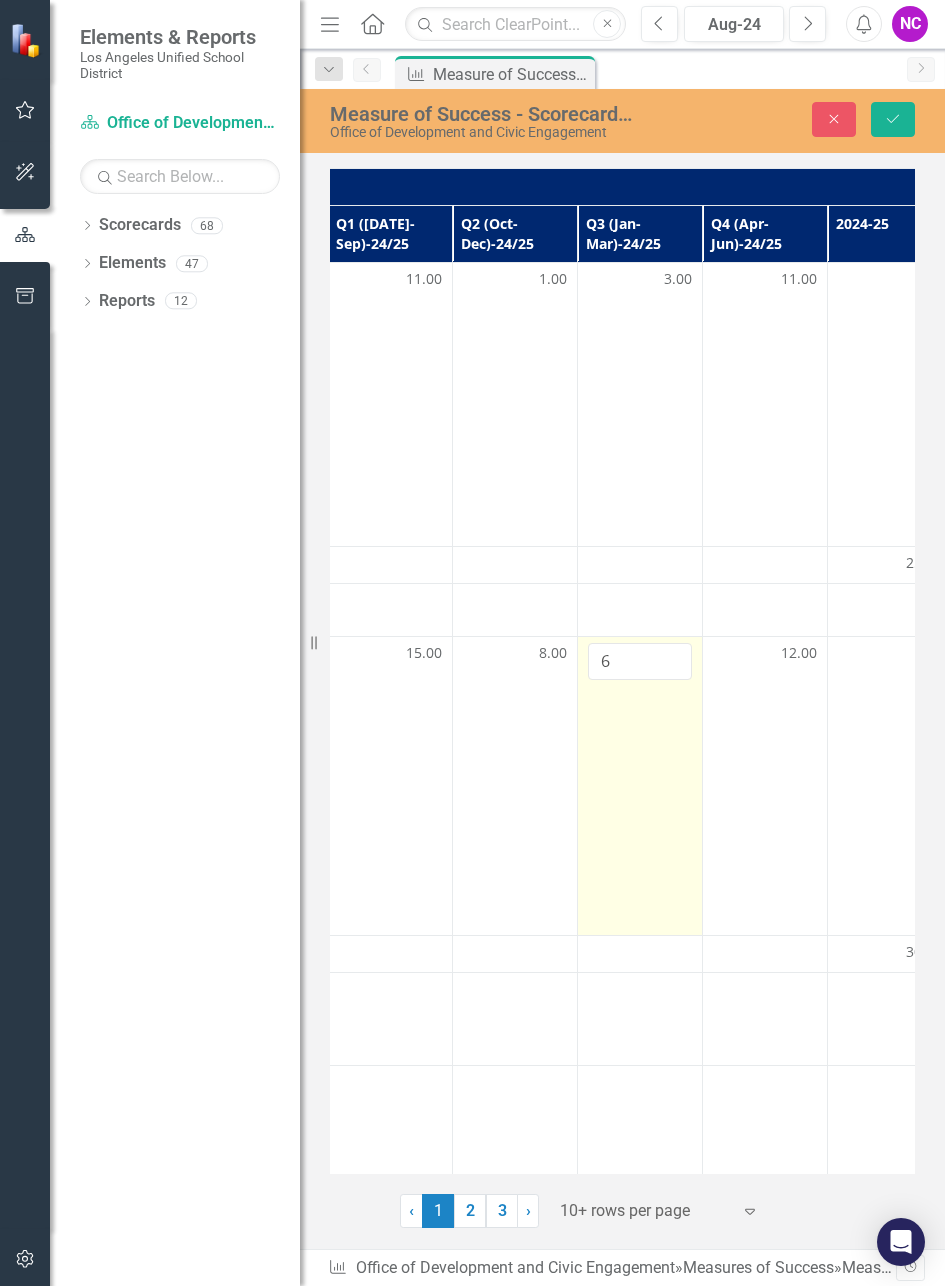 click on "6" at bounding box center (640, 785) 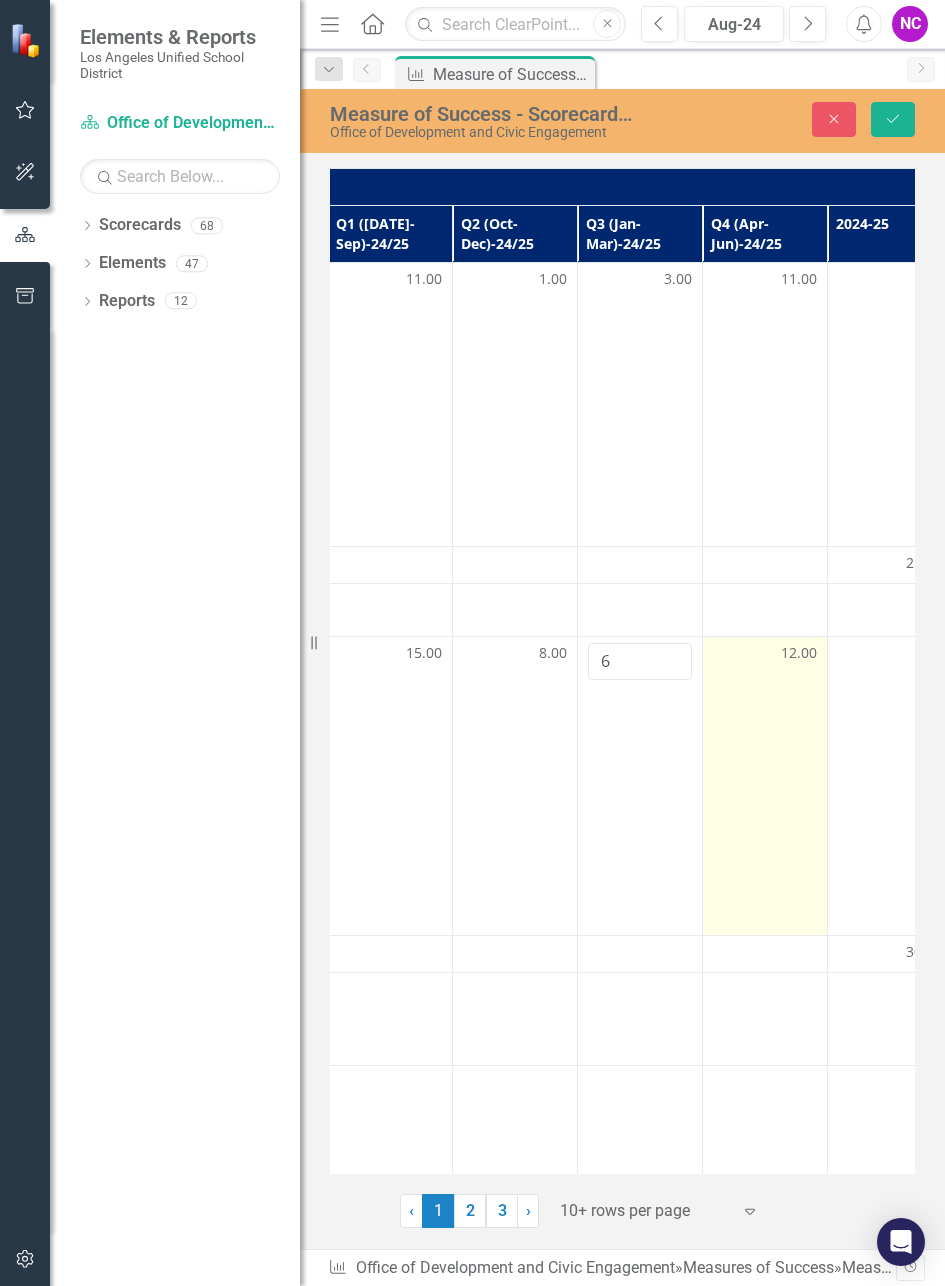 click on "12.00" at bounding box center [765, 655] 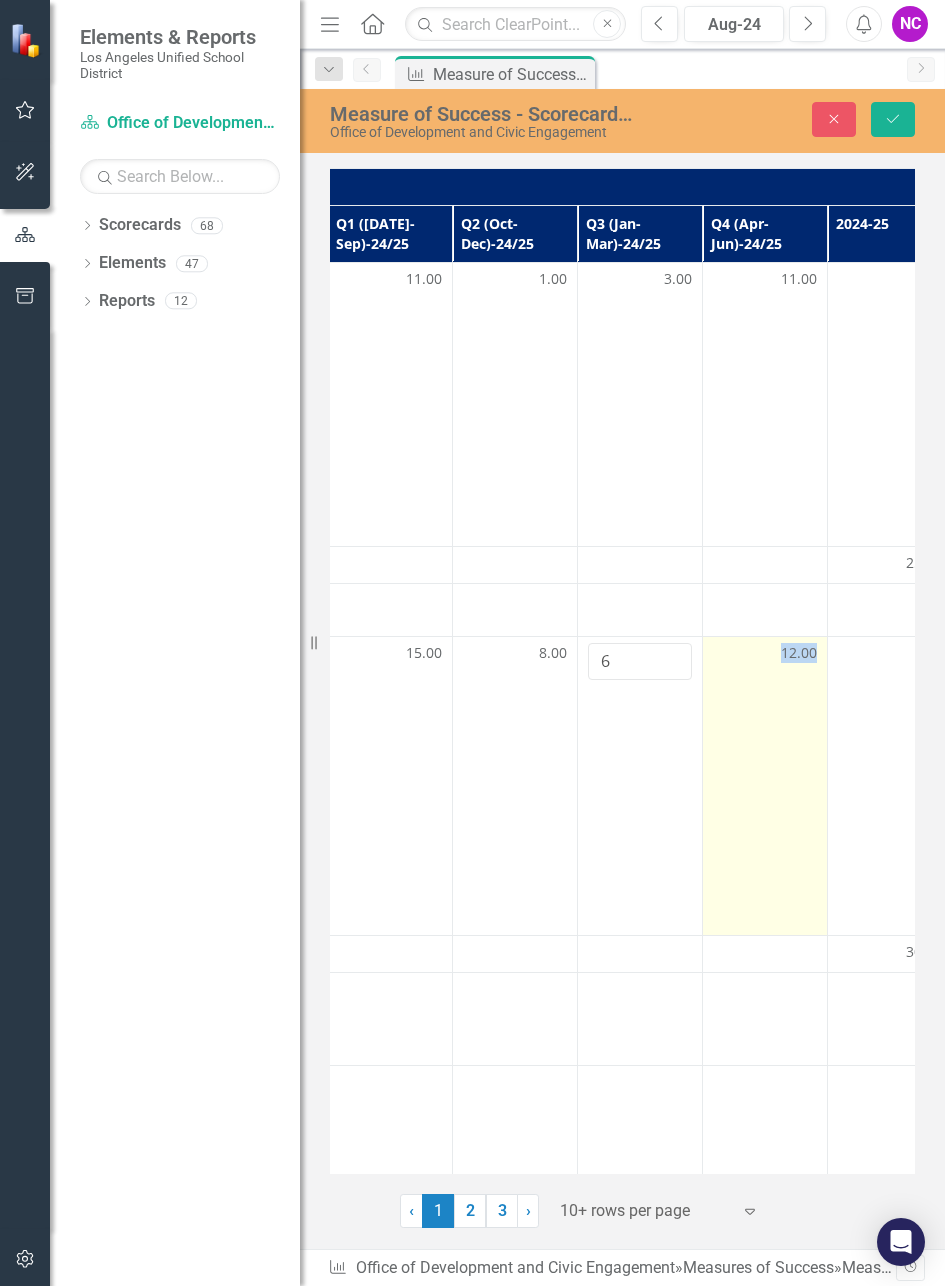 click on "12.00" at bounding box center [799, 653] 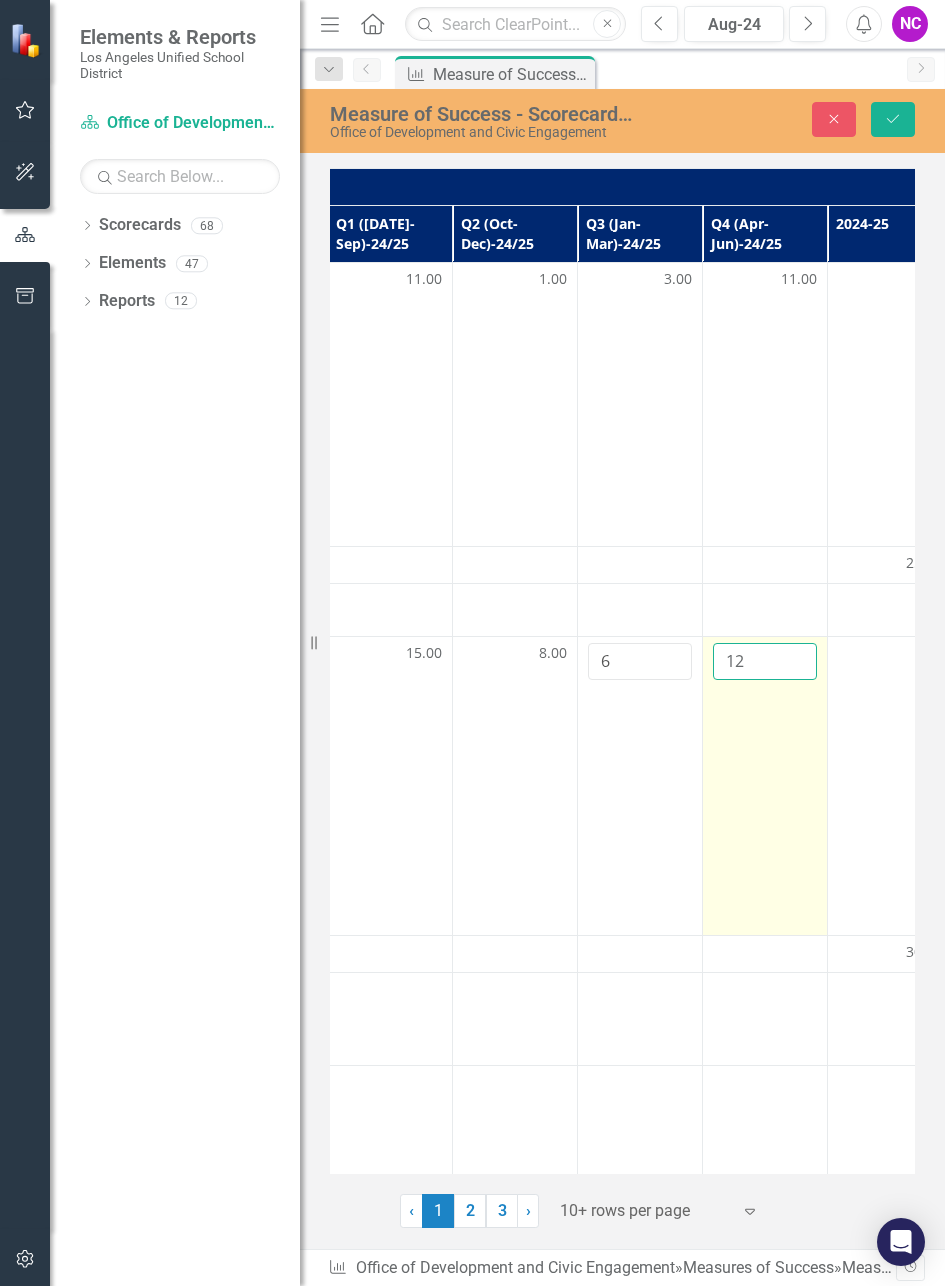 click on "12" at bounding box center [765, 661] 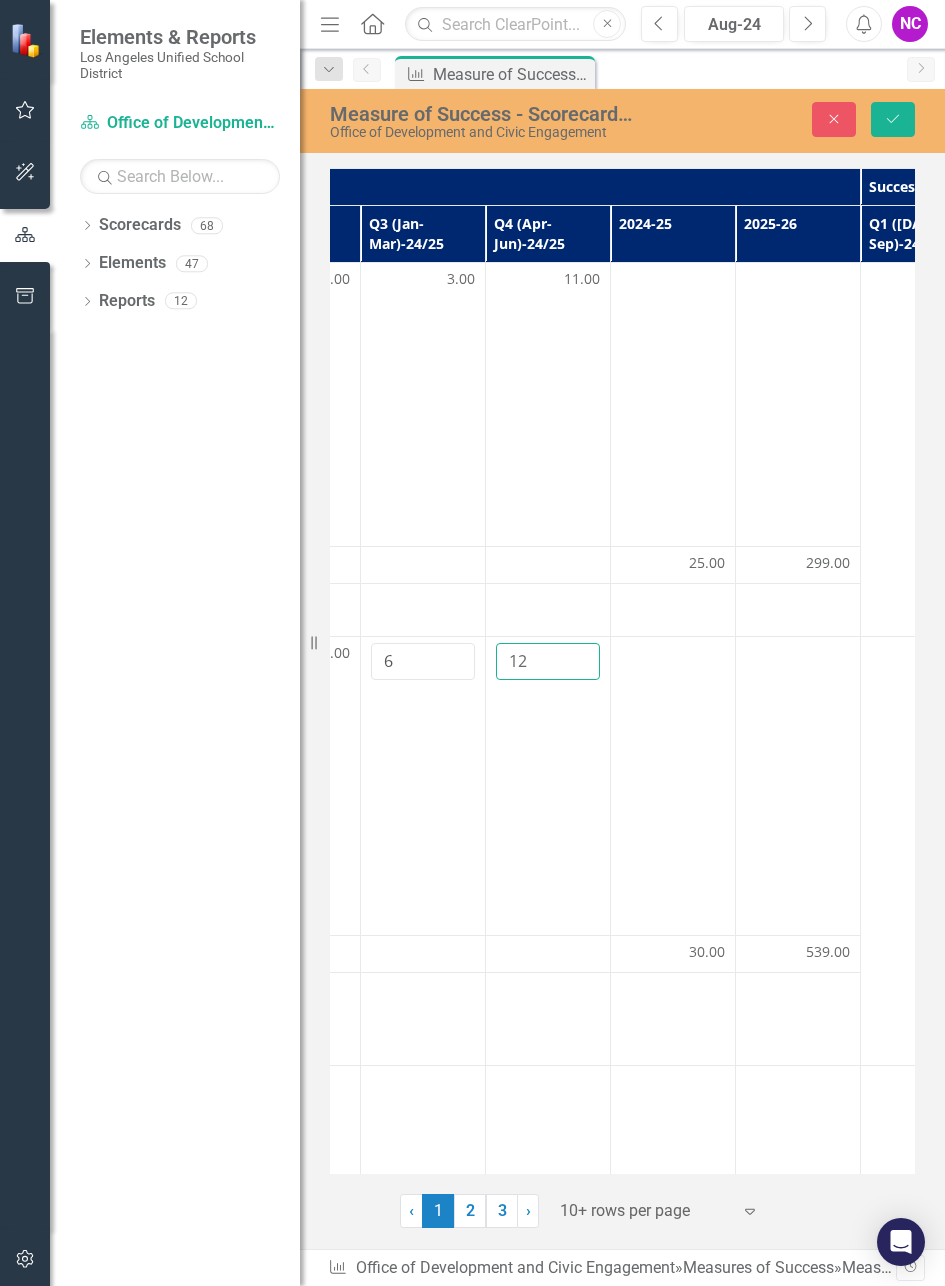 scroll, scrollTop: 0, scrollLeft: 985, axis: horizontal 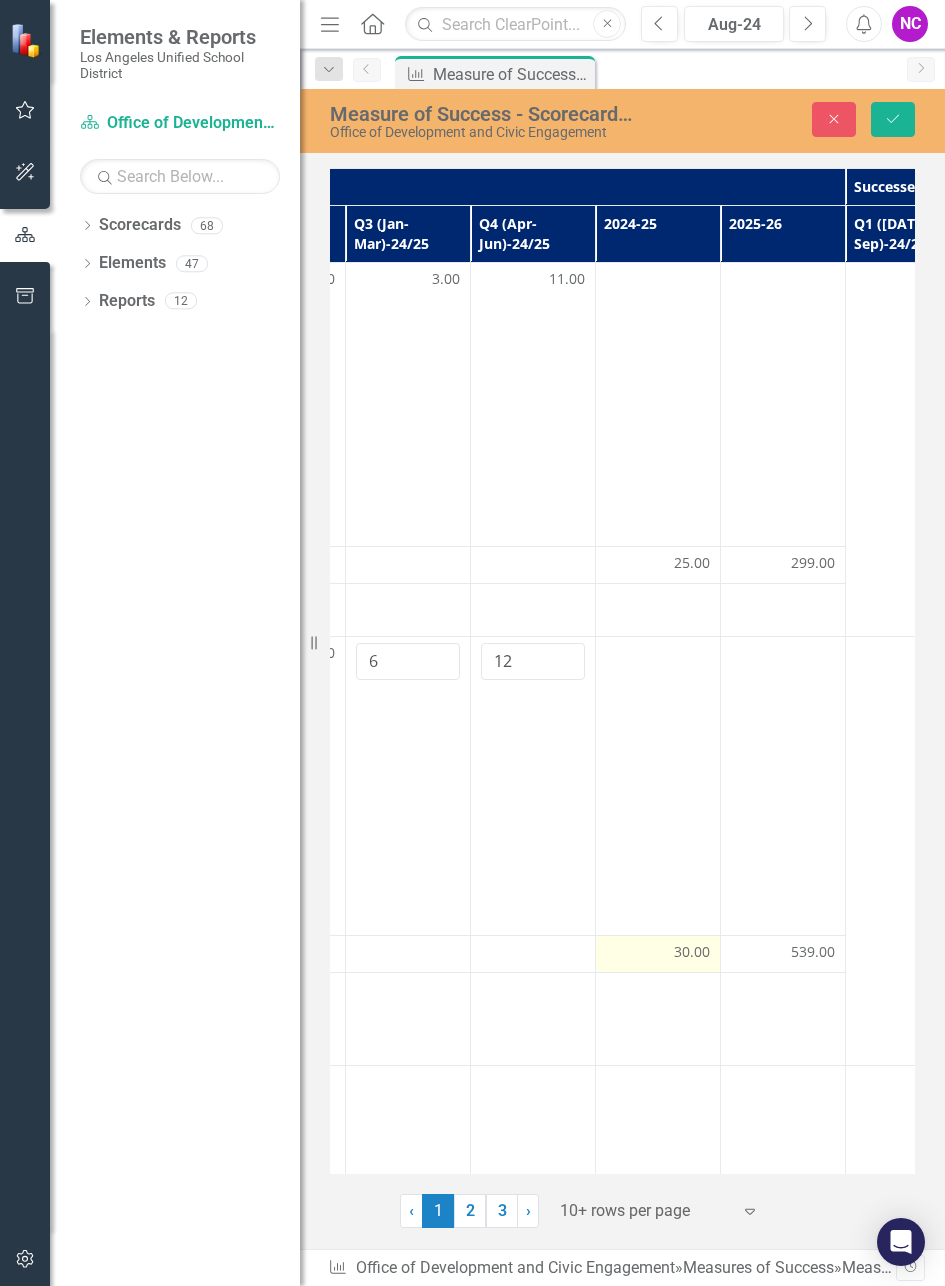 click on "30.00" at bounding box center [692, 952] 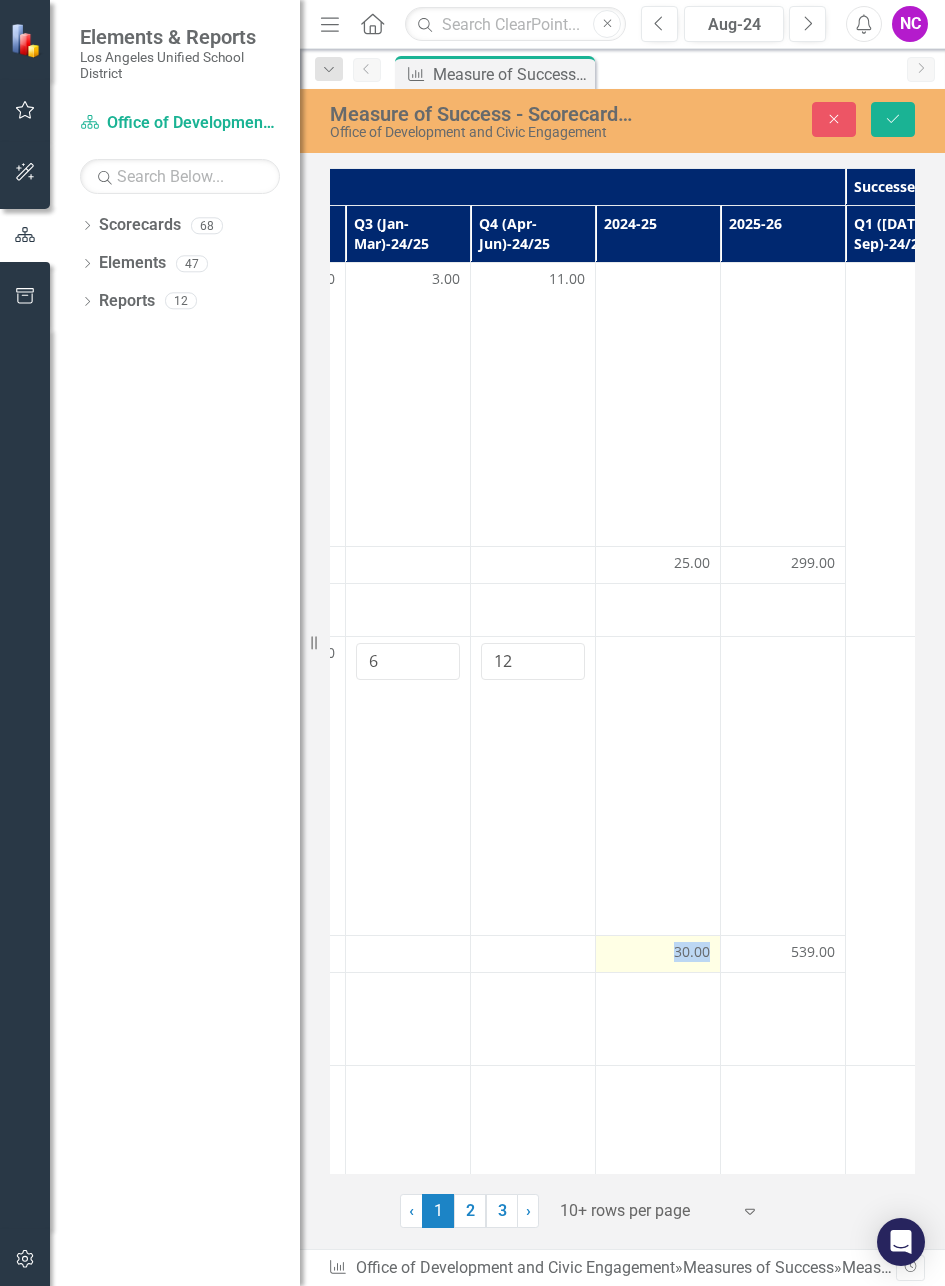 click on "30.00" at bounding box center [692, 952] 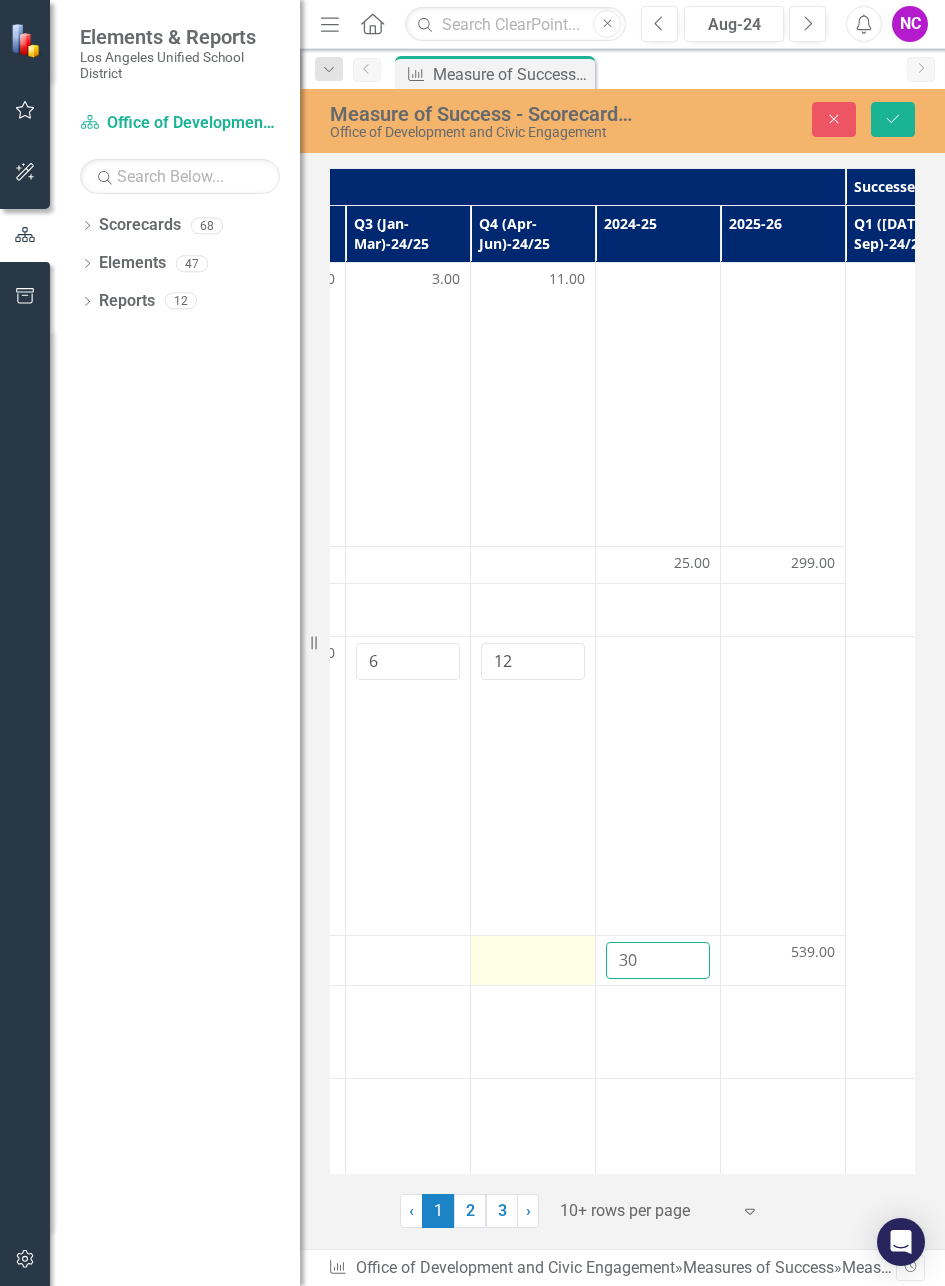 drag, startPoint x: 651, startPoint y: 955, endPoint x: 586, endPoint y: 956, distance: 65.00769 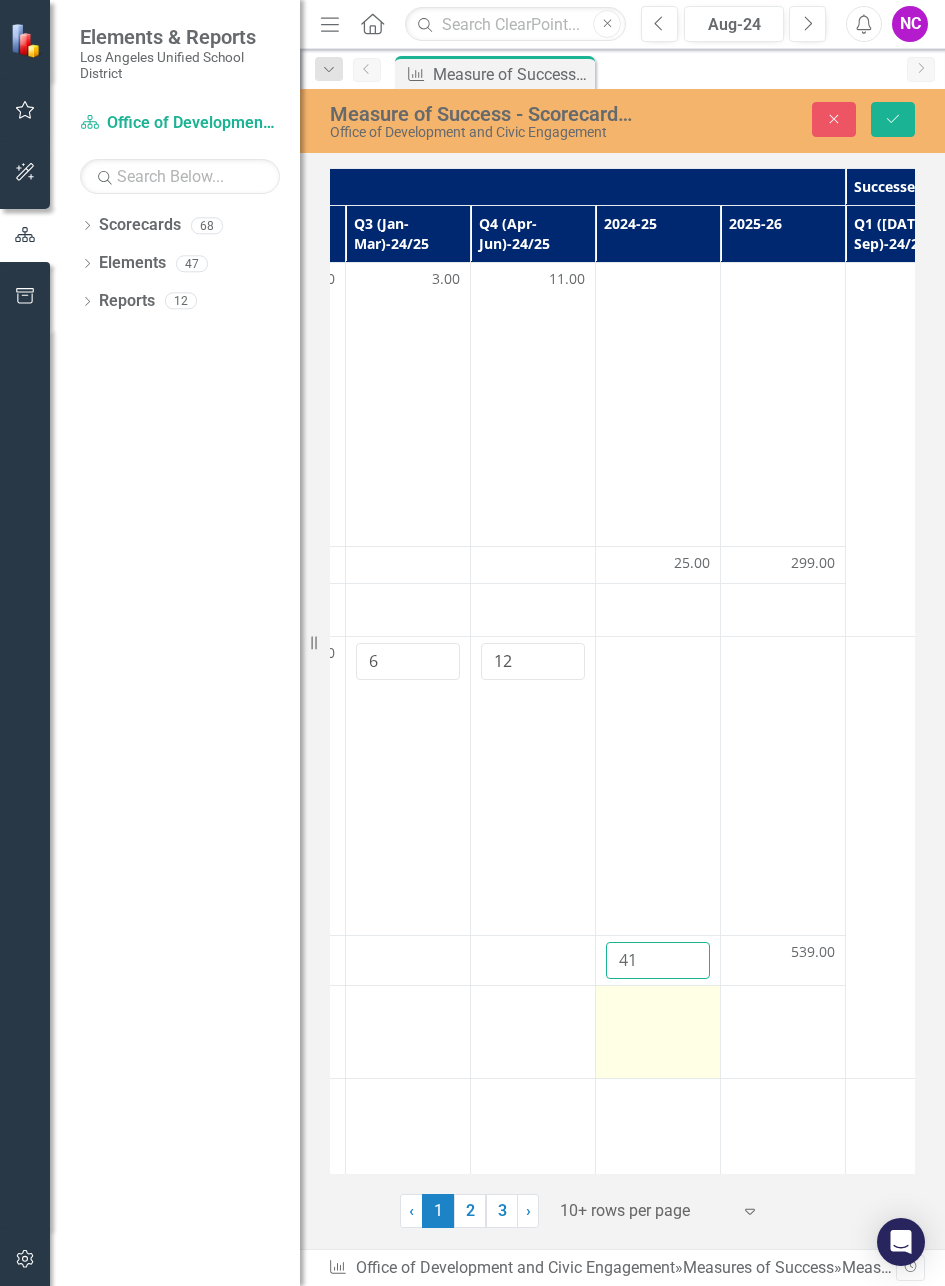 type on "41" 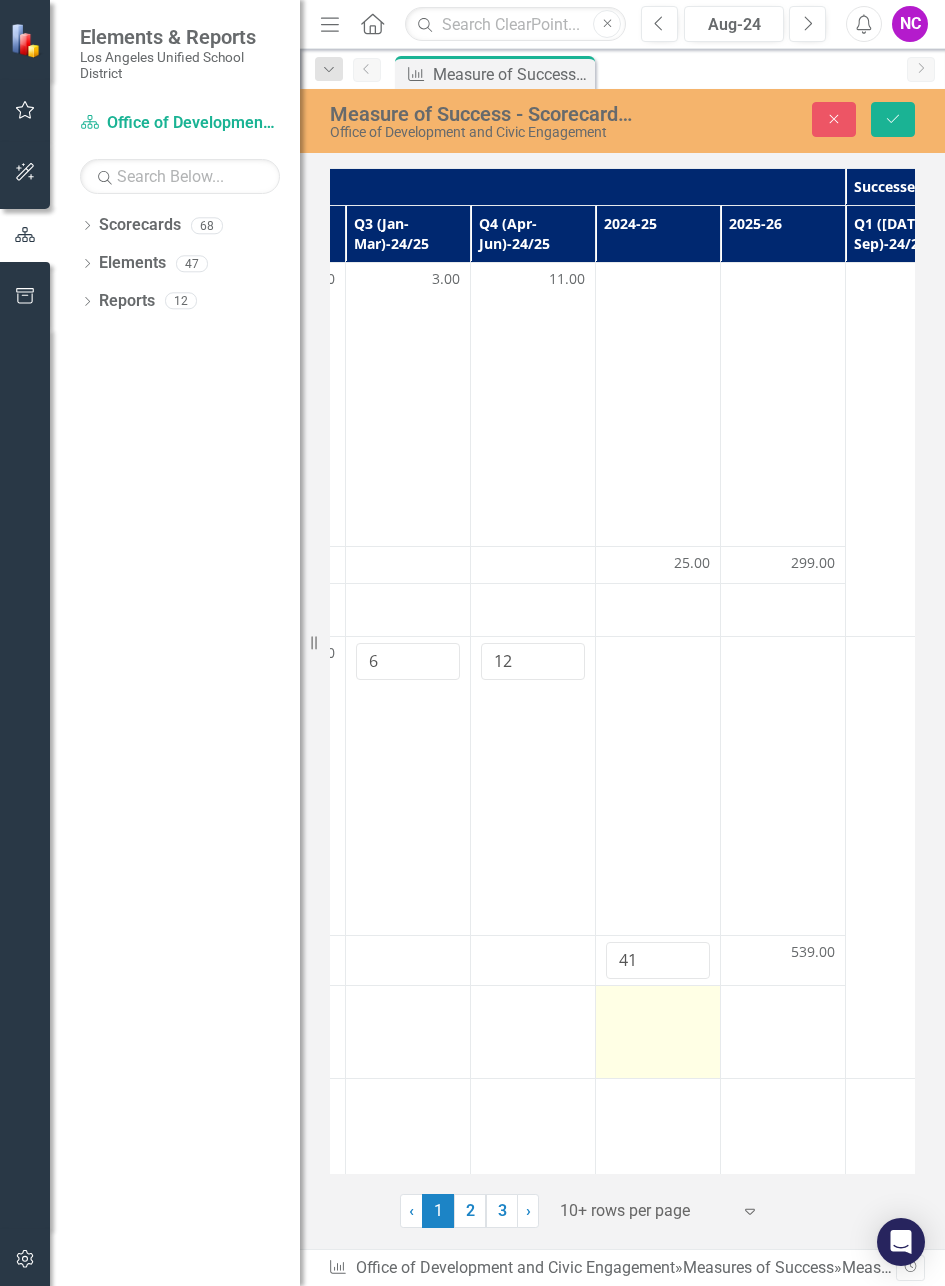 click at bounding box center (658, 1004) 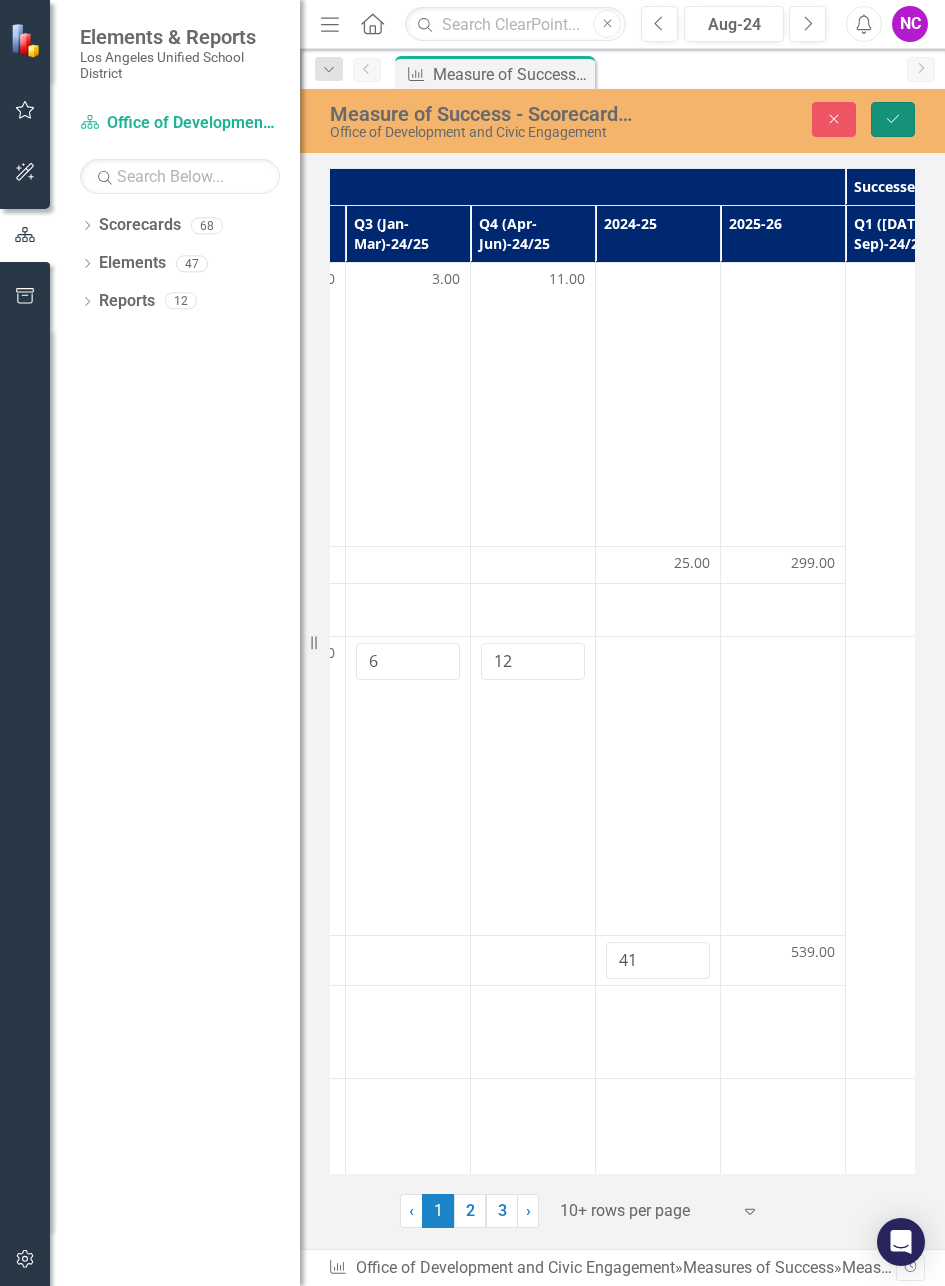click on "Save" 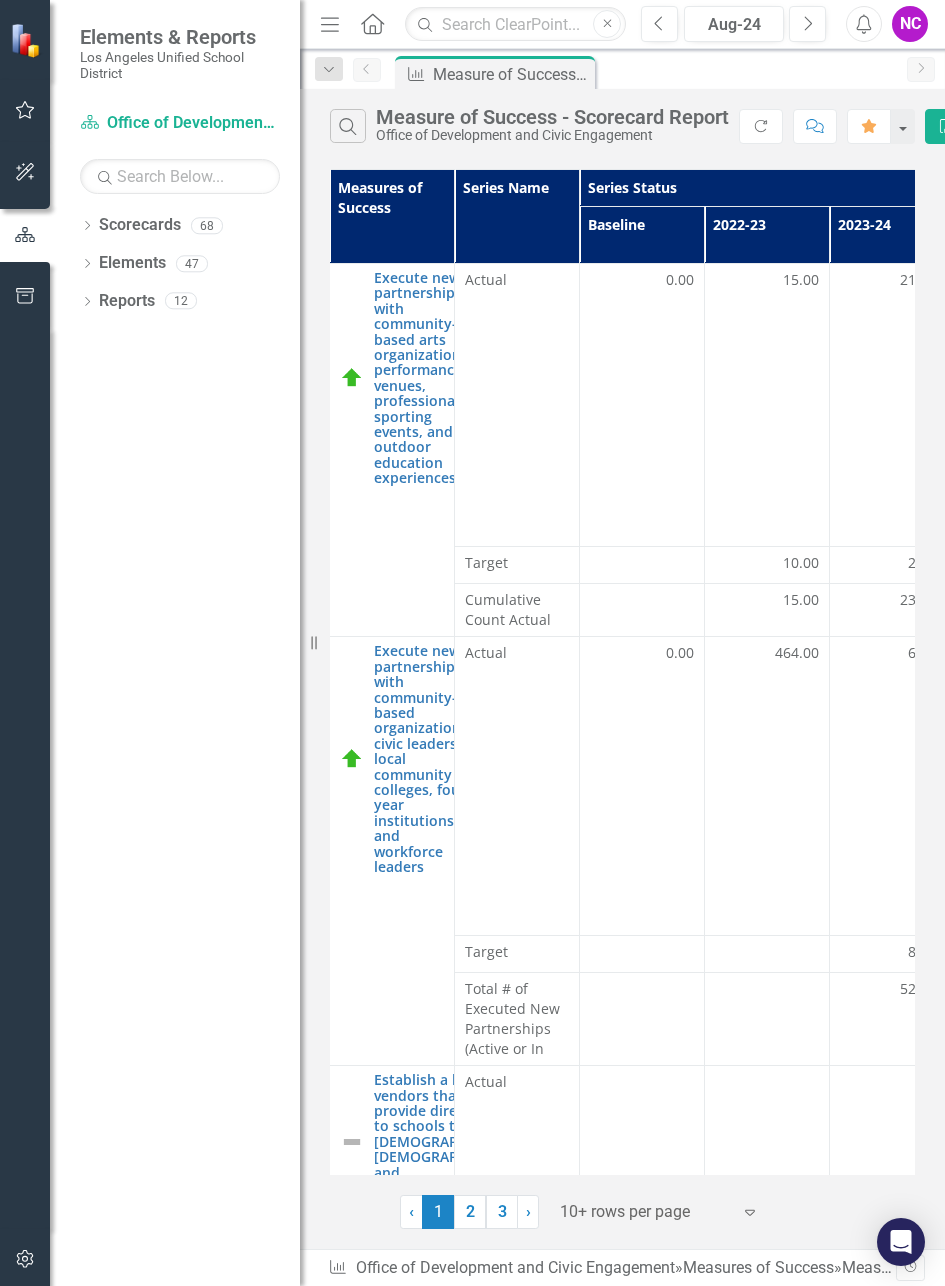 scroll, scrollTop: 0, scrollLeft: 425, axis: horizontal 